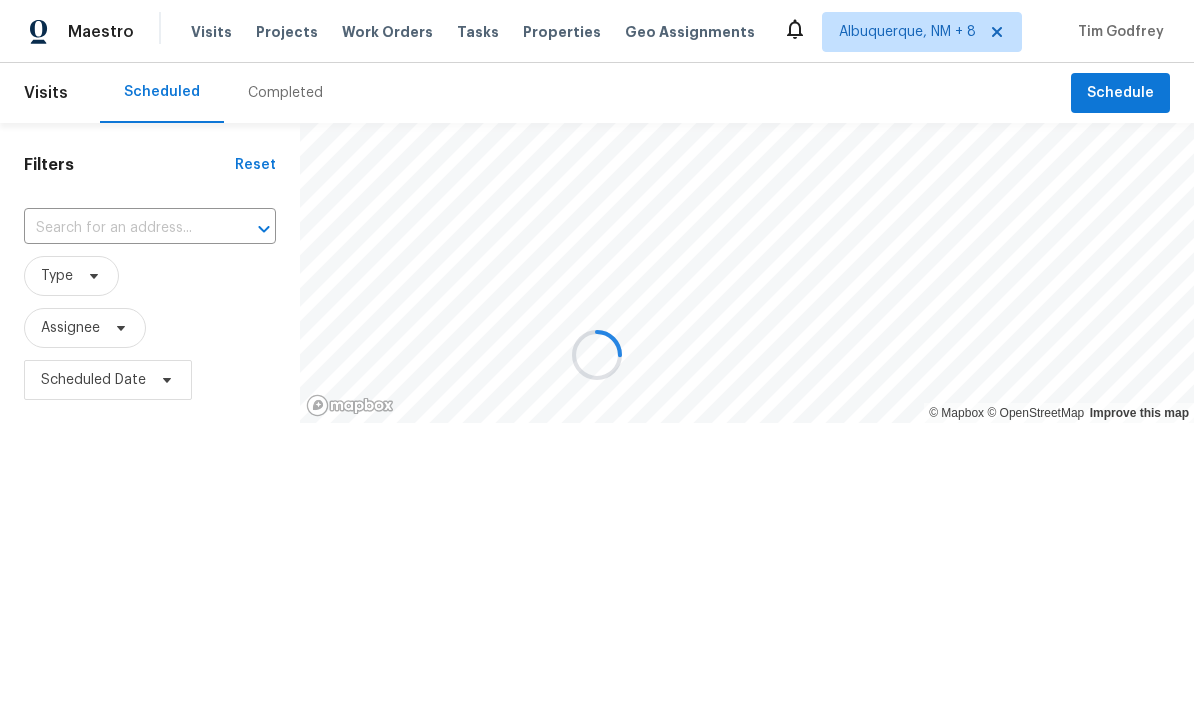 scroll, scrollTop: 0, scrollLeft: 0, axis: both 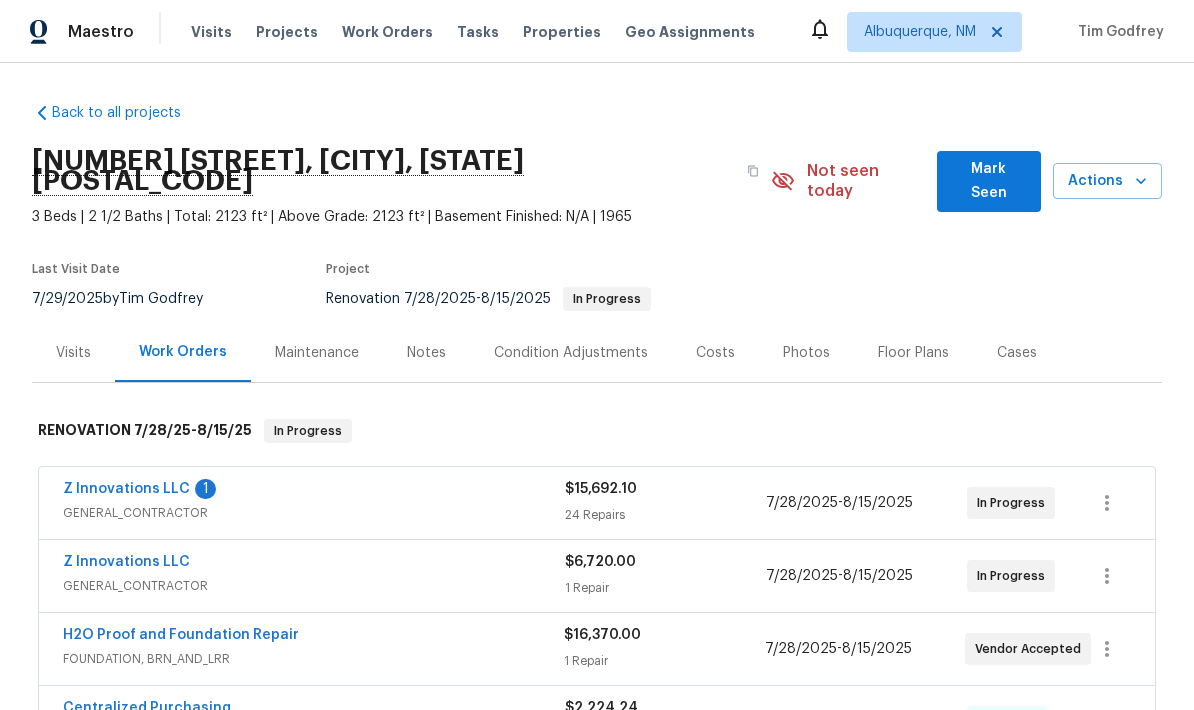 click on "Z Innovations LLC" at bounding box center (126, 489) 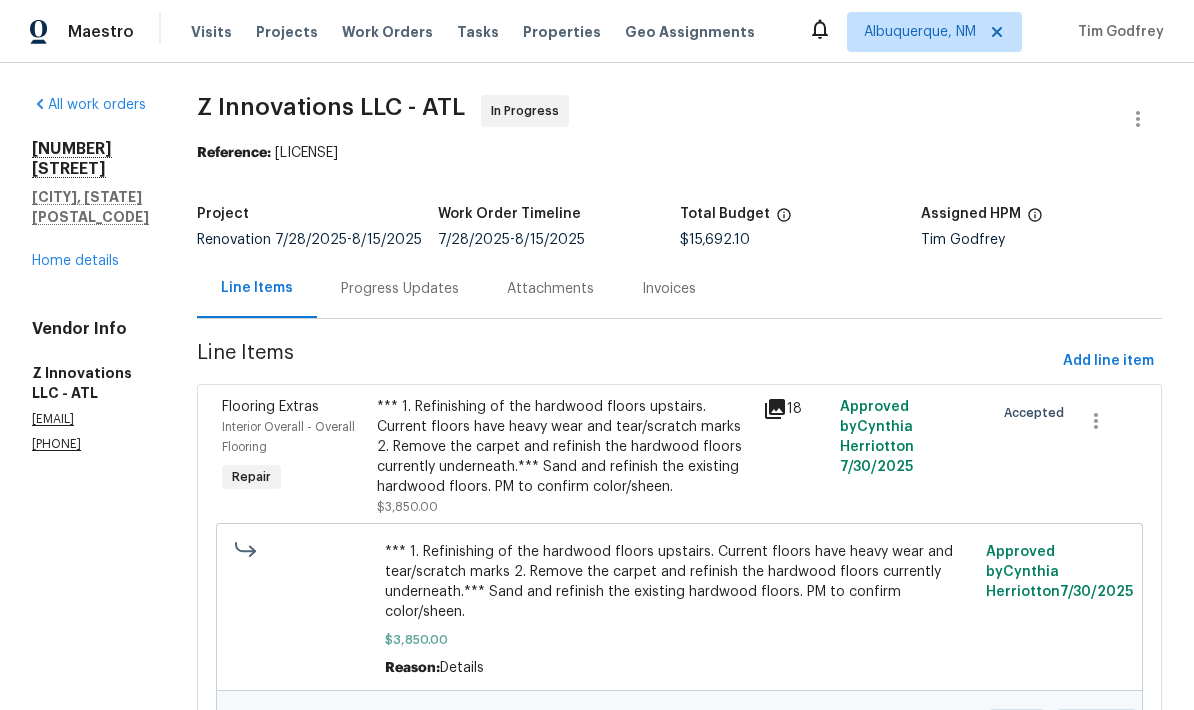 click on "Progress Updates" at bounding box center [400, 289] 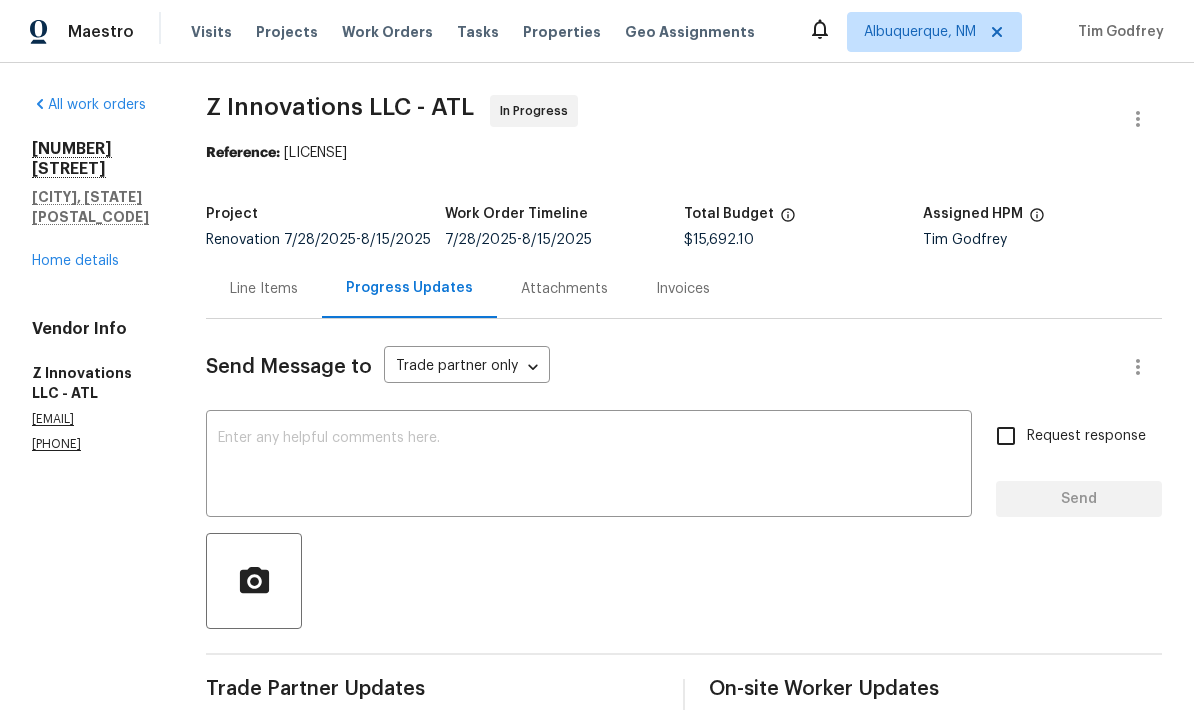 scroll, scrollTop: 0, scrollLeft: 0, axis: both 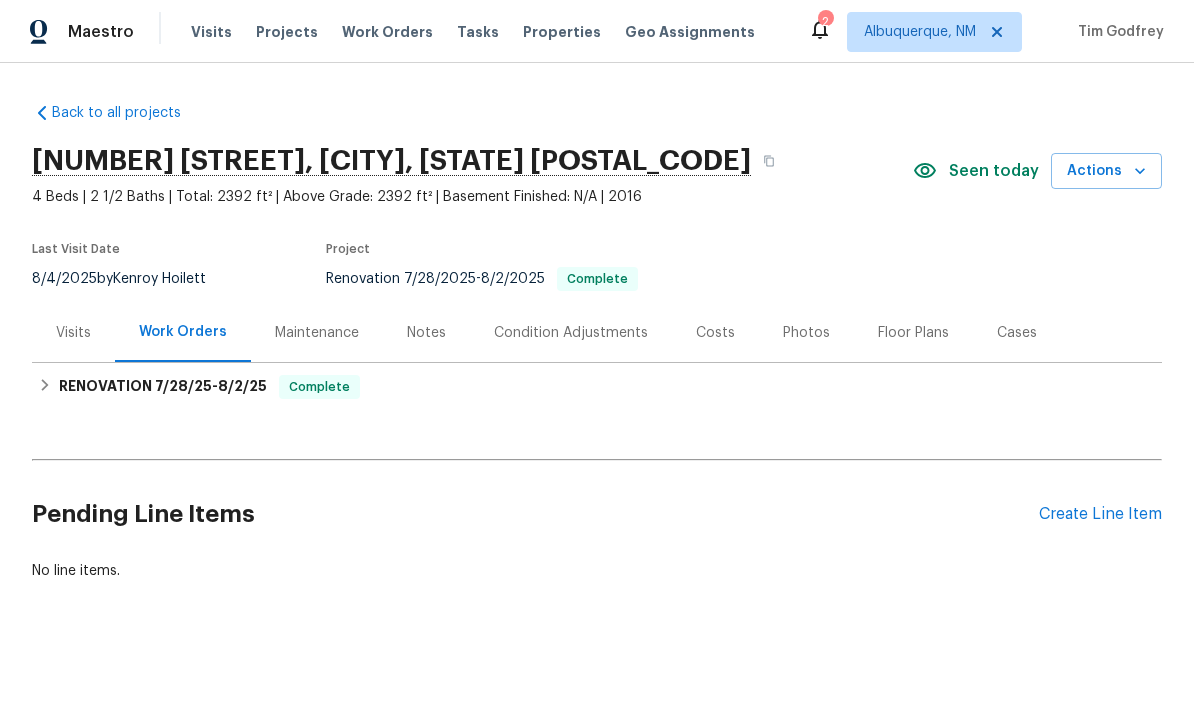click on "Photos" at bounding box center (806, 333) 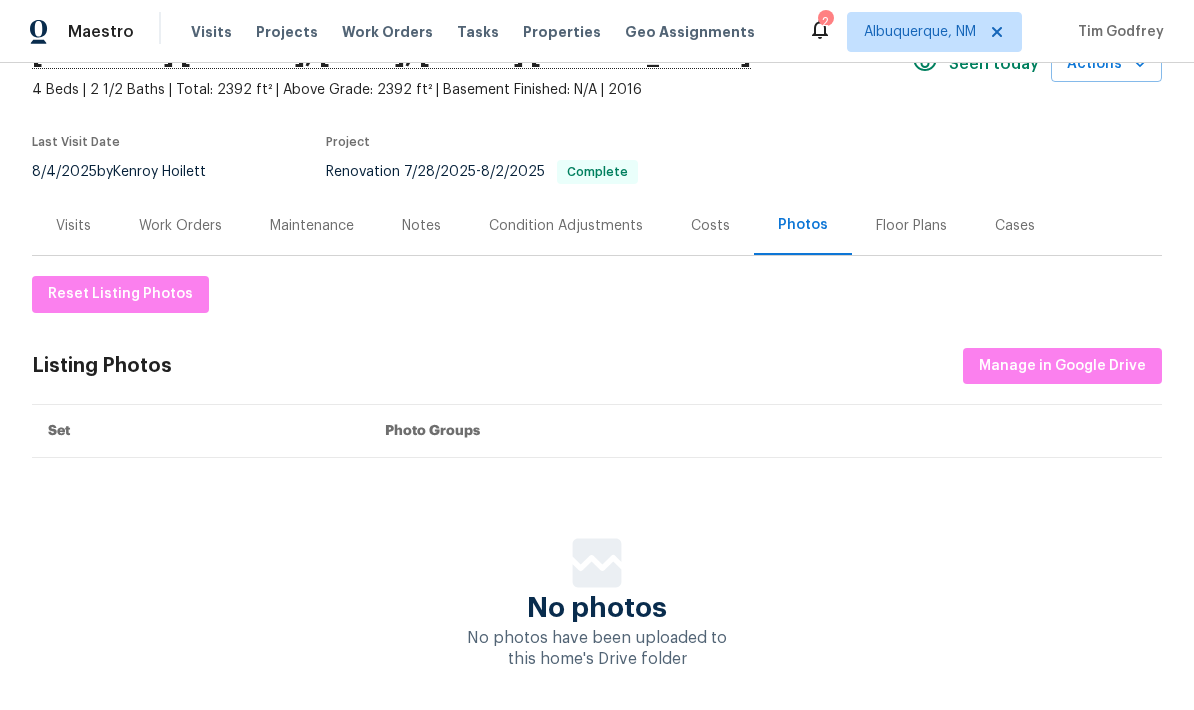scroll, scrollTop: 106, scrollLeft: 0, axis: vertical 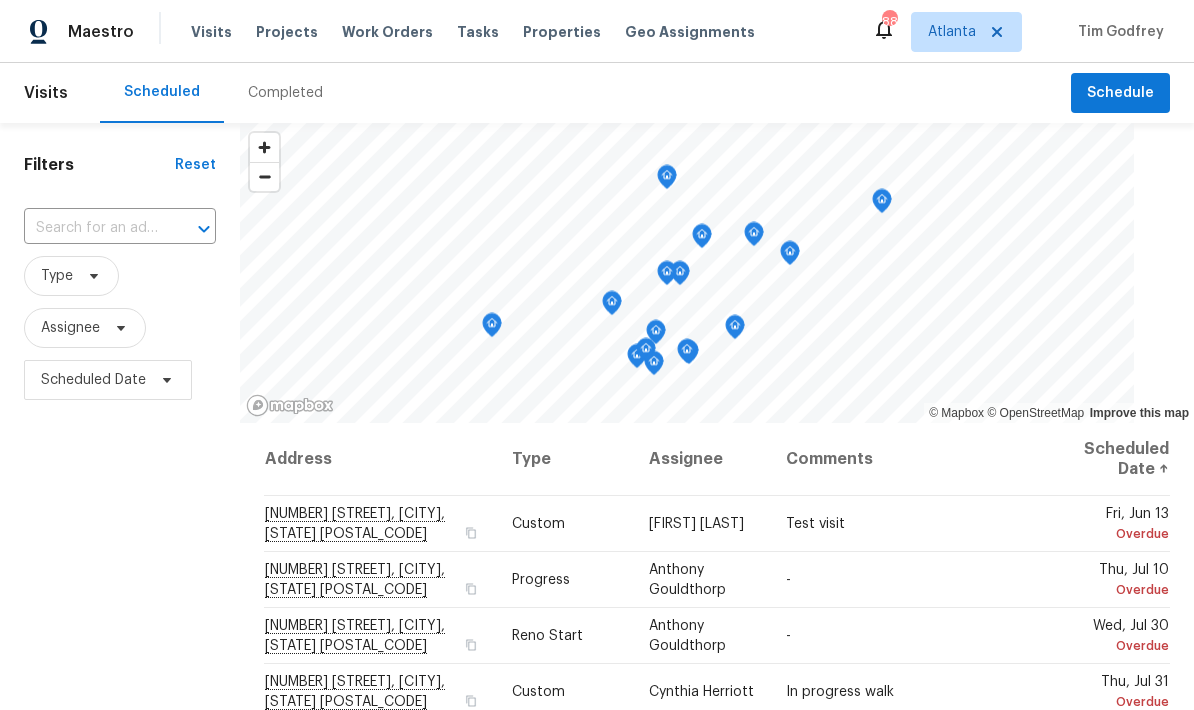 click on "Projects" at bounding box center (287, 32) 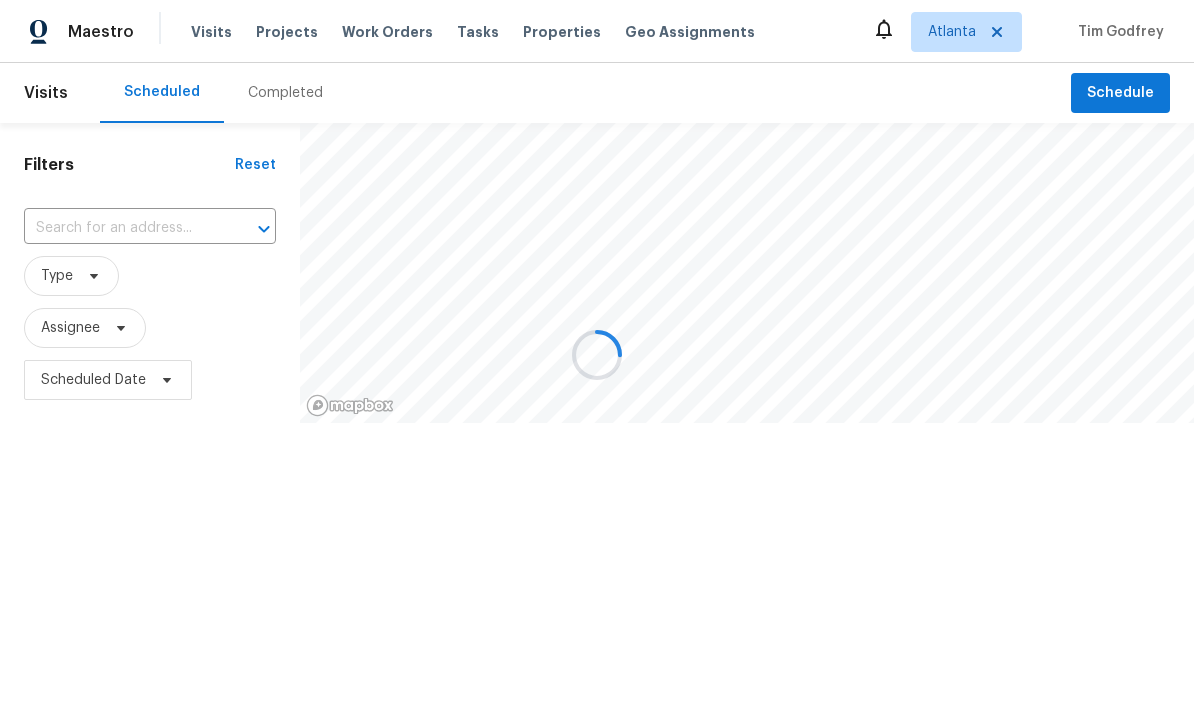 scroll, scrollTop: 0, scrollLeft: 0, axis: both 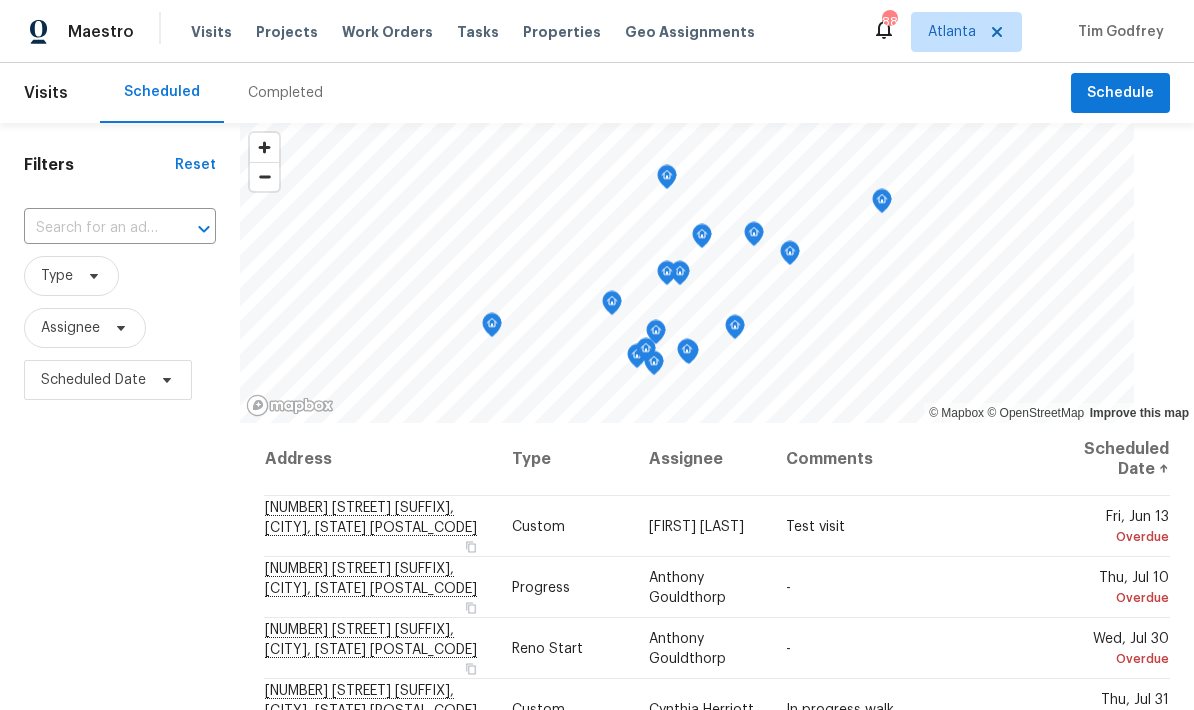 click on "Projects" at bounding box center [287, 32] 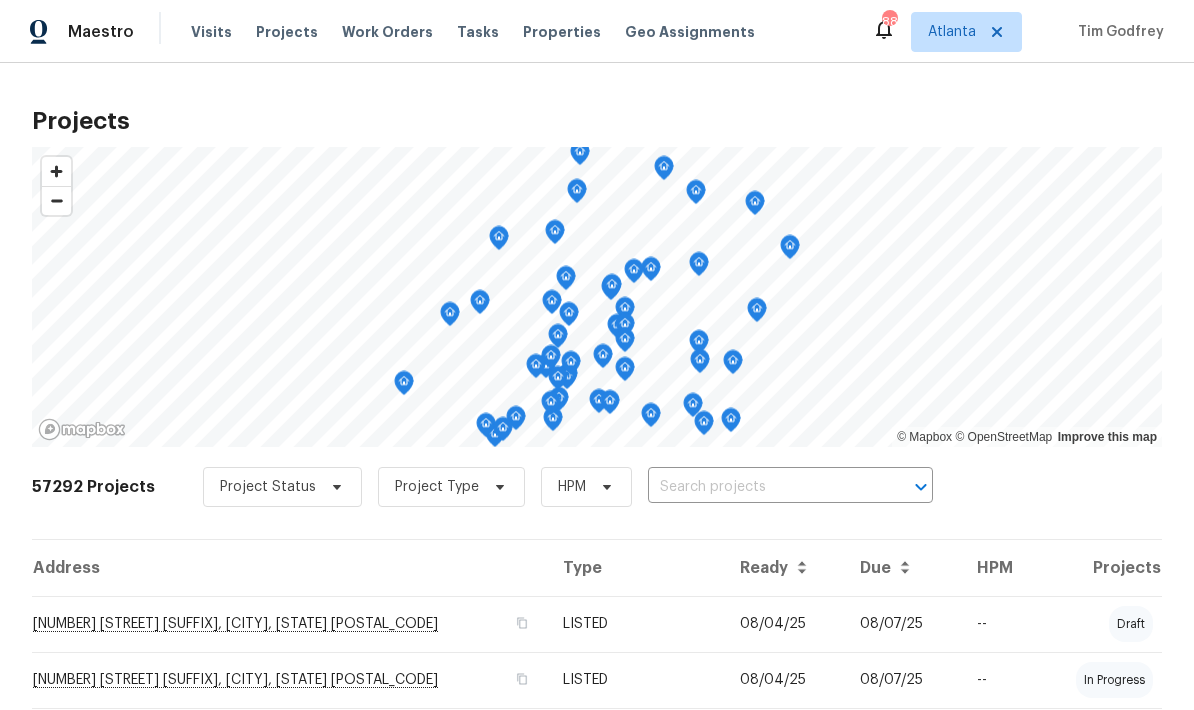 click at bounding box center [762, 487] 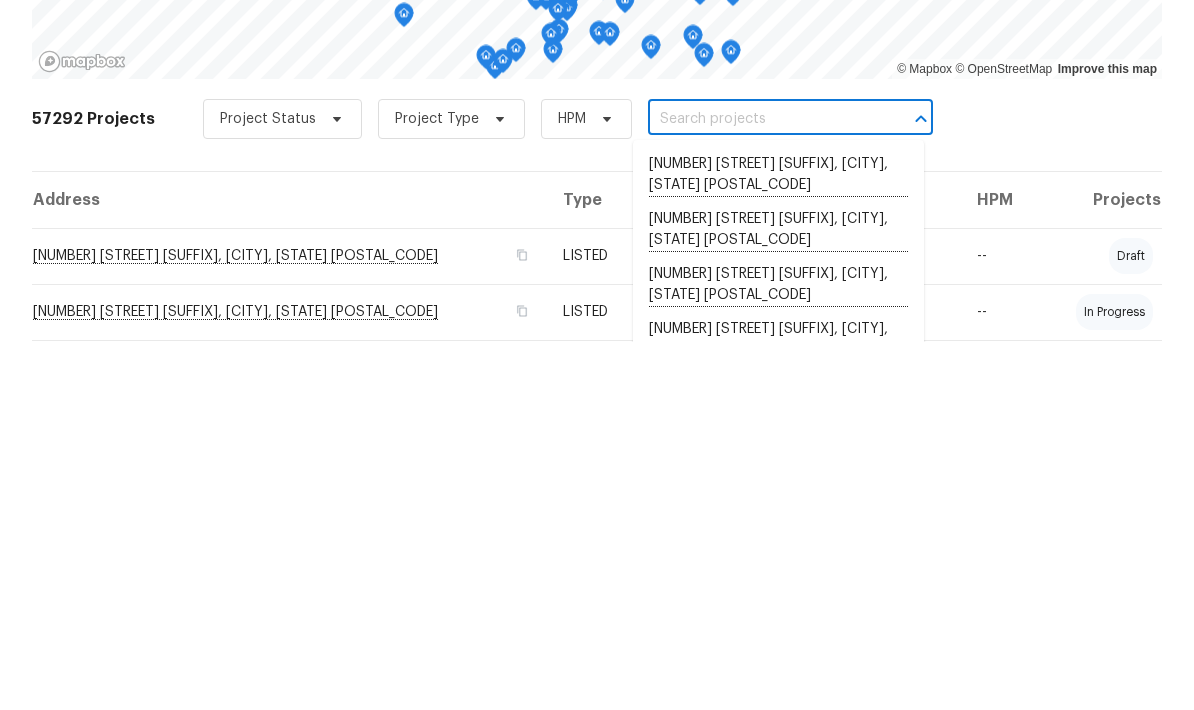 click at bounding box center (762, 487) 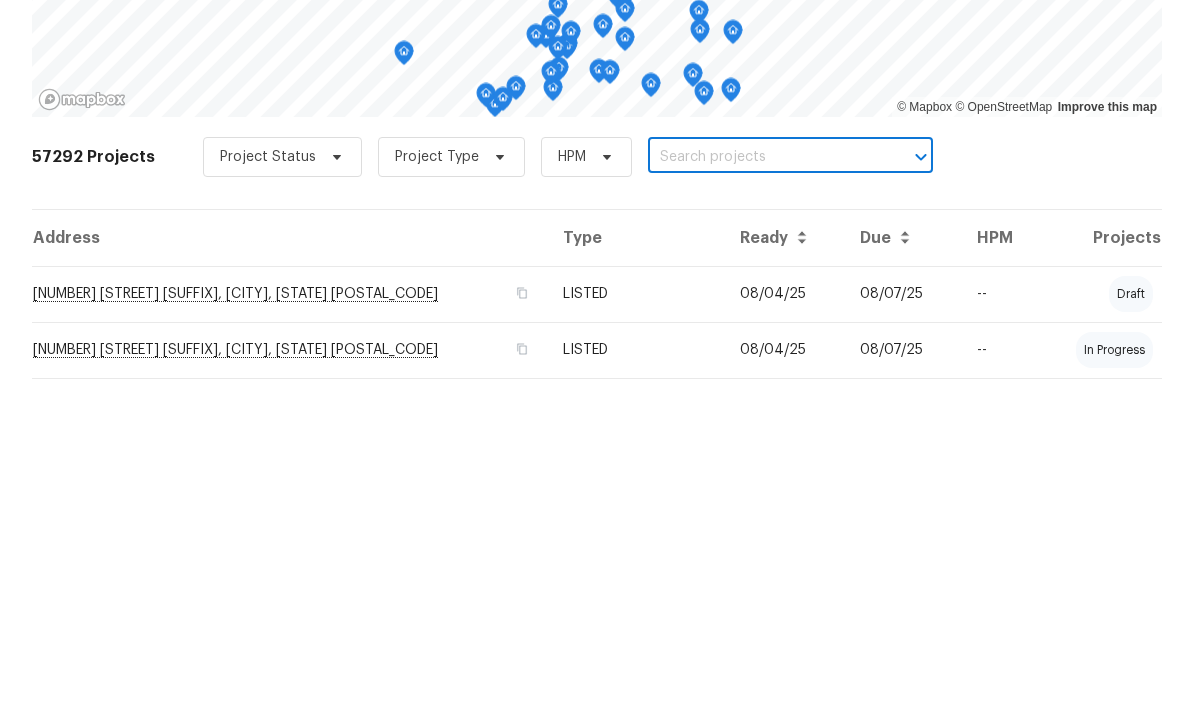 click at bounding box center [762, 487] 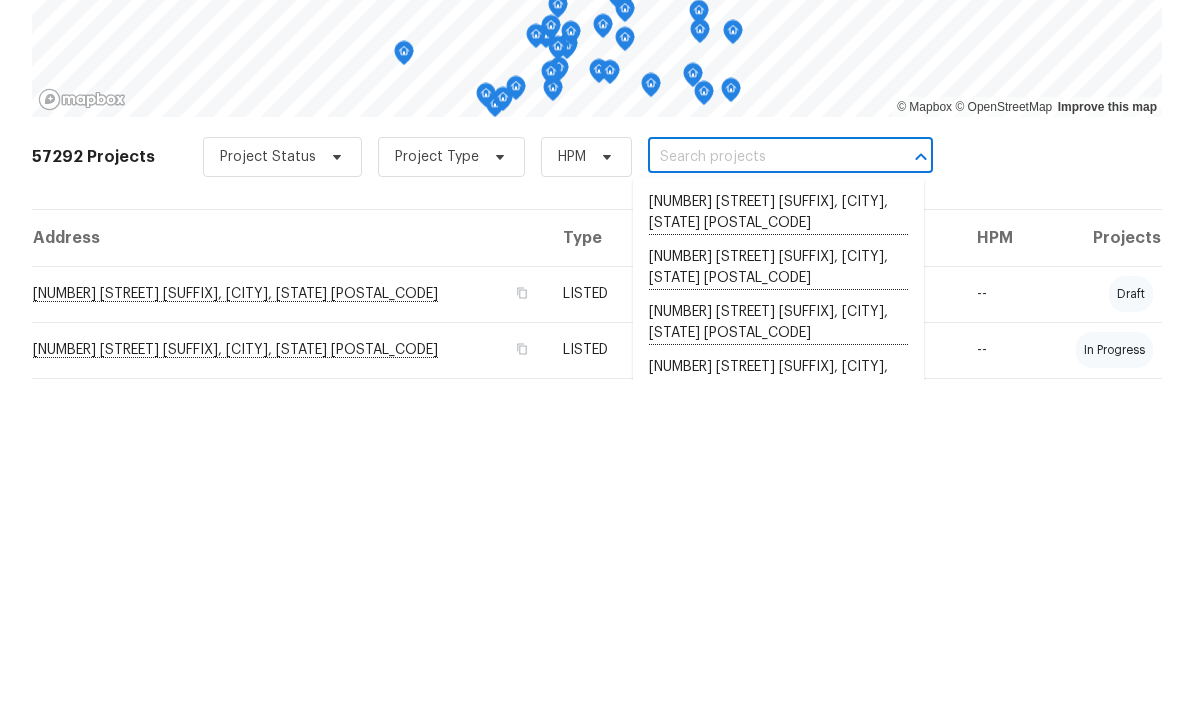 paste on "[NUMBER] [STREET] [SUFFIX], [CITY], [STATE] [POSTAL_CODE]" 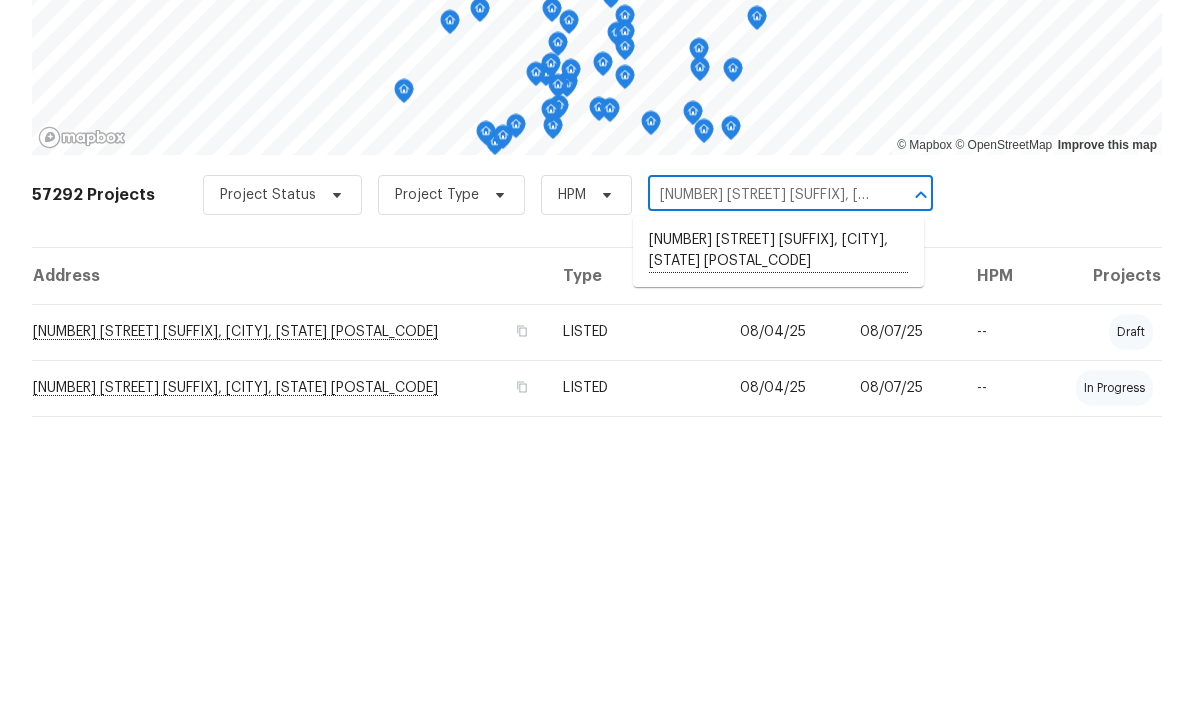 scroll, scrollTop: 80, scrollLeft: 0, axis: vertical 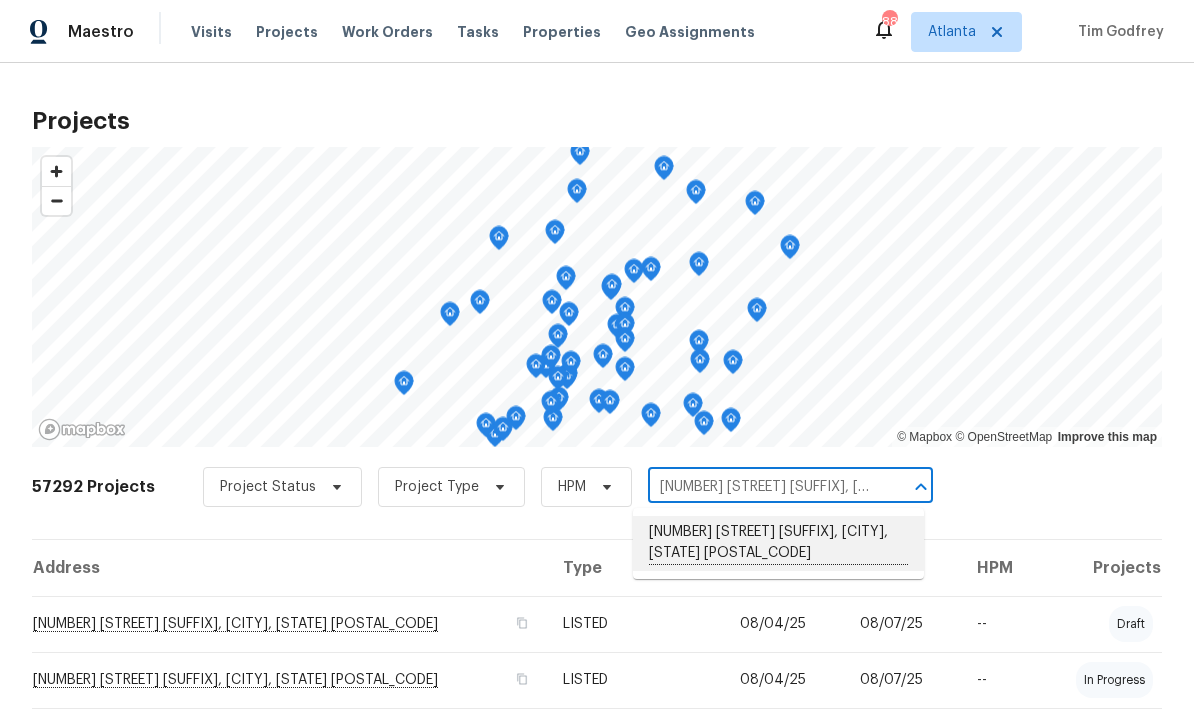 click on "[NUMBER] [STREET], [CITY], [STATE] [POSTAL_CODE]" at bounding box center [778, 543] 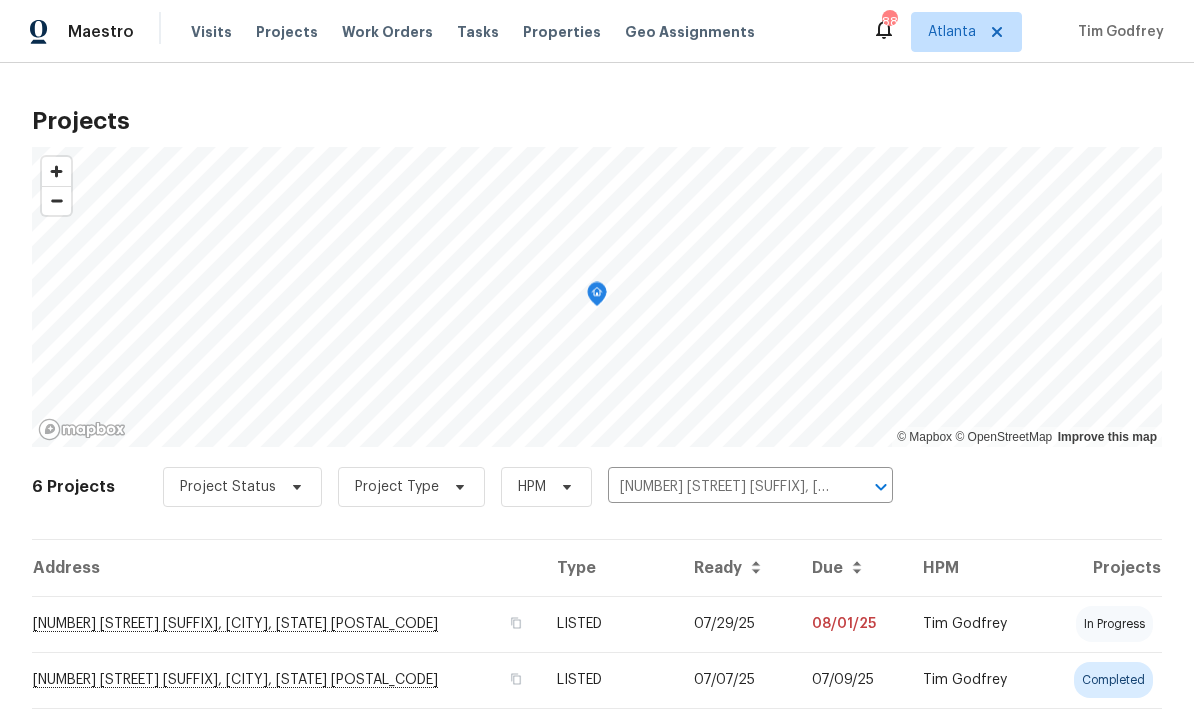 click on "[NUMBER] [STREET], [CITY], [STATE] [POSTAL_CODE]" at bounding box center [286, 624] 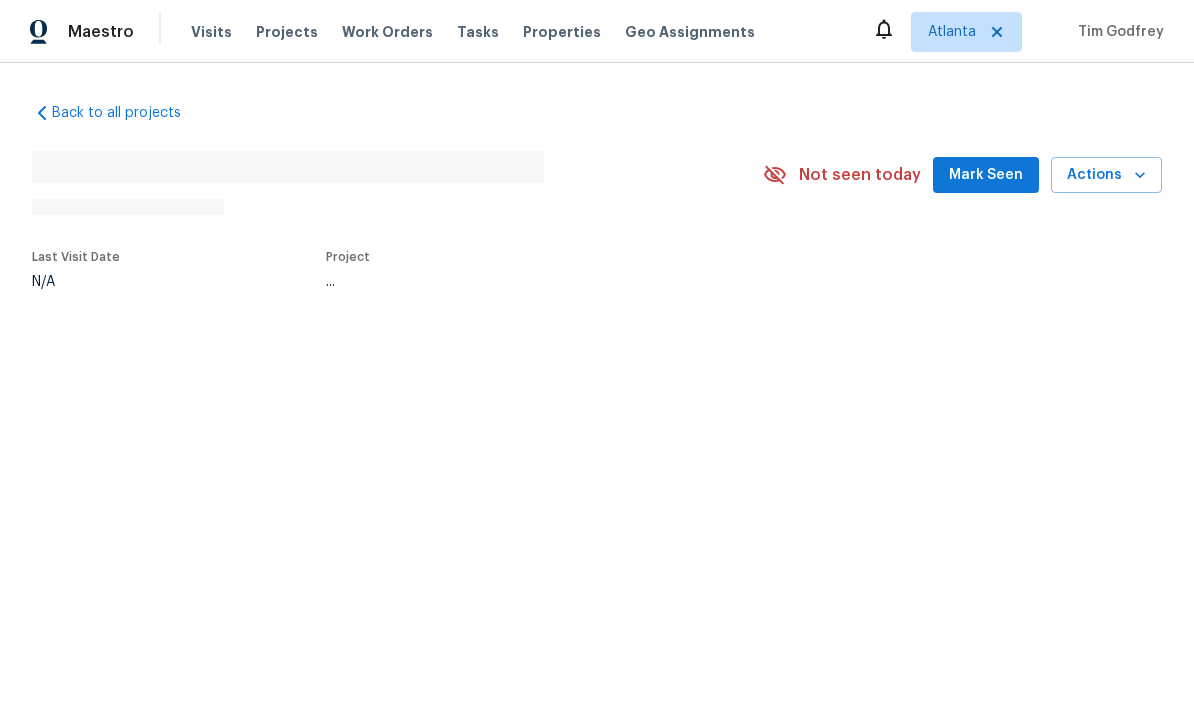 scroll, scrollTop: 0, scrollLeft: 0, axis: both 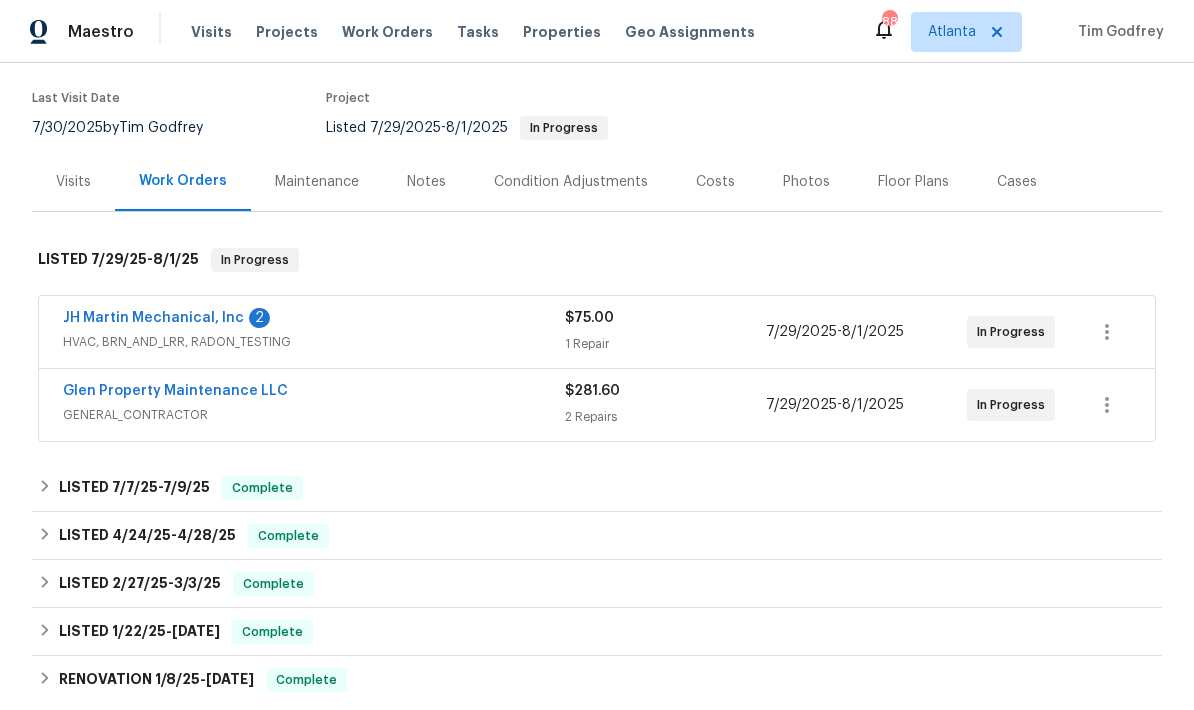 click on "JH Martin Mechanical, Inc" at bounding box center [153, 318] 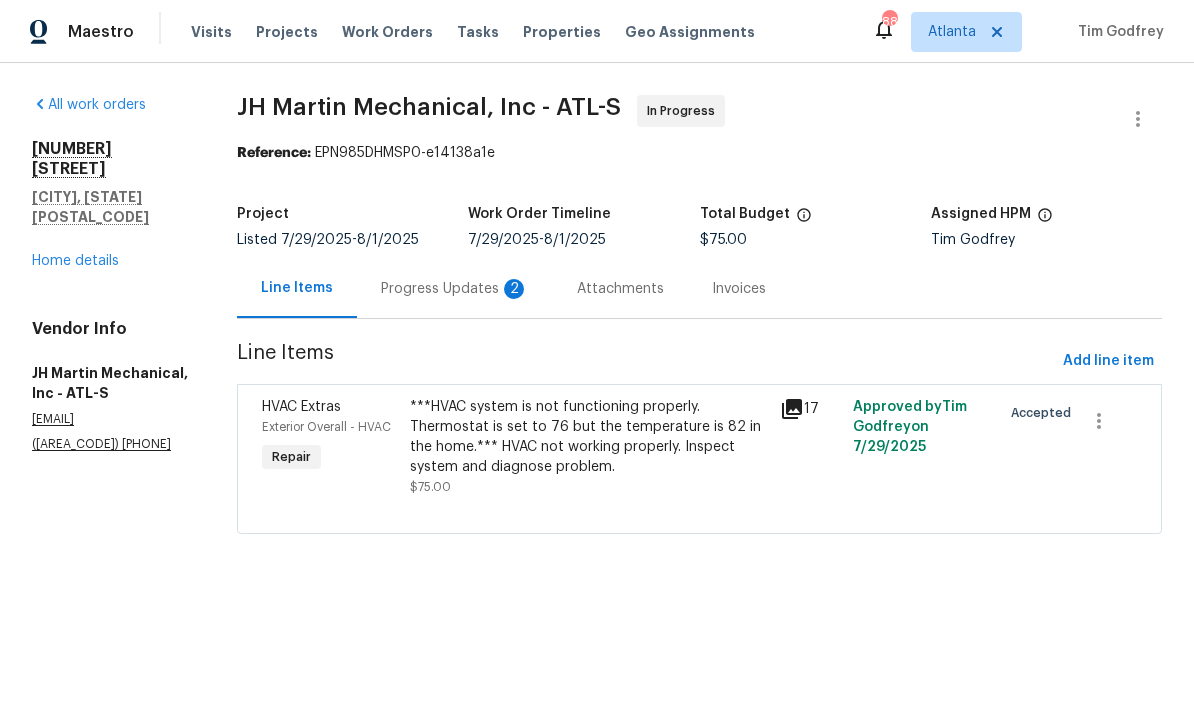 click on "Progress Updates 2" at bounding box center [455, 289] 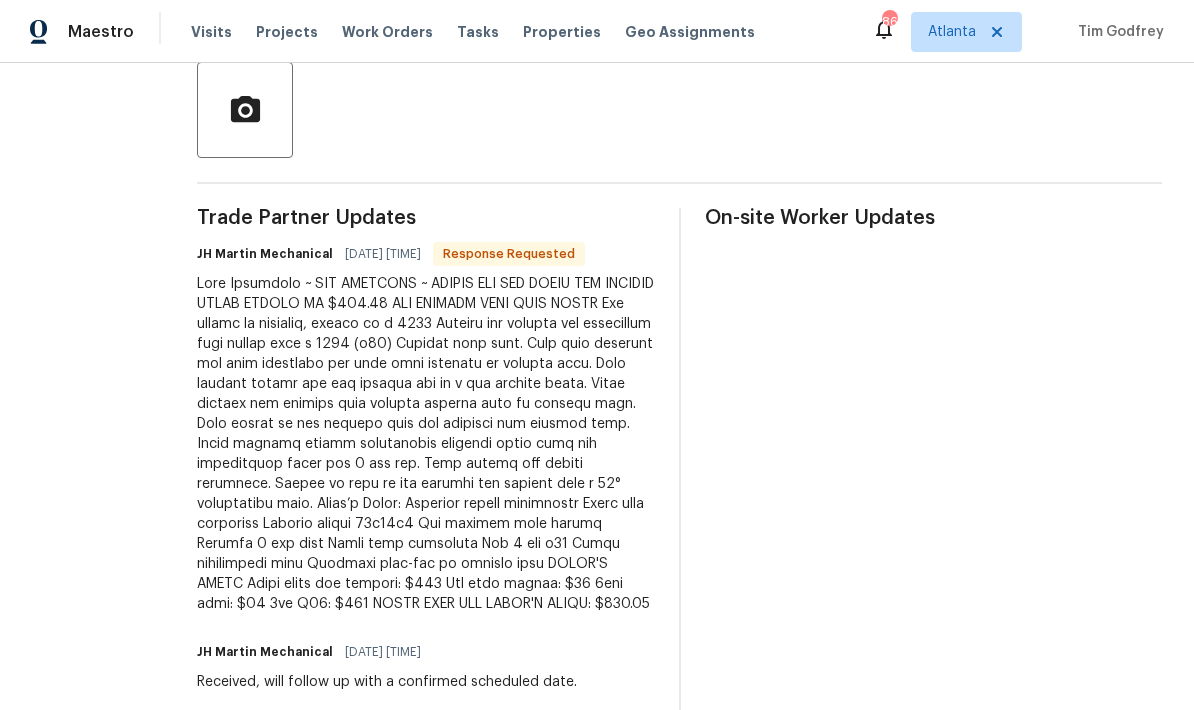 scroll, scrollTop: 470, scrollLeft: 0, axis: vertical 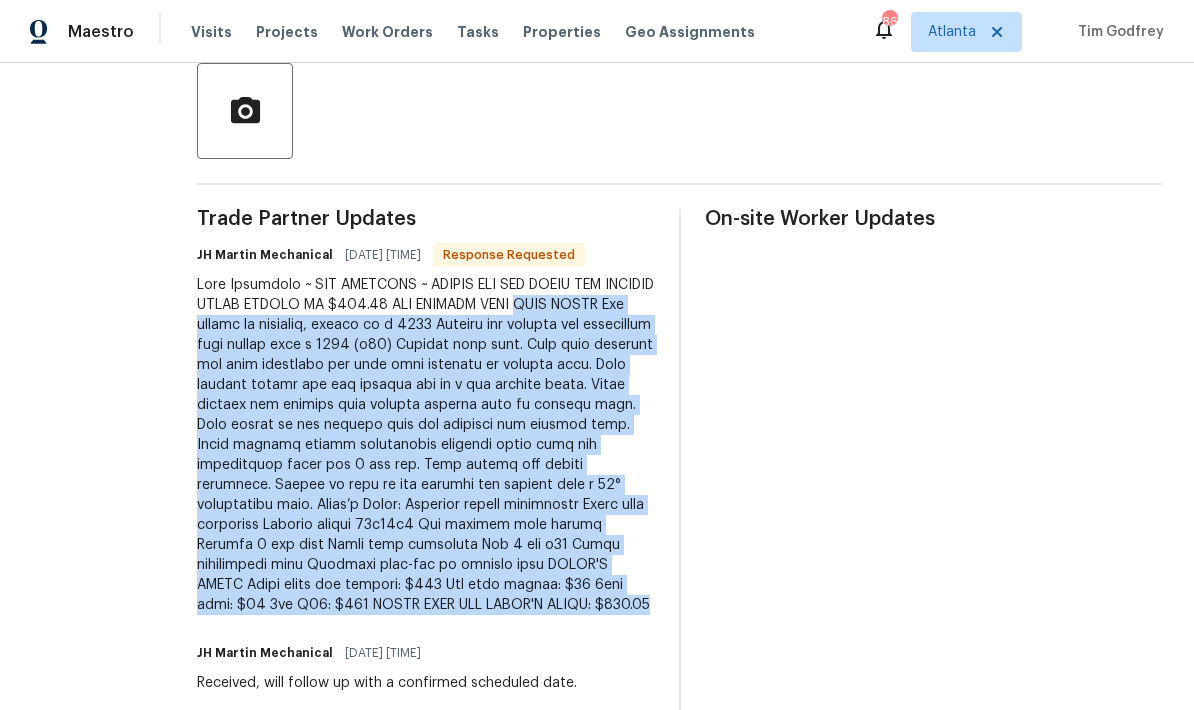 copy on "TECH NOTES
One system on property, system is a 2022 Goodman gas furnace and evaporator coil paired with a 2008 (r22) Goodman heat pump. Heat pump function has been abandoned and unit only operates in cooling mode. Upon arrival system was not cooling due to a low voltage short. Found damaged low voltage wire passing through wall to outdoor unit. Made repair to low voltage wire and replaced low voltage fuse. After getting system functioning properly found that the refrigerant level was 1 lbs low. Also needed new filter installed. System is back up and running and cooling with a 17° temperature drop.
Today’s Visit: Complete system inspection Check stat operation Replace filter 16x25x1 Low voltage wire repair Replace 3 amp fuse Check cool operation Add 2 lbs r22 Check temperature drop Insulate line-set at outdoor unit
TODAY'S VISIT
Basic clean and service: $250
Low volt repair: $90
3amp fuse: $20
2lb R22: $190
TOTAL COST FOR TODAY'S VISIT: $550.00" 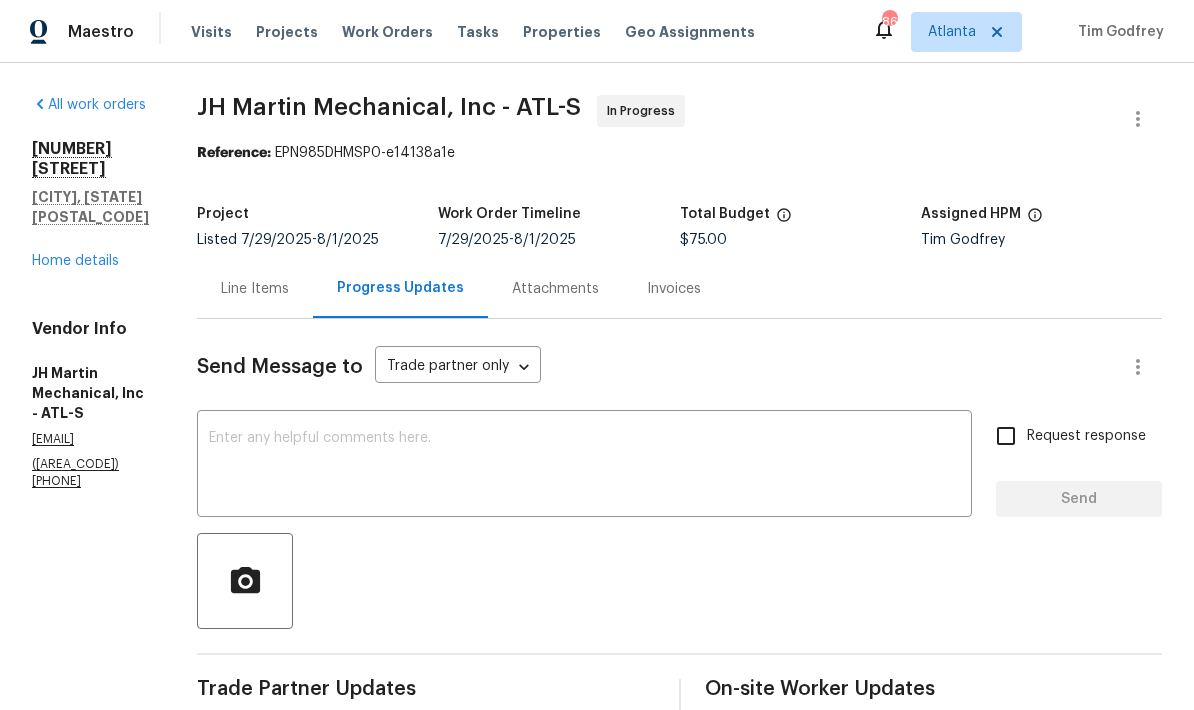 scroll, scrollTop: 0, scrollLeft: 0, axis: both 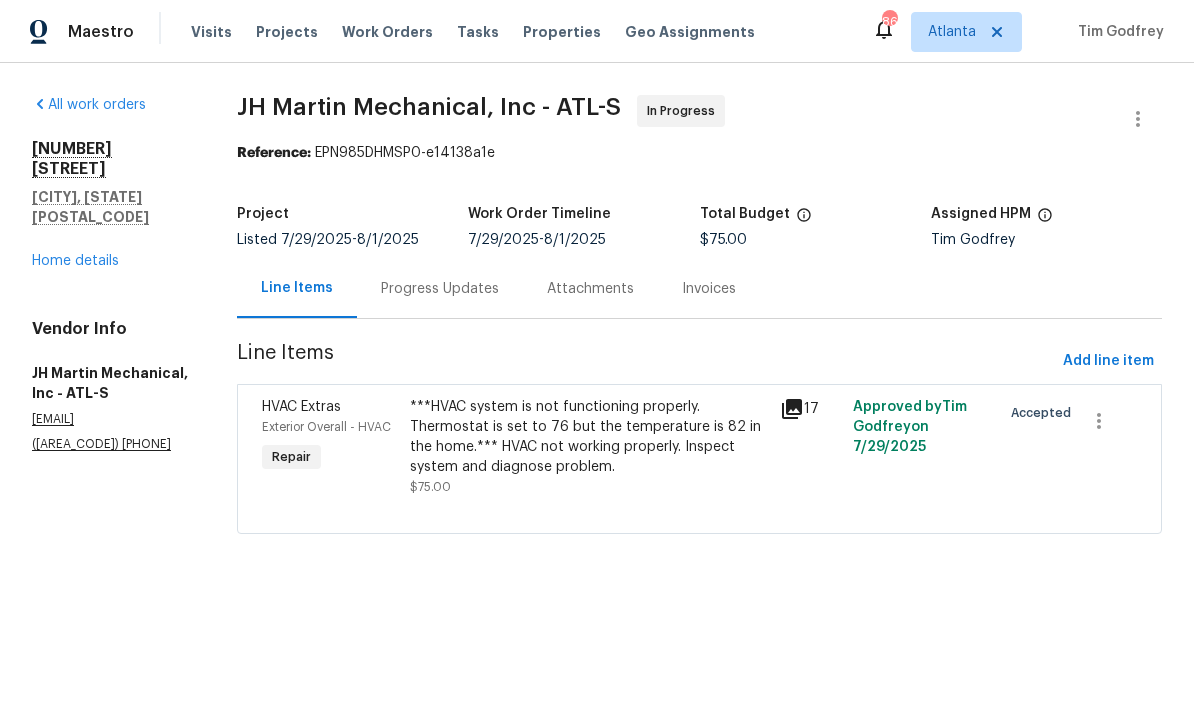 click on "***HVAC system is not functioning properly. Thermostat is set to 76 but the temperature is 82 in the home.***
HVAC not working properly. Inspect system and diagnose problem." at bounding box center [588, 437] 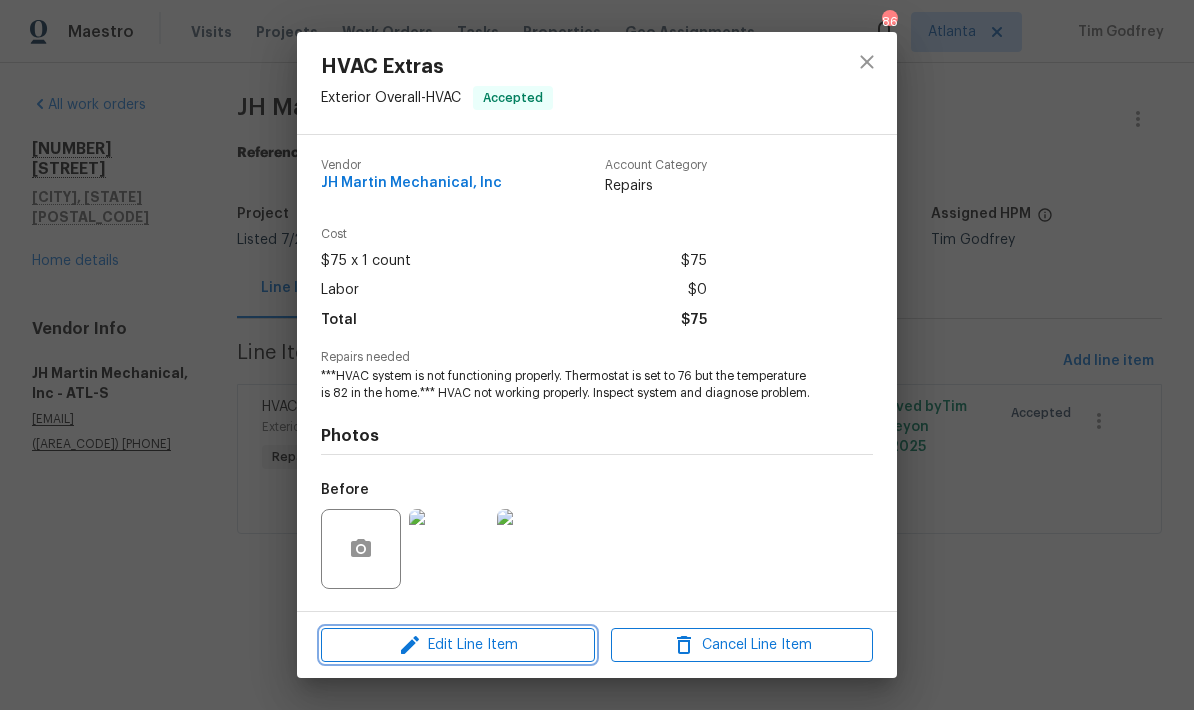 click on "Edit Line Item" at bounding box center [458, 645] 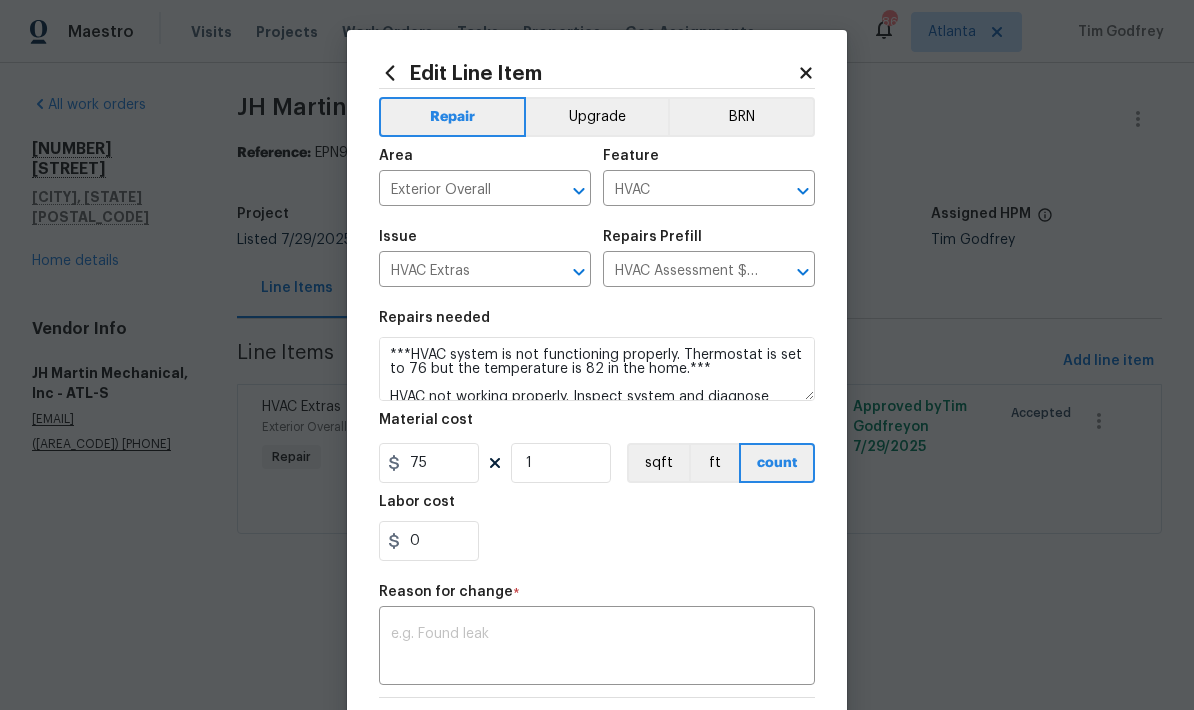 click on "x ​" at bounding box center [597, 648] 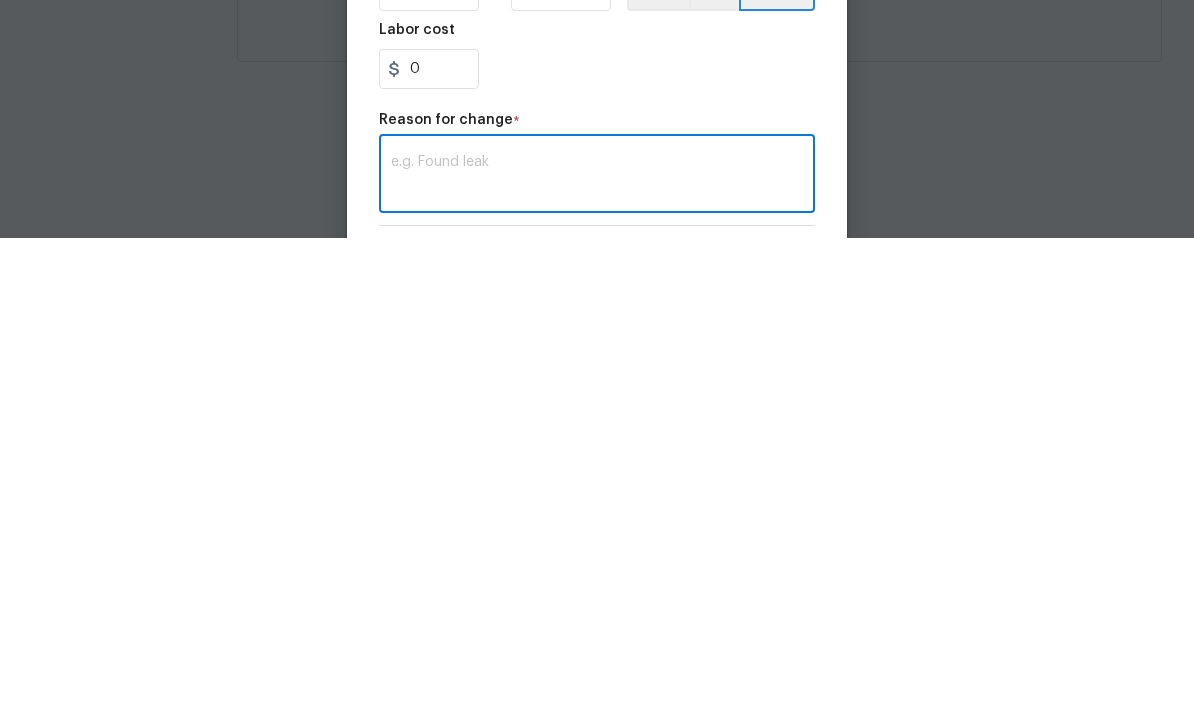 click at bounding box center (597, 648) 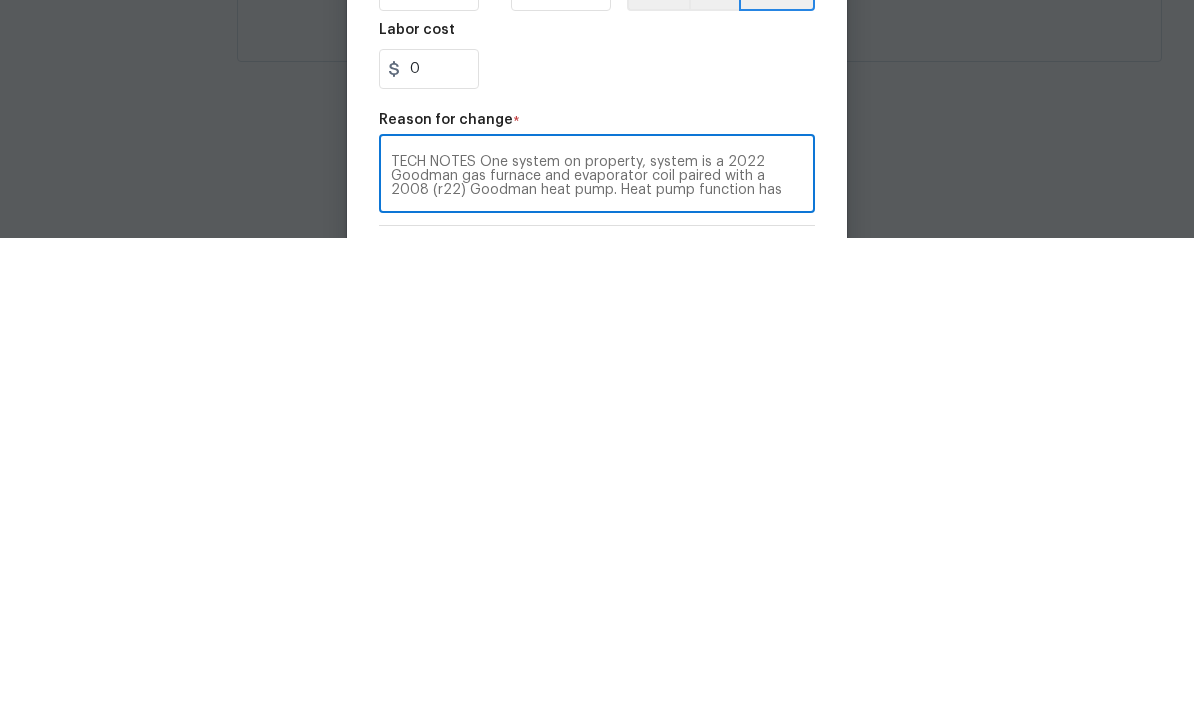 scroll, scrollTop: 196, scrollLeft: 0, axis: vertical 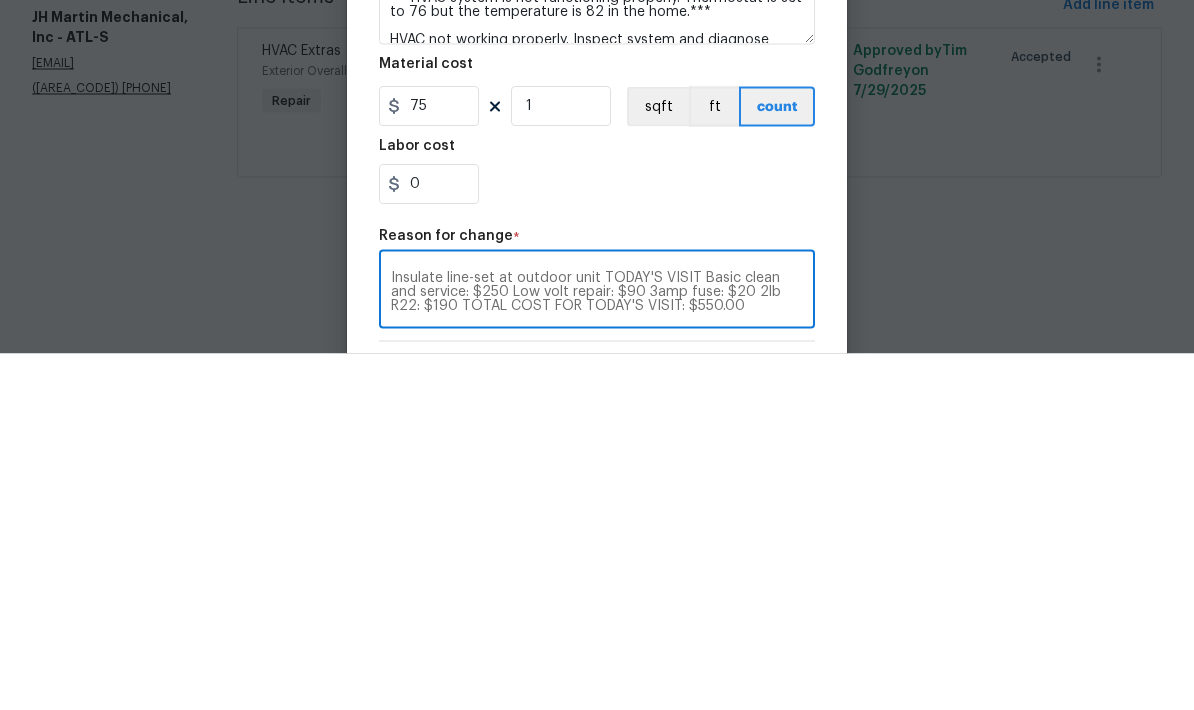 type on "TECH NOTES One system on property, system is a 2022 Goodman gas furnace and evaporator coil paired with a 2008 (r22) Goodman heat pump. Heat pump function has been abandoned and unit only operates in cooling mode. Upon arrival system was not cooling due to a low voltage short. Found damaged low voltage wire passing through wall to outdoor unit. Made repair to low voltage wire and replaced low voltage fuse. After getting system functioning properly found that the refrigerant level was 1 lbs low. Also needed new filter installed. System is back up and running and cooling with a 17° temperature drop. Today’s Visit: Complete system inspection Check stat operation Replace filter 16x25x1 Low voltage wire repair Replace 3 amp fuse Check cool operation Add 2 lbs r22 Check temperature drop Insulate line-set at outdoor unit TODAY'S VISIT Basic clean and service: $250 Low volt repair: $90 3amp fuse: $20 2lb R22: $190 TOTAL COST FOR TODAY'S VISIT: $550.00" 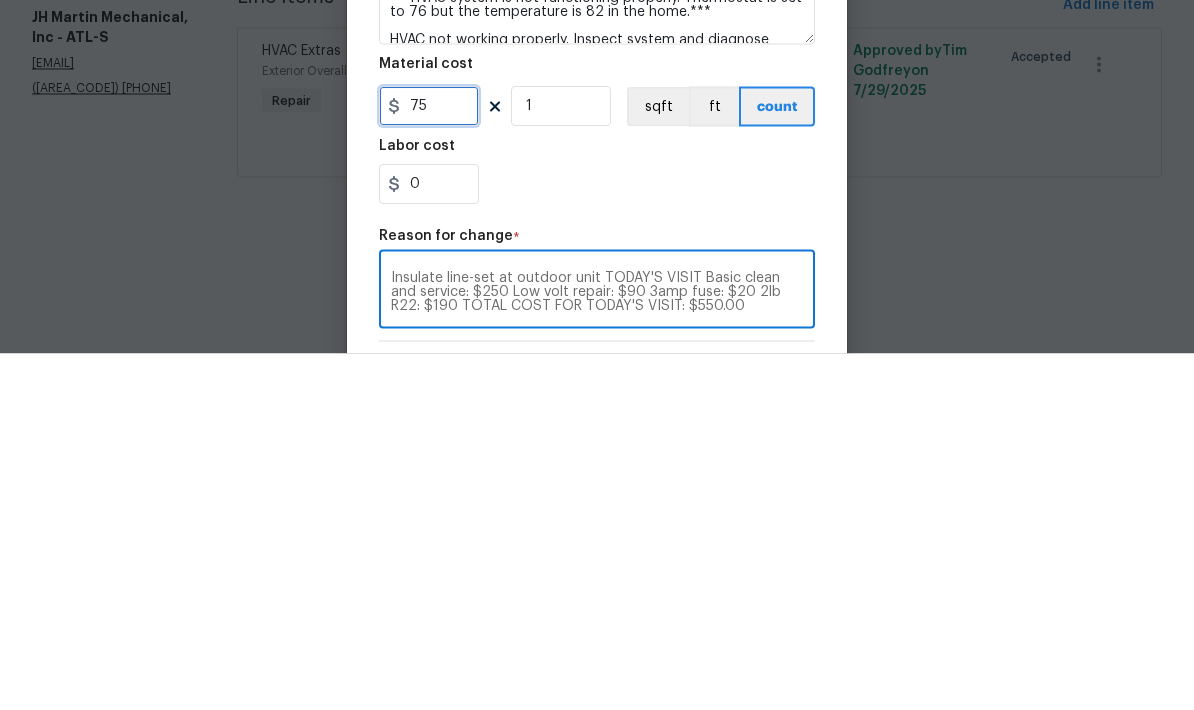 click on "75" at bounding box center [429, 463] 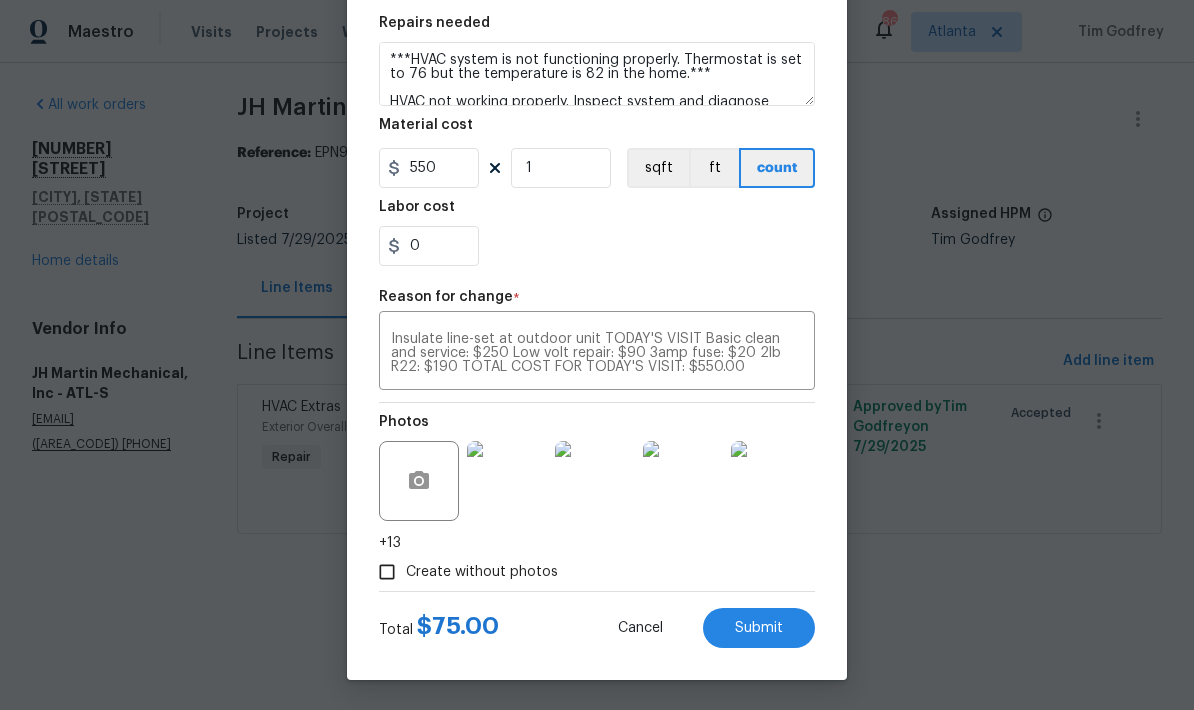 scroll, scrollTop: 299, scrollLeft: 0, axis: vertical 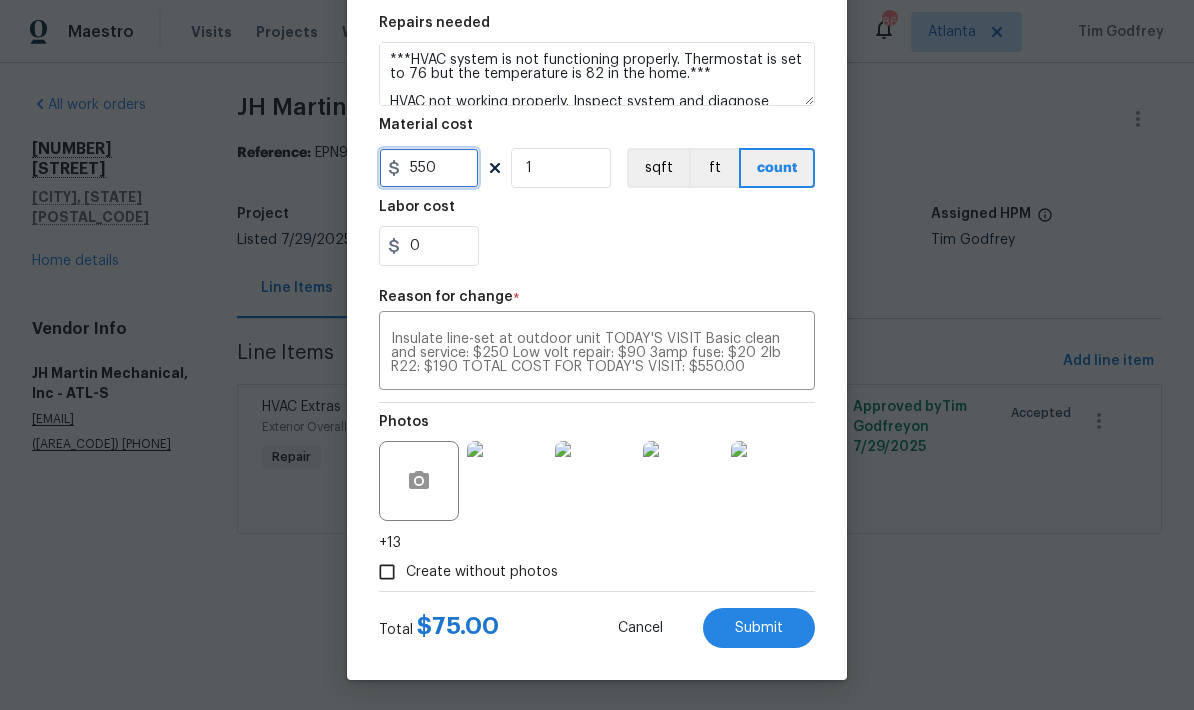 type on "550" 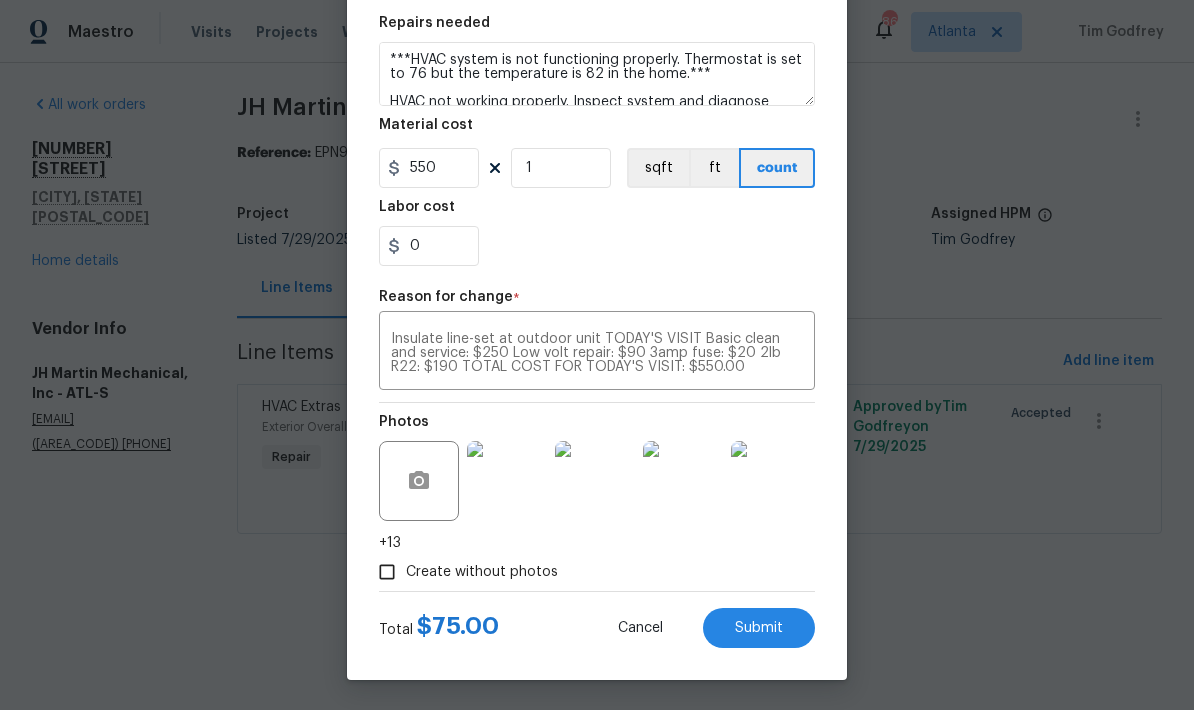 click on "Submit" at bounding box center [759, 628] 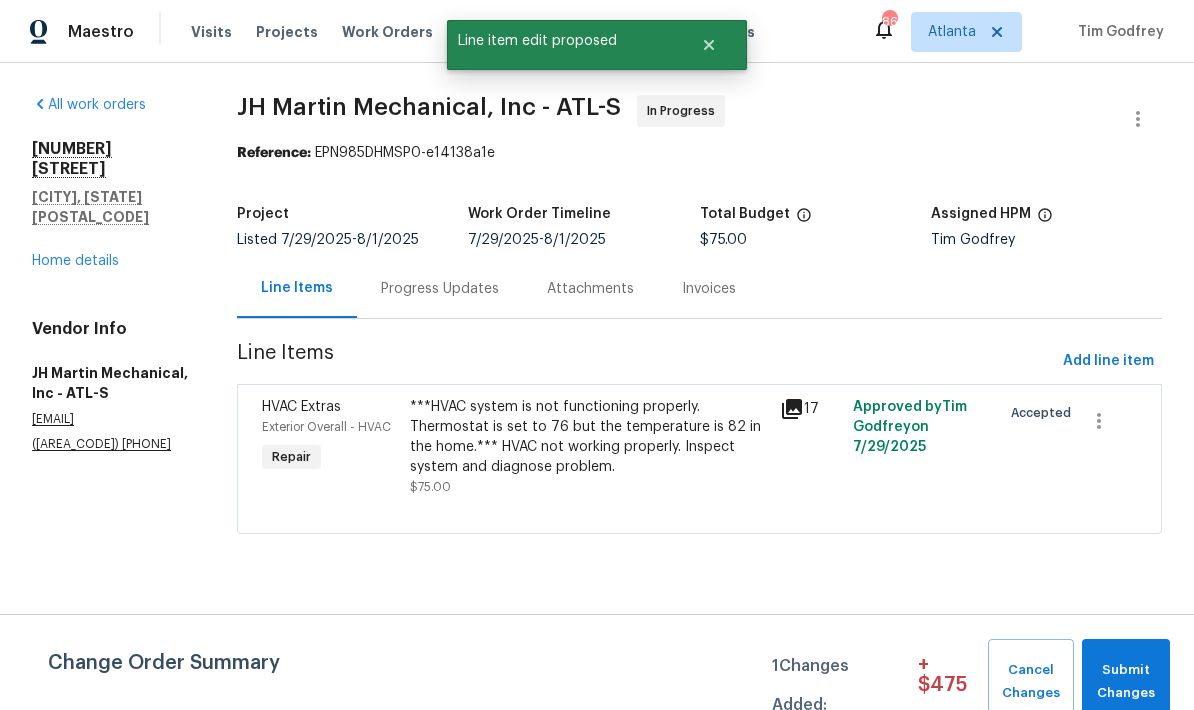 scroll, scrollTop: 0, scrollLeft: 0, axis: both 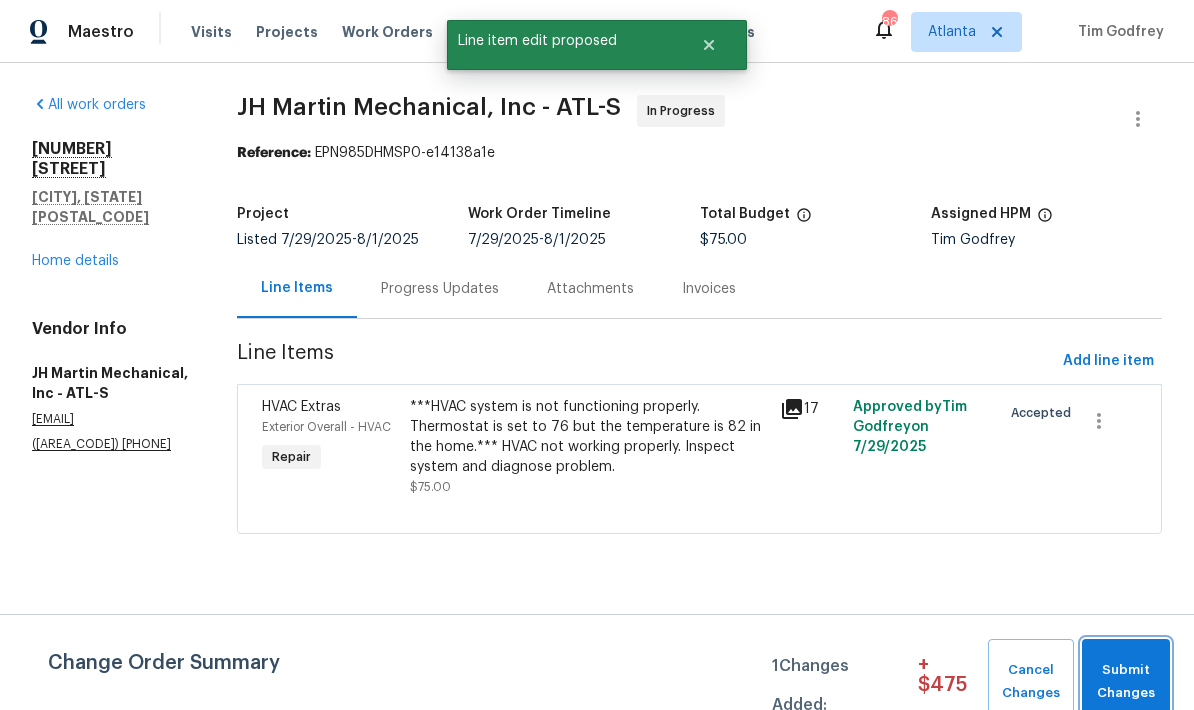 click on "Submit Changes" at bounding box center (1126, 682) 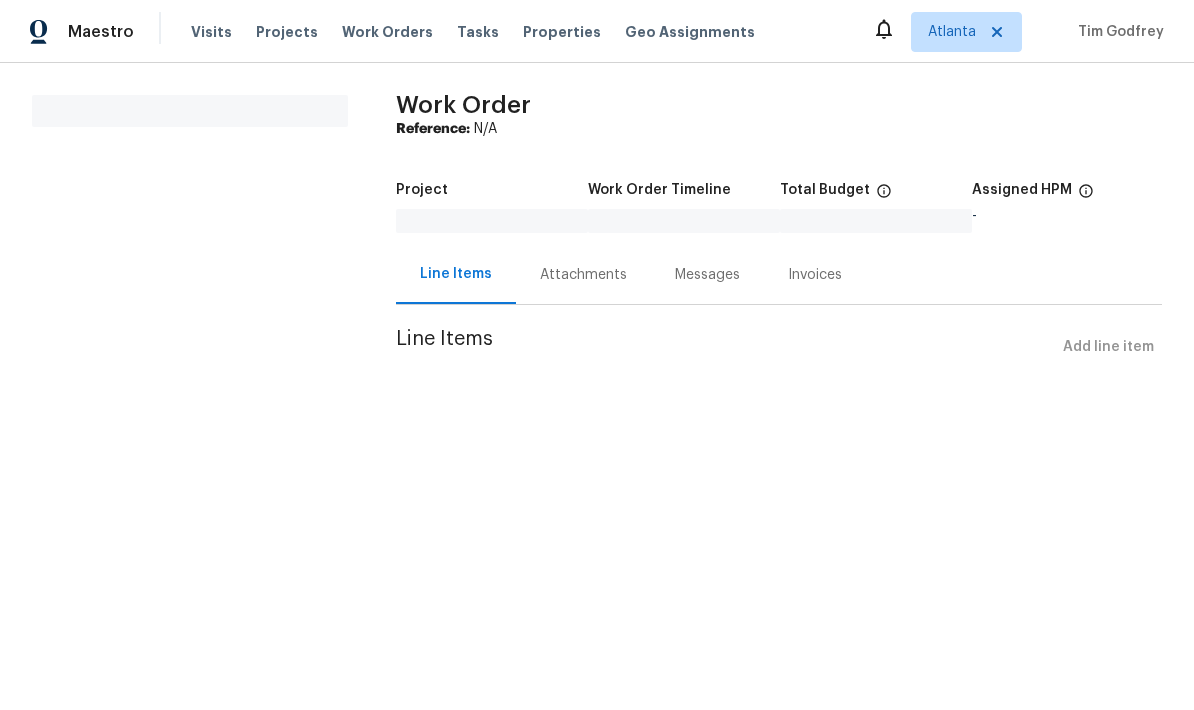 scroll, scrollTop: 0, scrollLeft: 0, axis: both 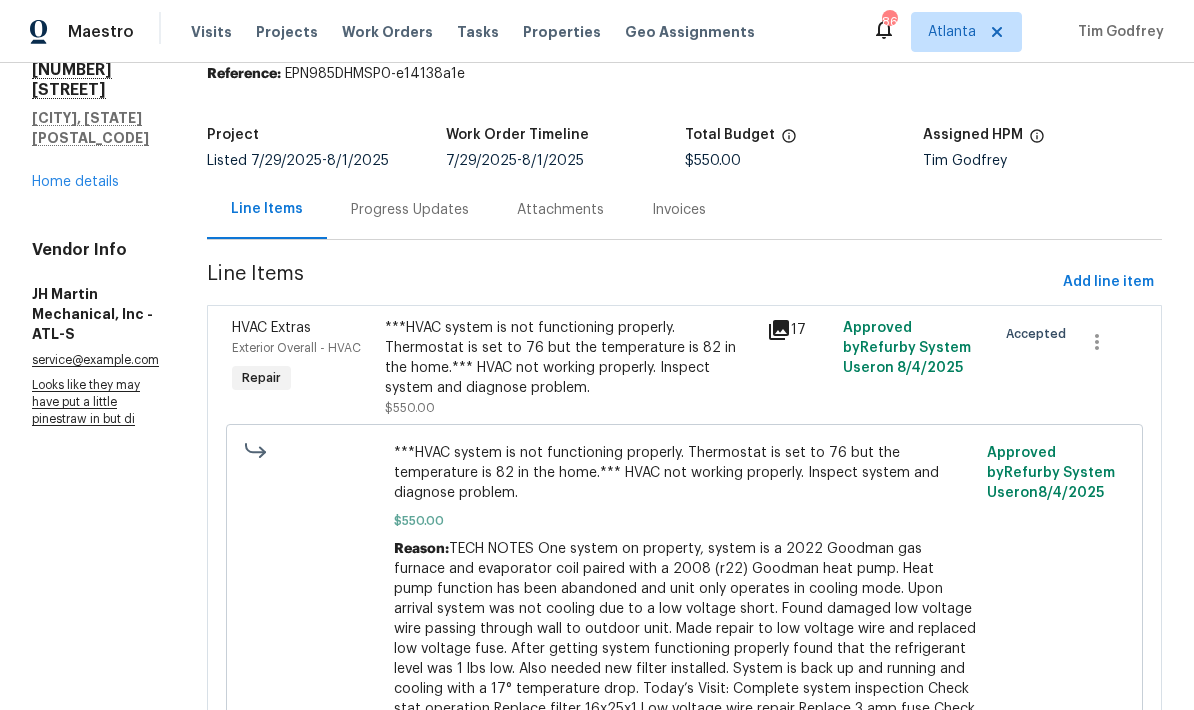 click on "***HVAC system is not functioning properly. Thermostat is set to 76 but the temperature is 82 in the home.***
HVAC not working properly. Inspect system and diagnose problem." at bounding box center (570, 358) 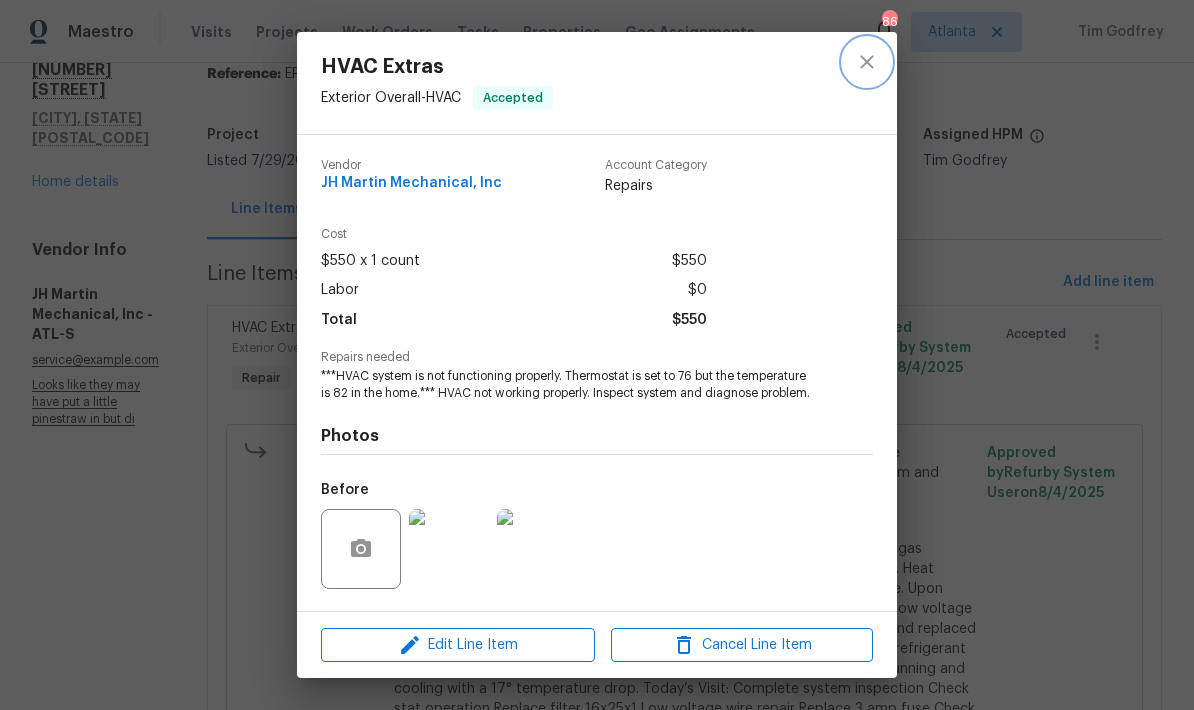 click 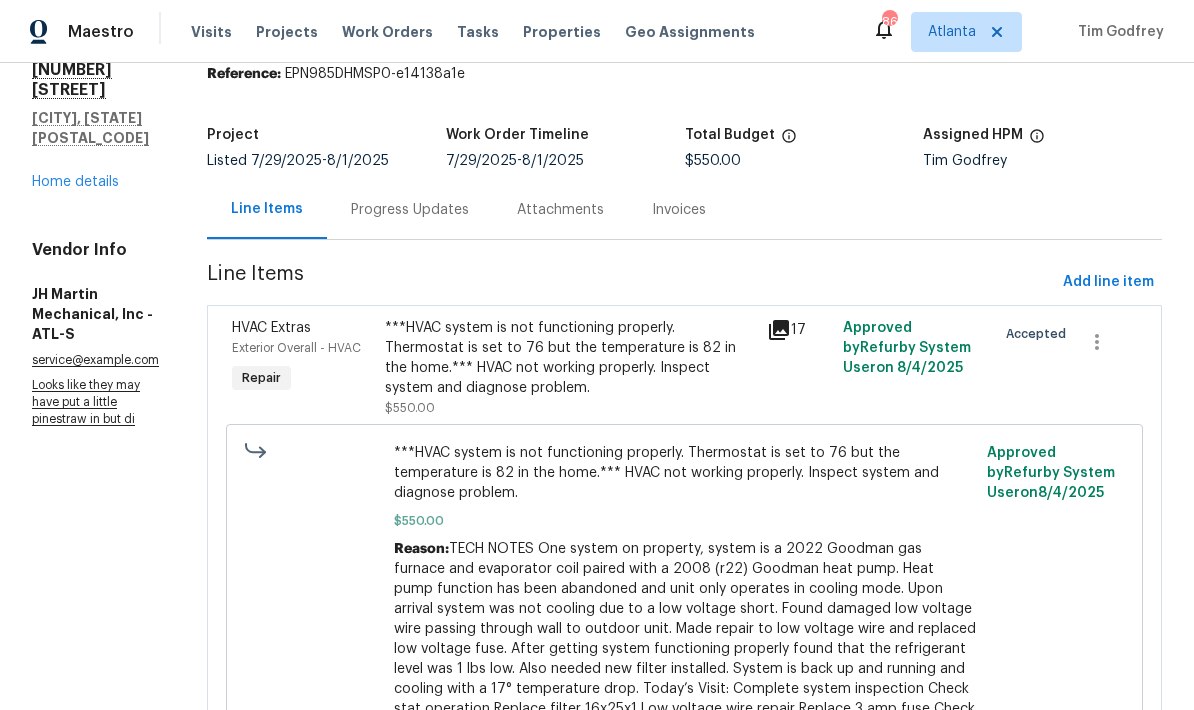 click on "Home details" at bounding box center (75, 182) 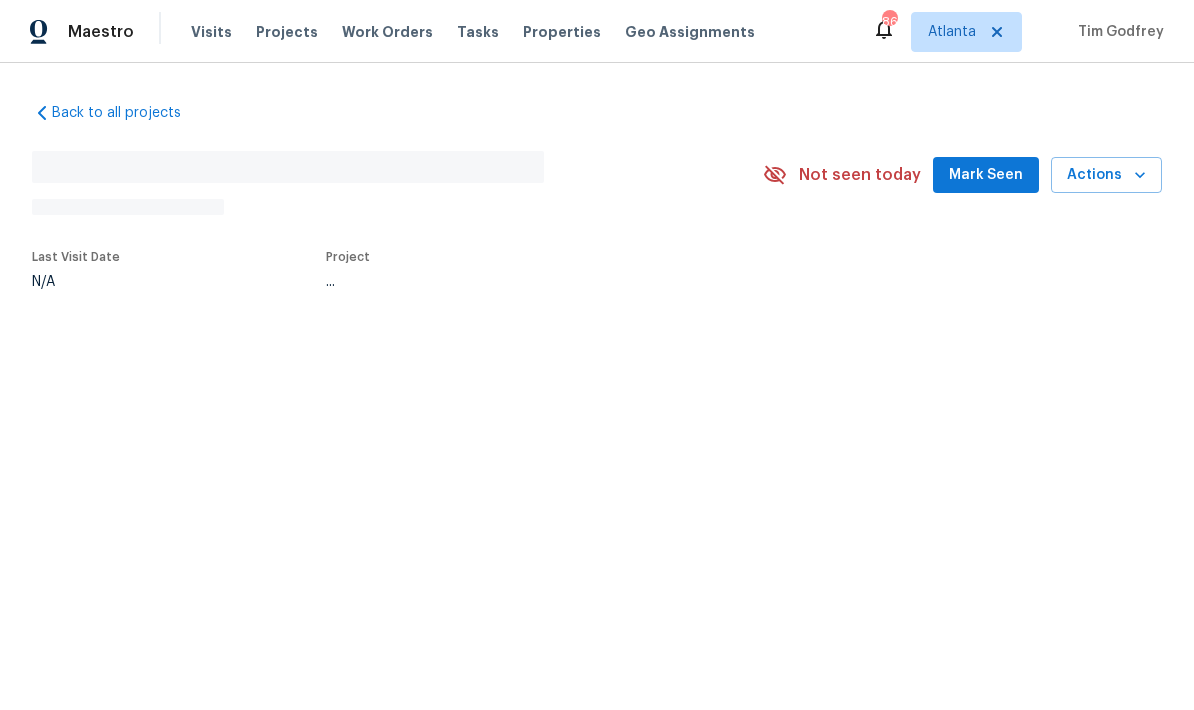 scroll, scrollTop: 0, scrollLeft: 0, axis: both 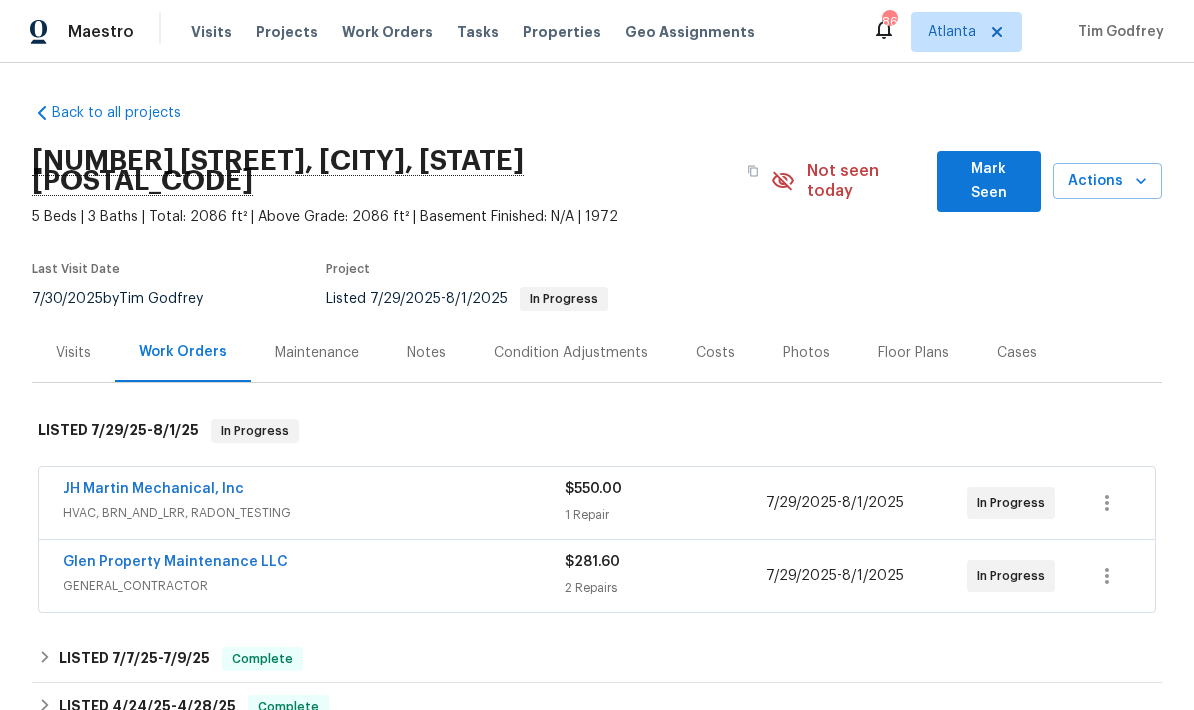 click on "Glen Property Maintenance LLC" at bounding box center [175, 562] 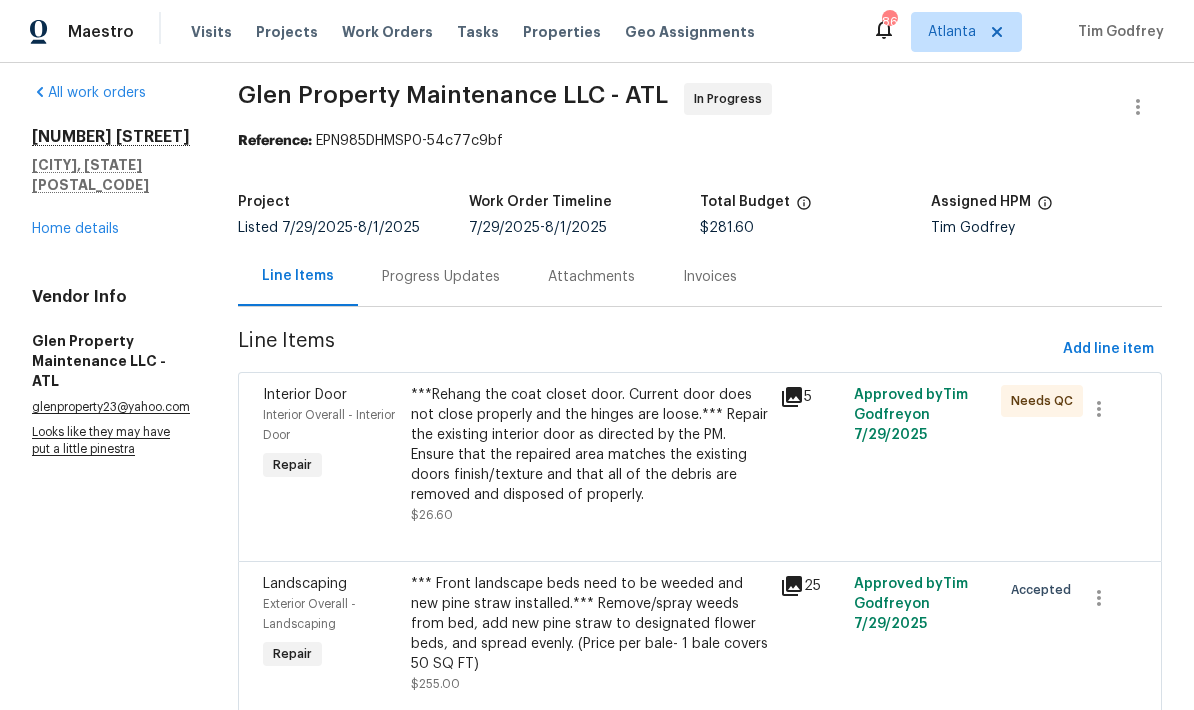 scroll, scrollTop: 11, scrollLeft: 0, axis: vertical 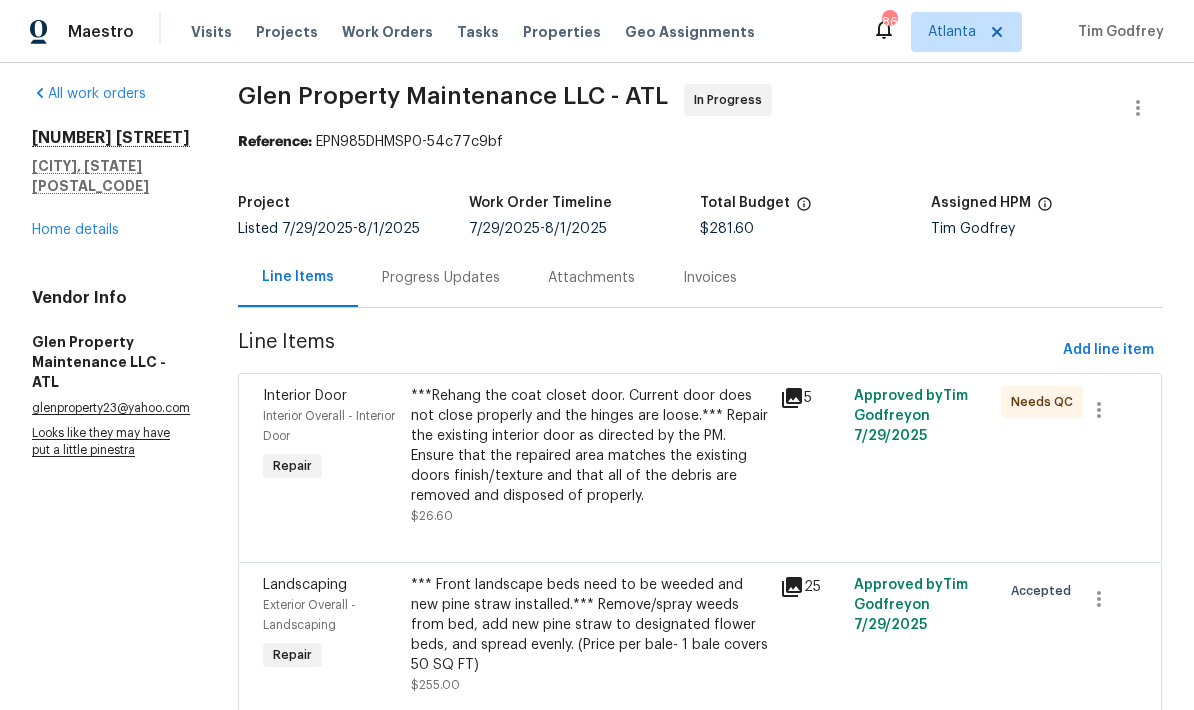 click on "*** Front landscape beds need to be weeded and new pine straw installed.***
Remove/spray weeds from bed, add new pine straw to designated flower beds, and spread evenly. (Price per bale- 1 bale covers 50 SQ FT)" at bounding box center (589, 625) 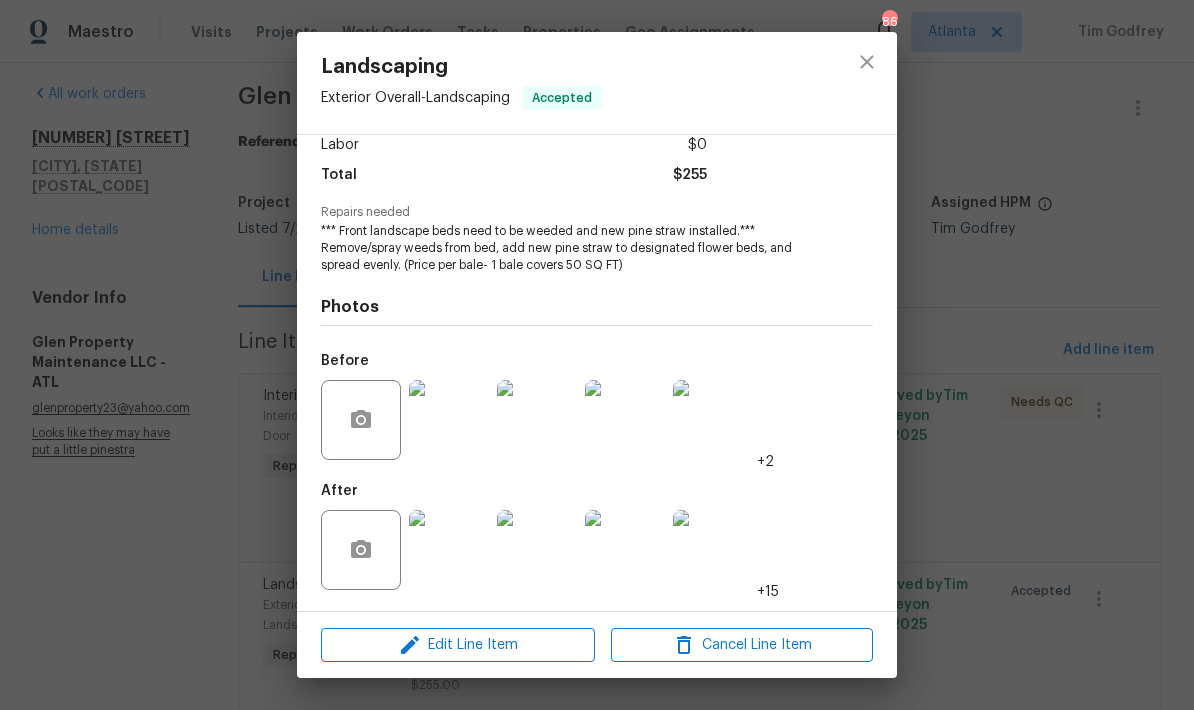 scroll, scrollTop: 148, scrollLeft: 0, axis: vertical 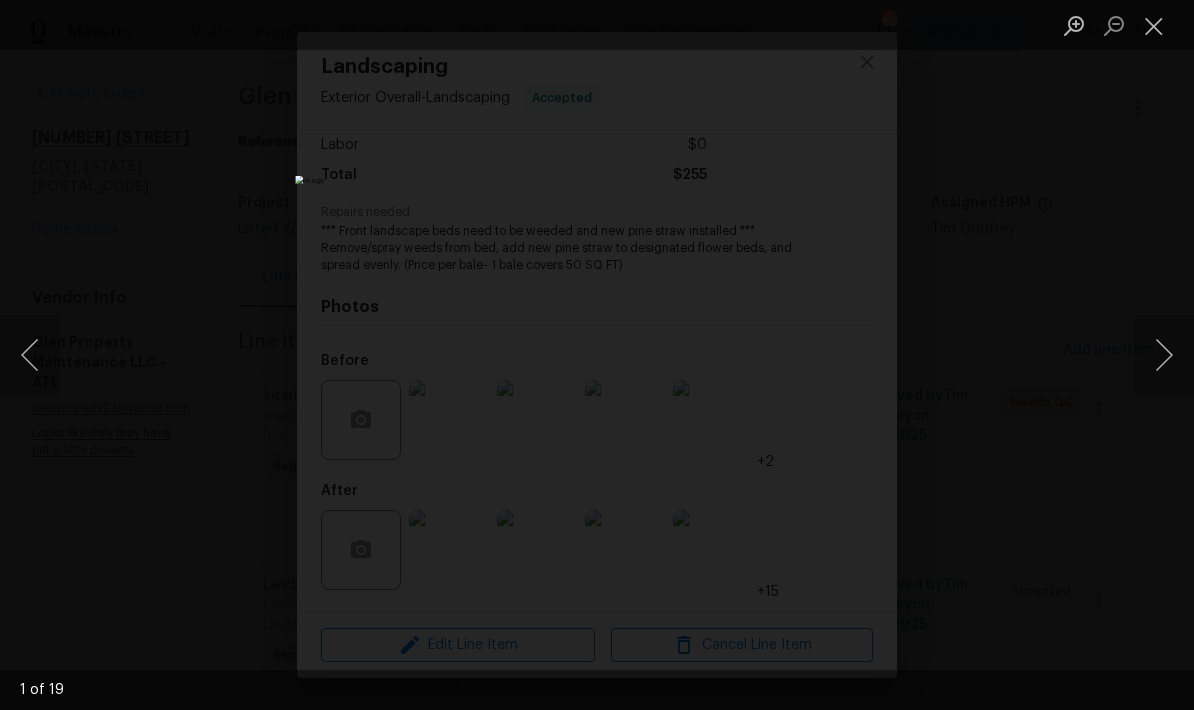 click at bounding box center (1164, 355) 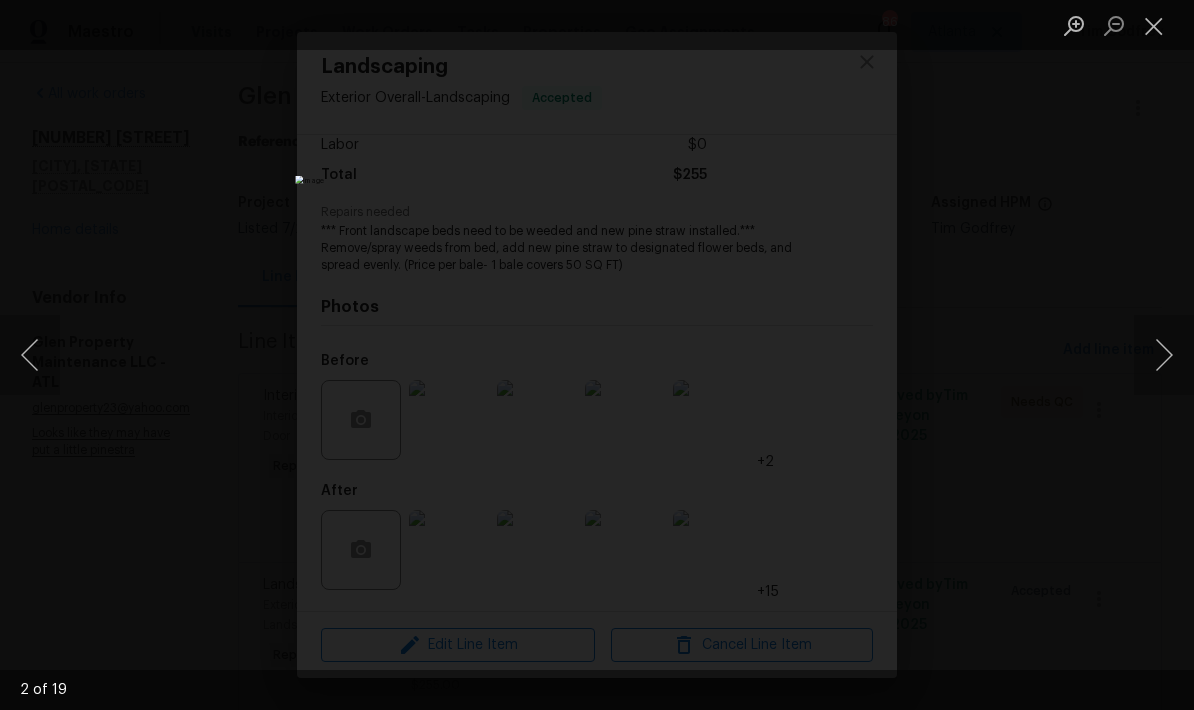 click at bounding box center (1164, 355) 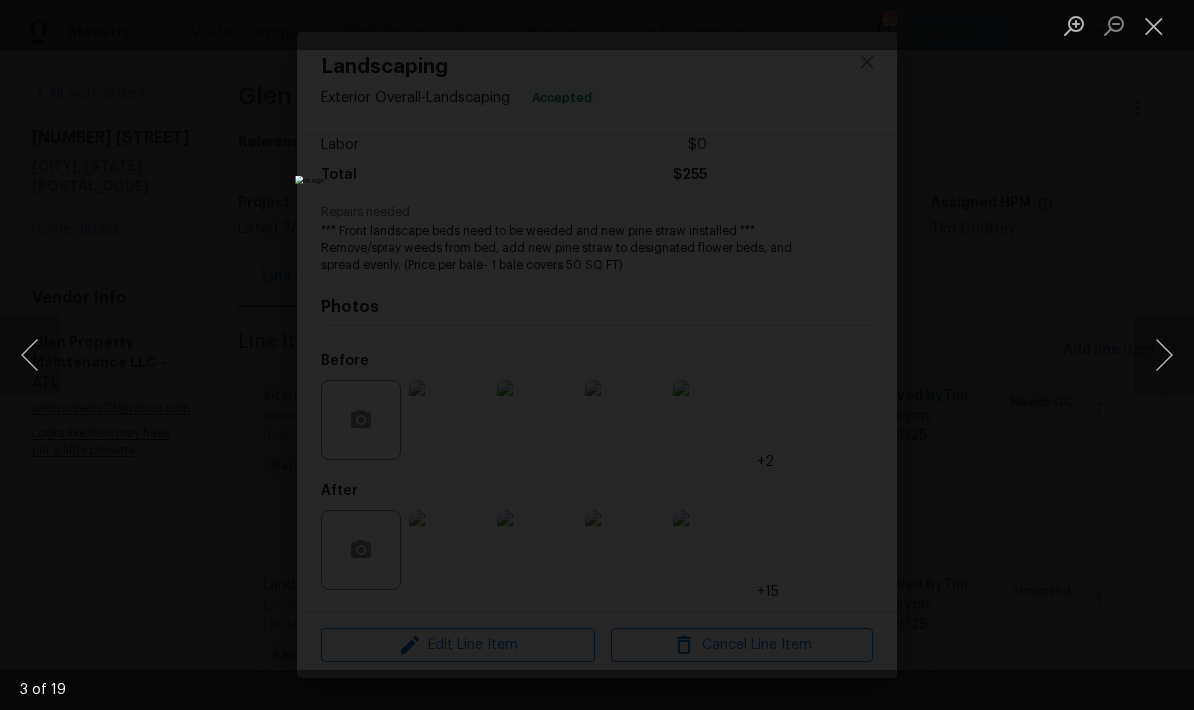 click at bounding box center [1164, 355] 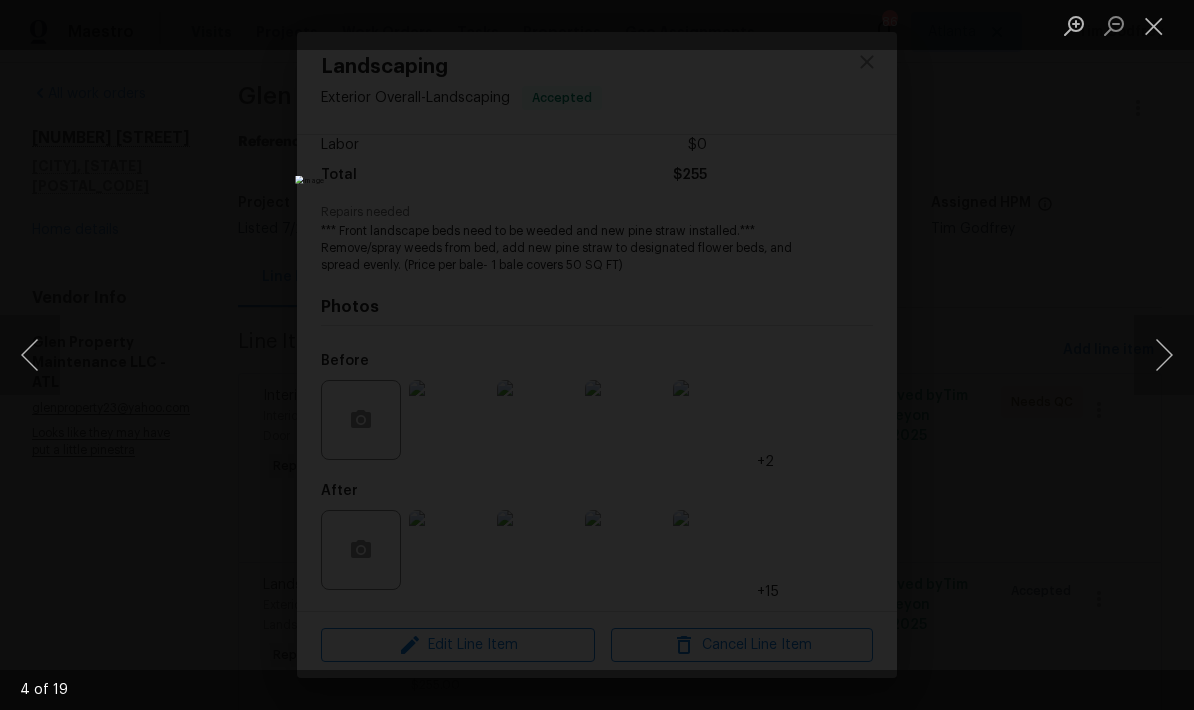 click at bounding box center [1164, 355] 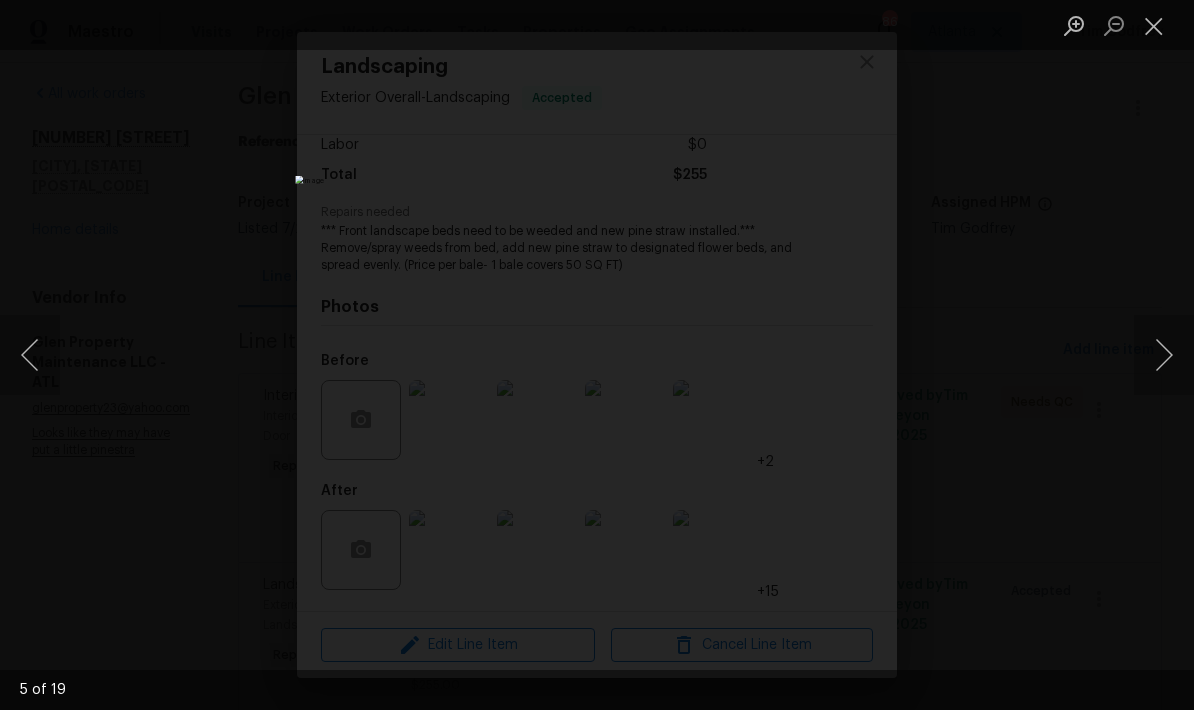 click at bounding box center [1164, 355] 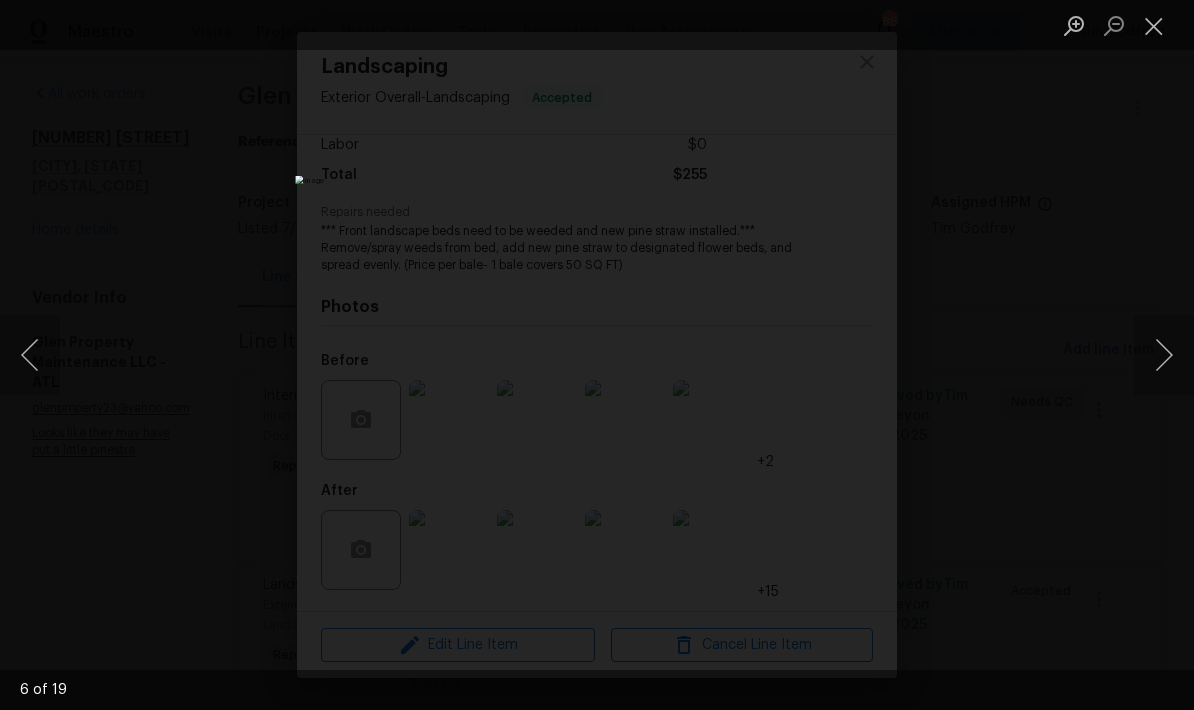 click at bounding box center (1164, 355) 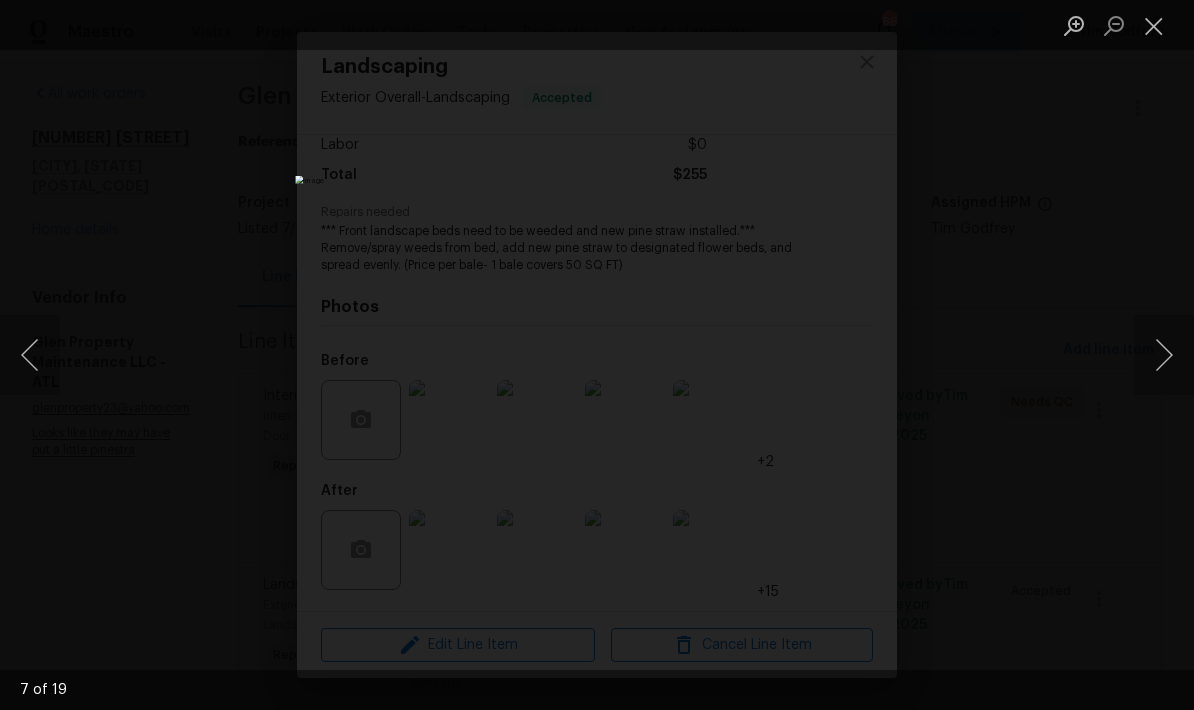 click at bounding box center [1164, 355] 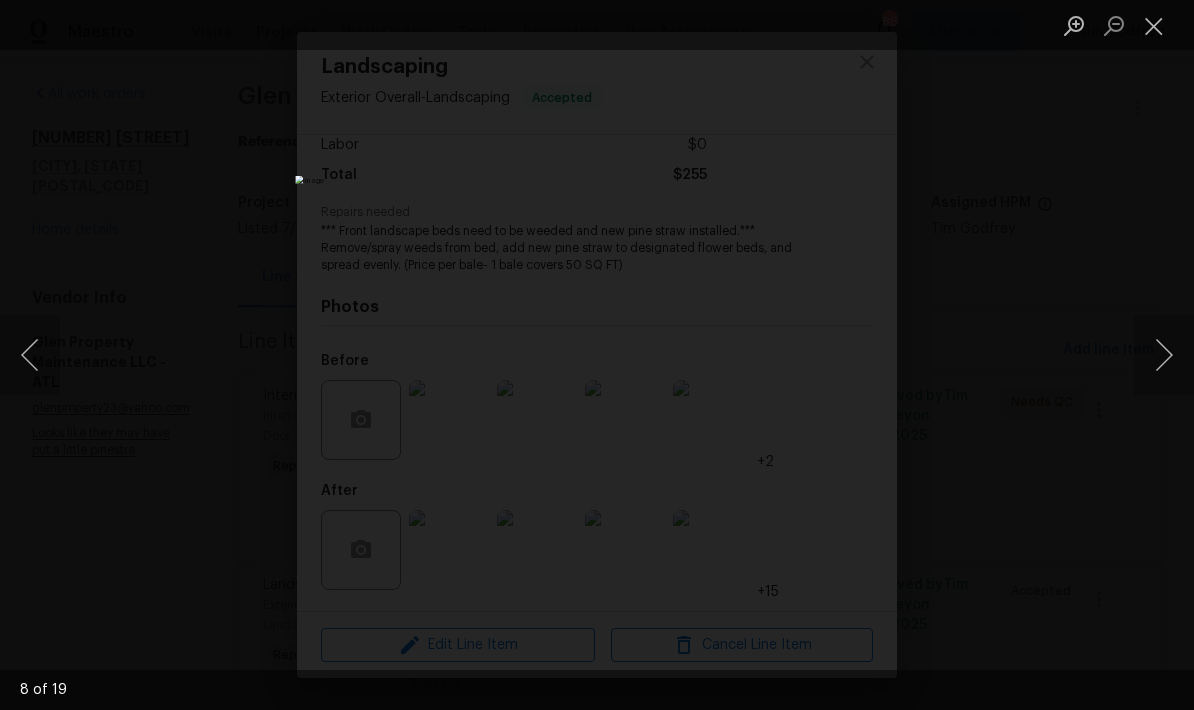 click at bounding box center (1164, 355) 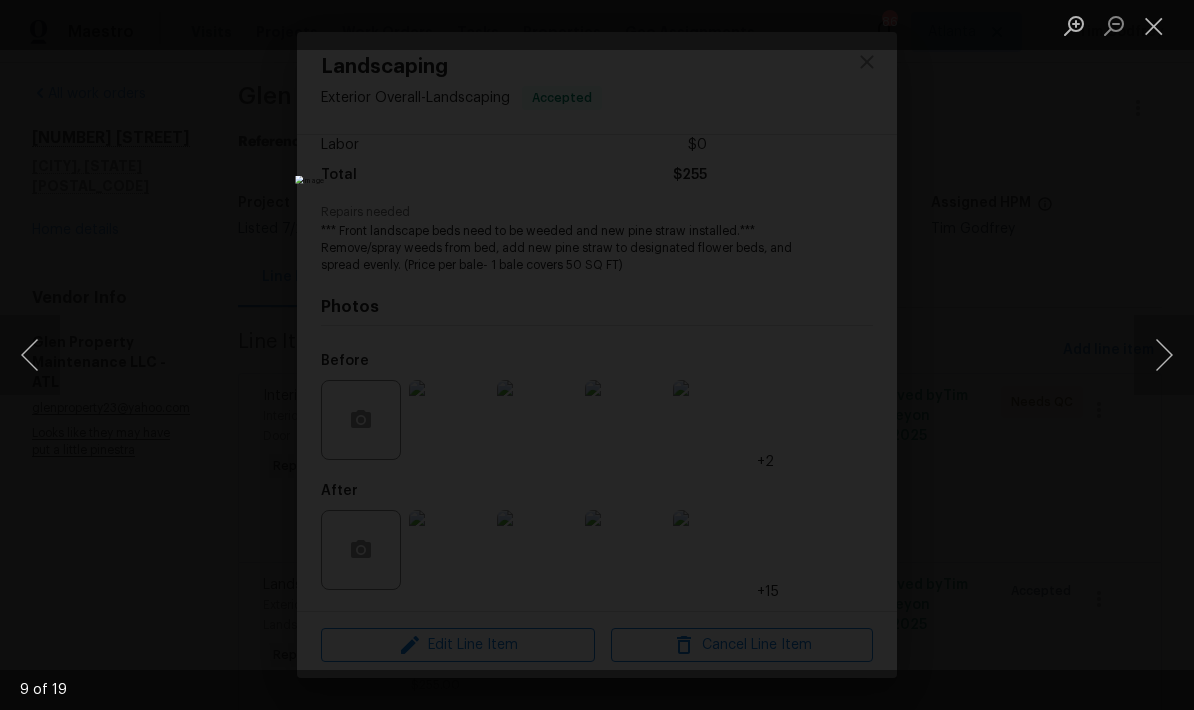 click at bounding box center [1164, 355] 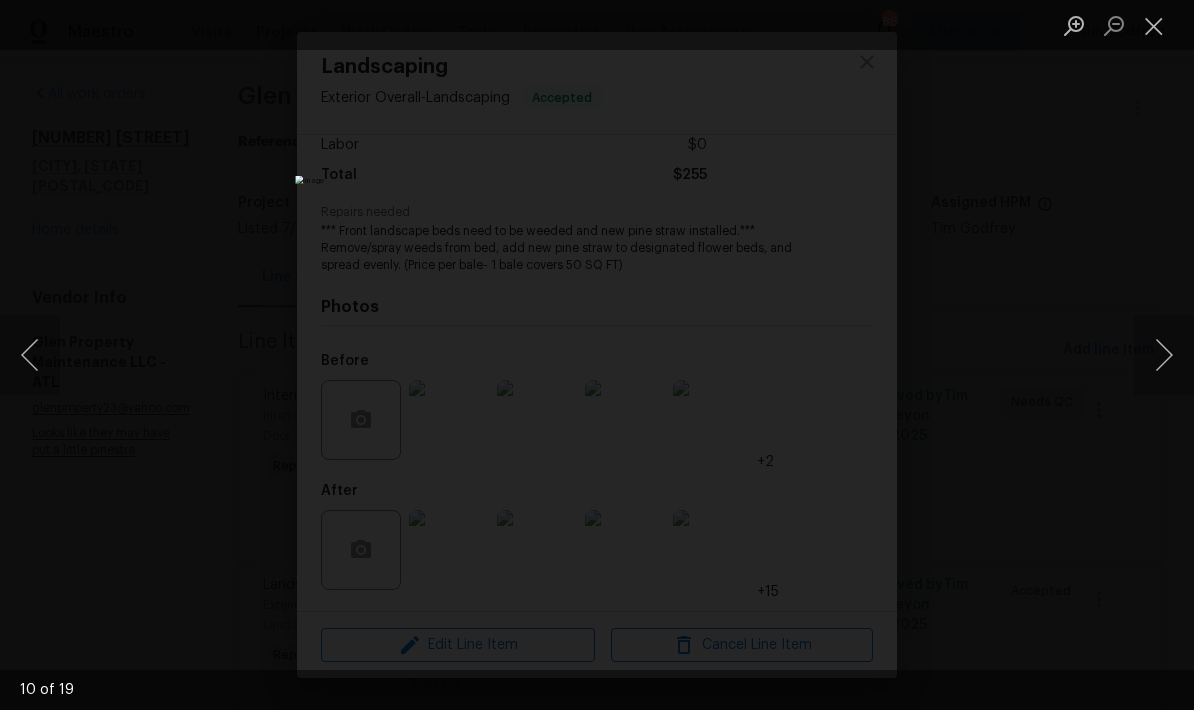 click at bounding box center (1164, 355) 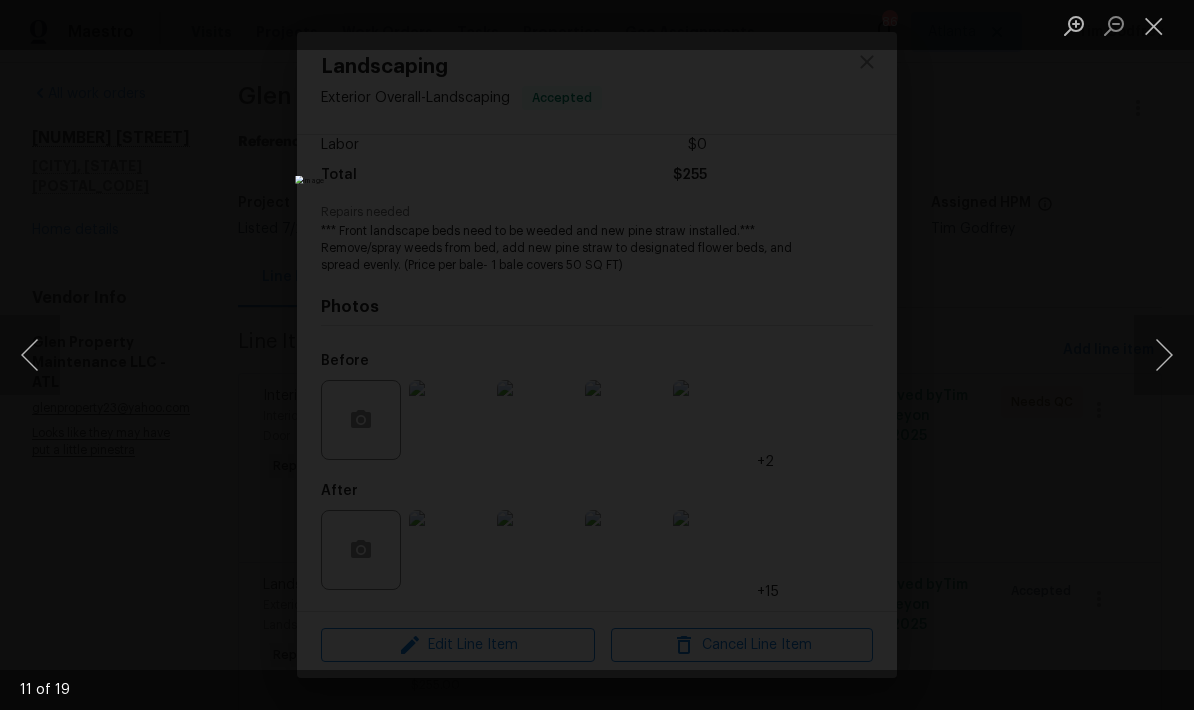 click at bounding box center (1164, 355) 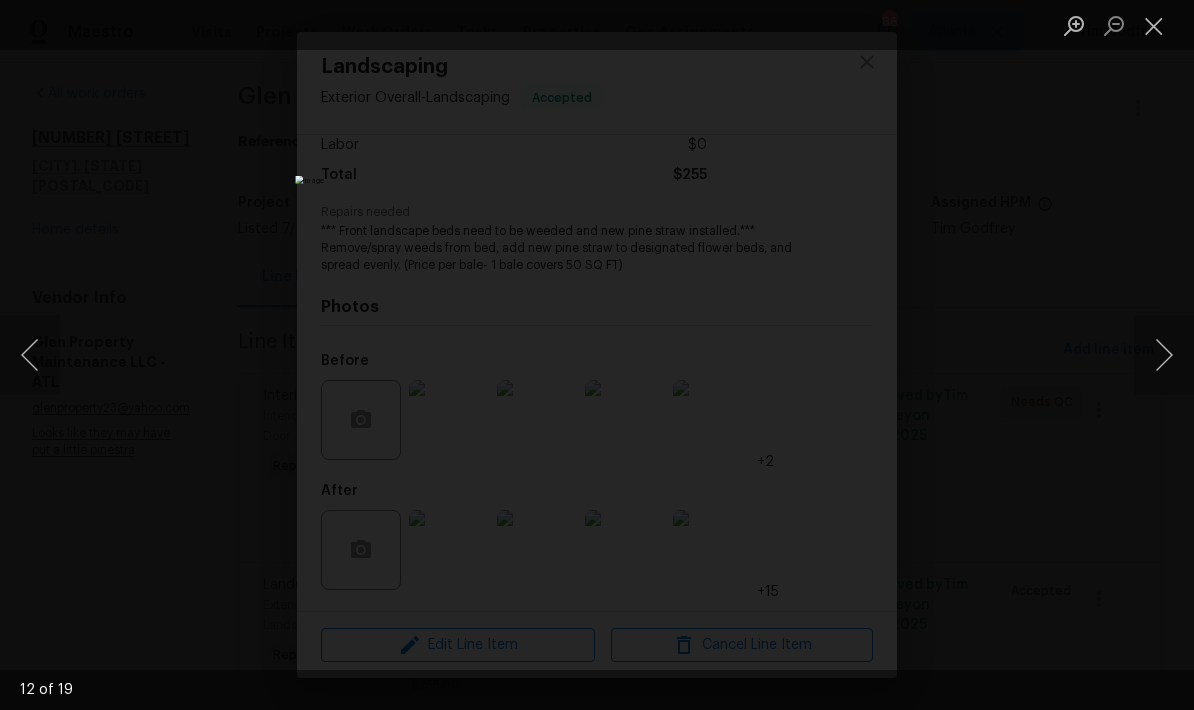 click at bounding box center [1164, 355] 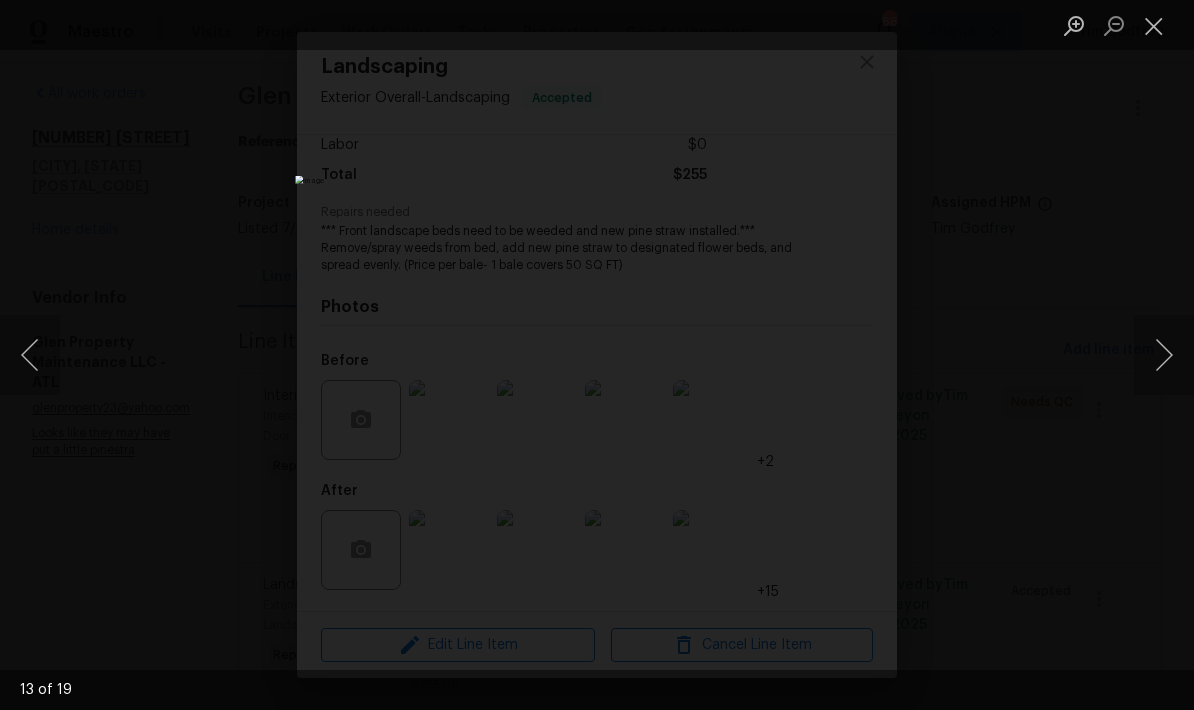 click at bounding box center (1164, 355) 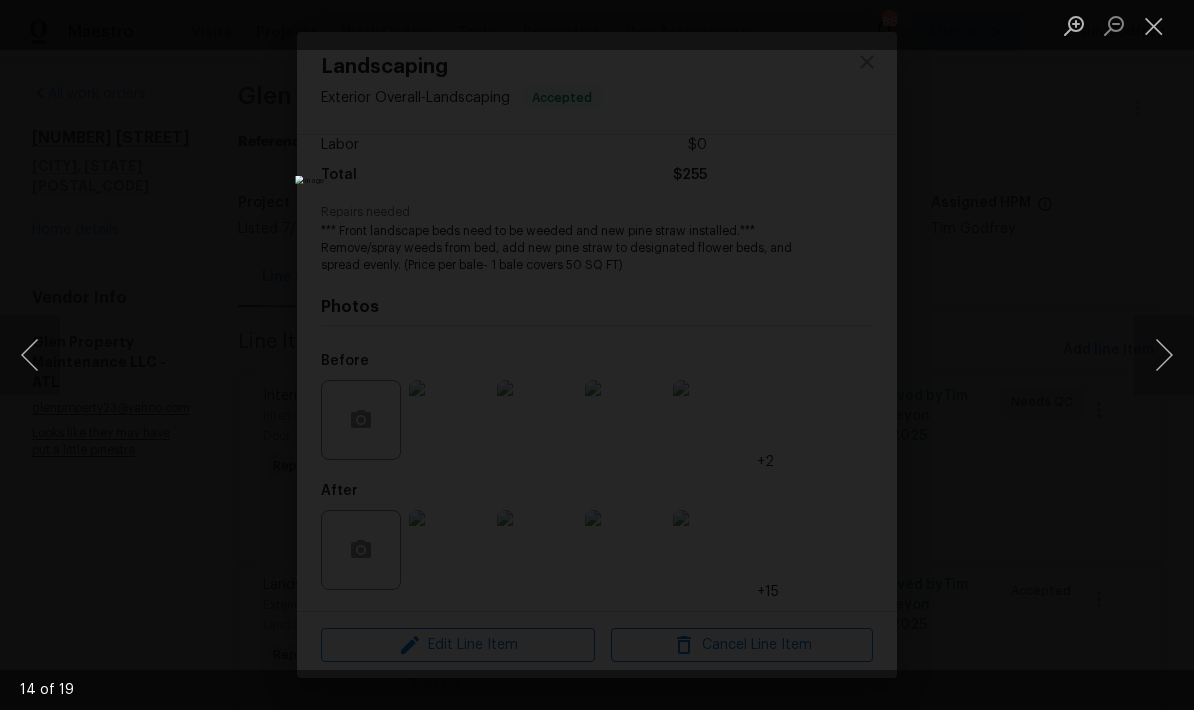 click at bounding box center [1164, 355] 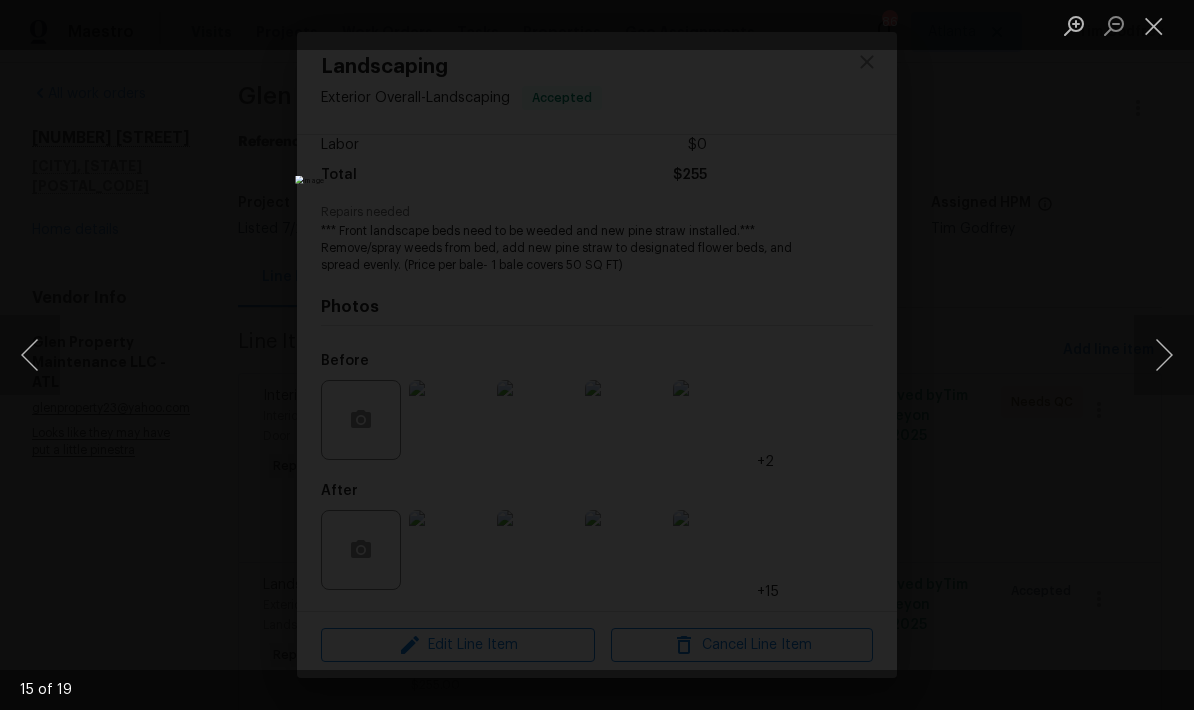 click at bounding box center [1164, 355] 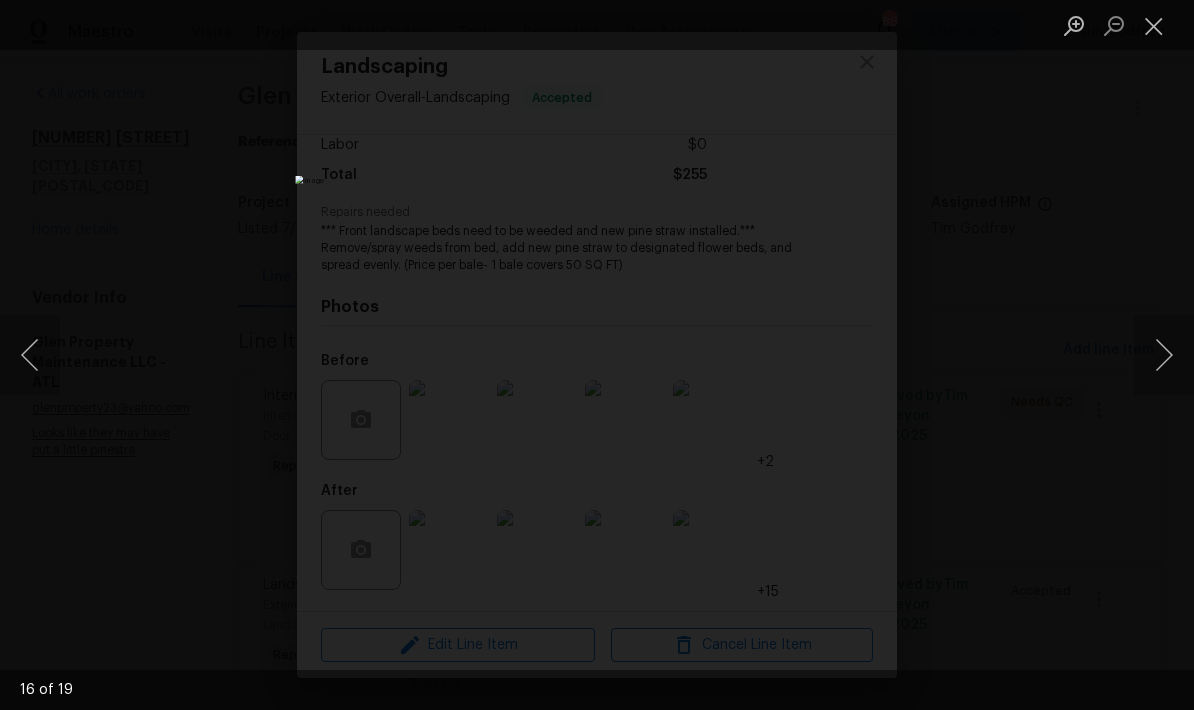 click at bounding box center (1164, 355) 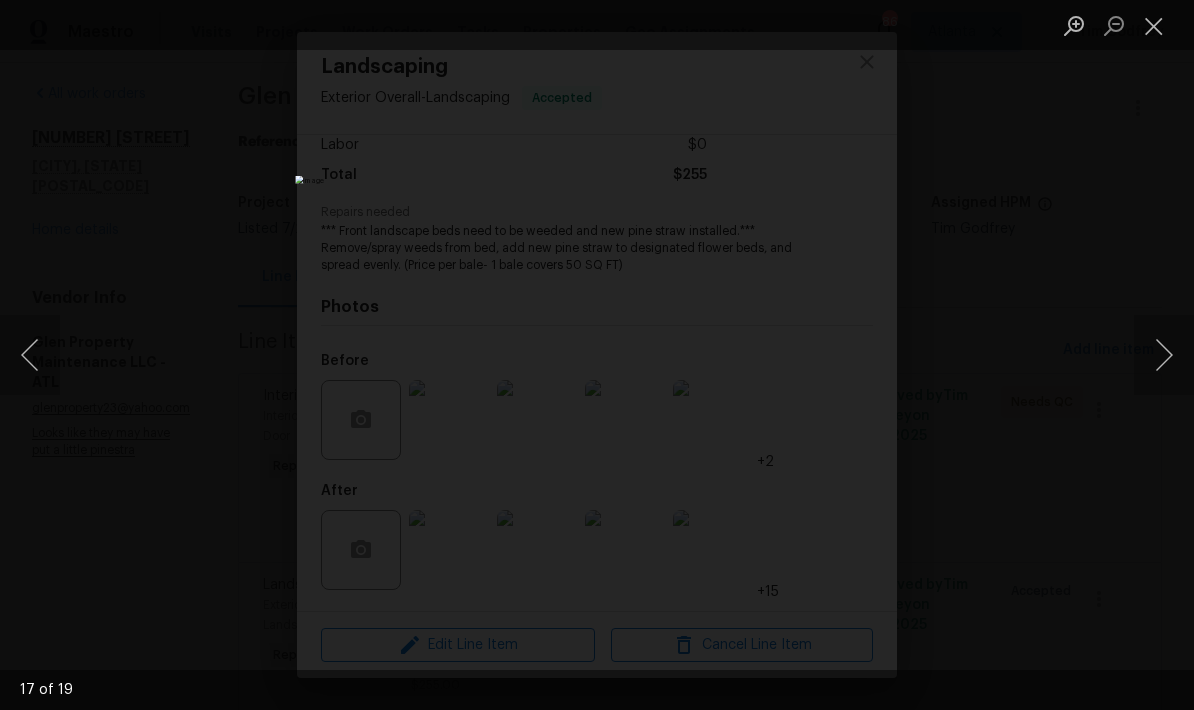 click at bounding box center (1164, 355) 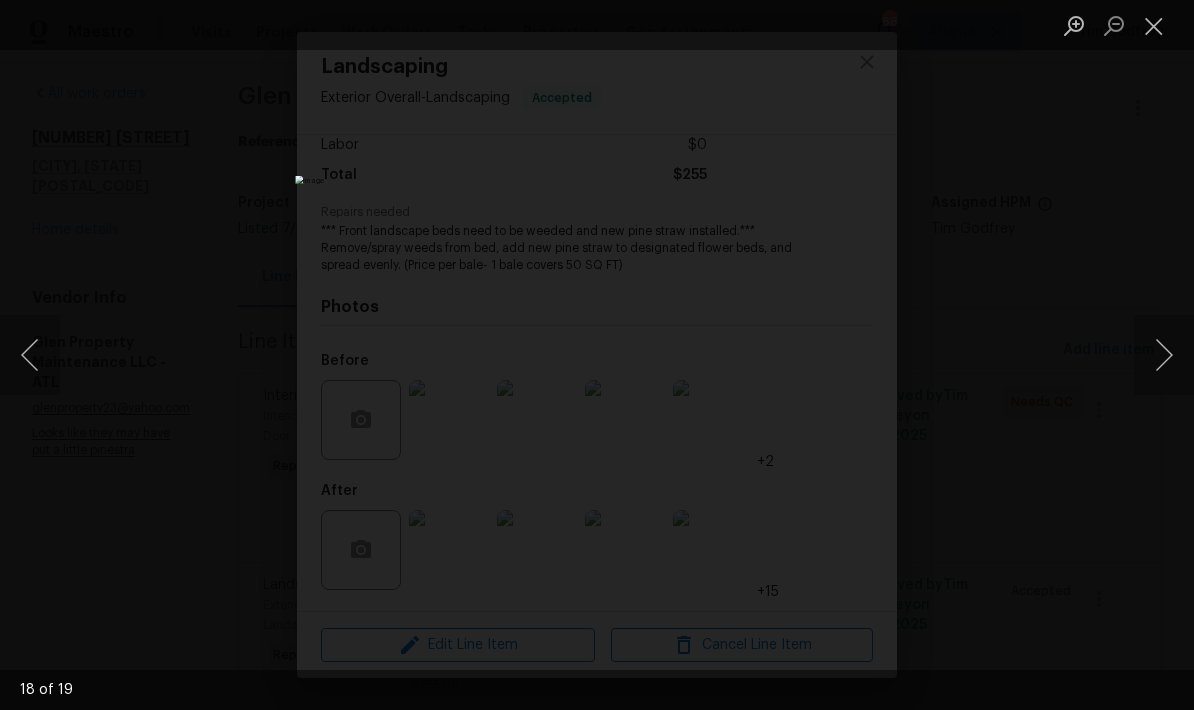 click at bounding box center [1164, 355] 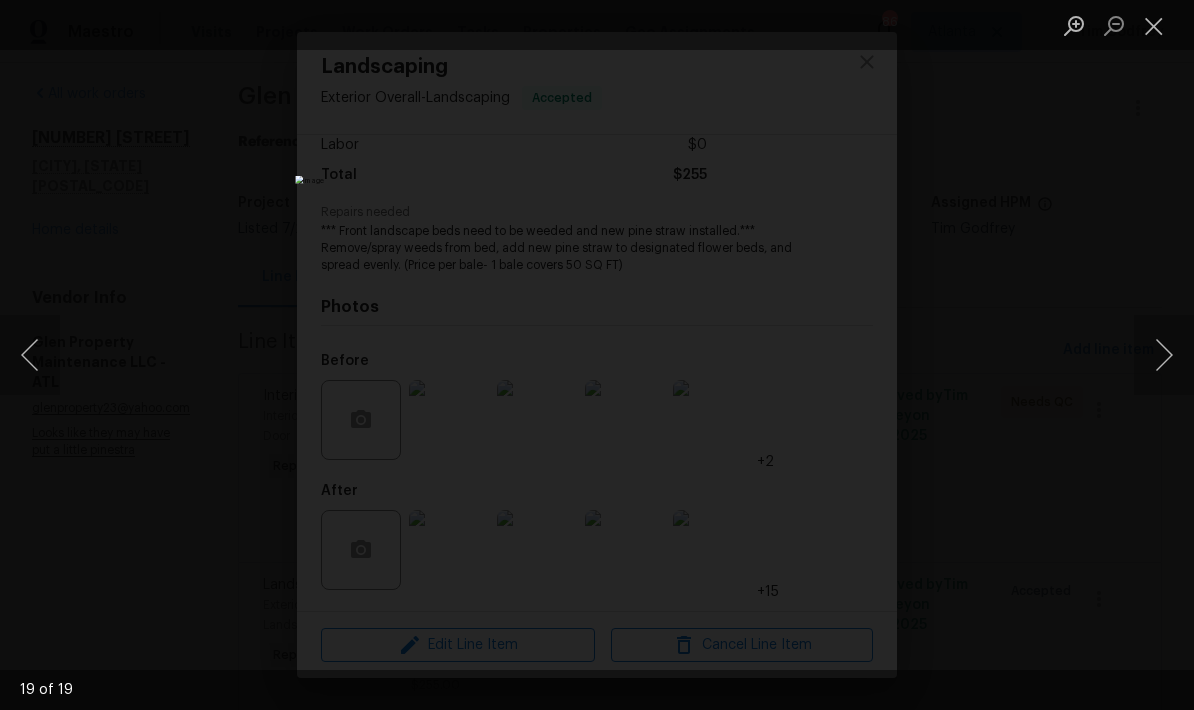 click at bounding box center (1164, 355) 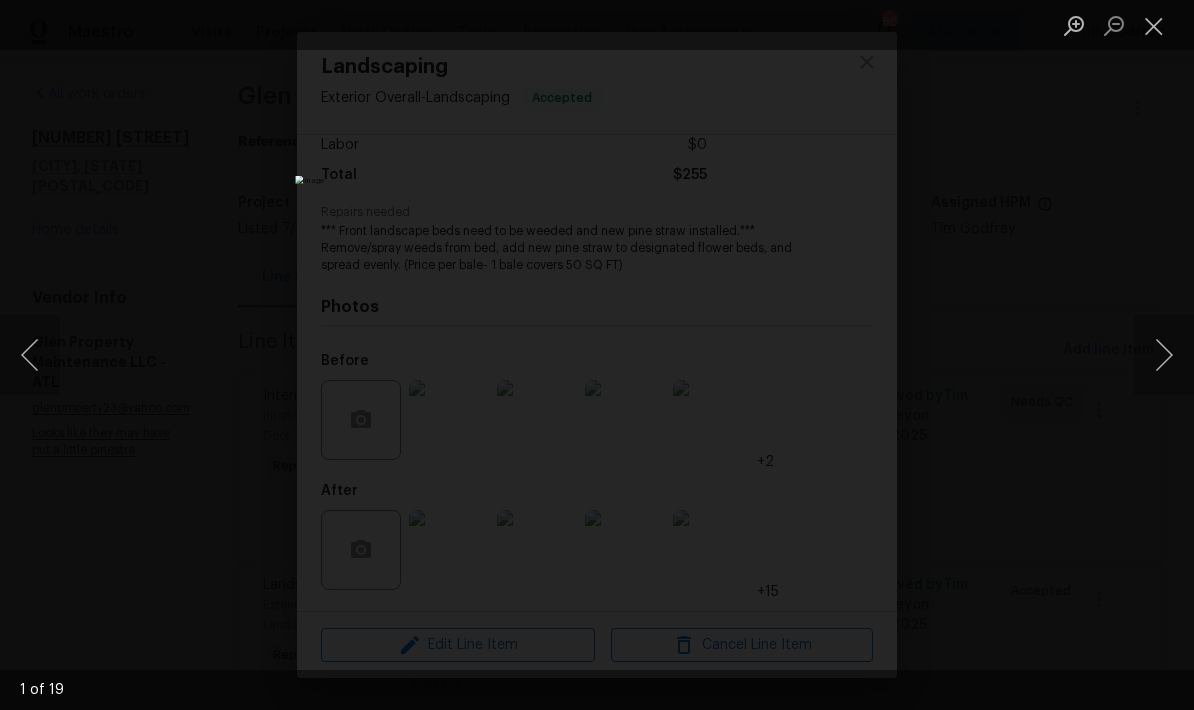 click at bounding box center [1164, 355] 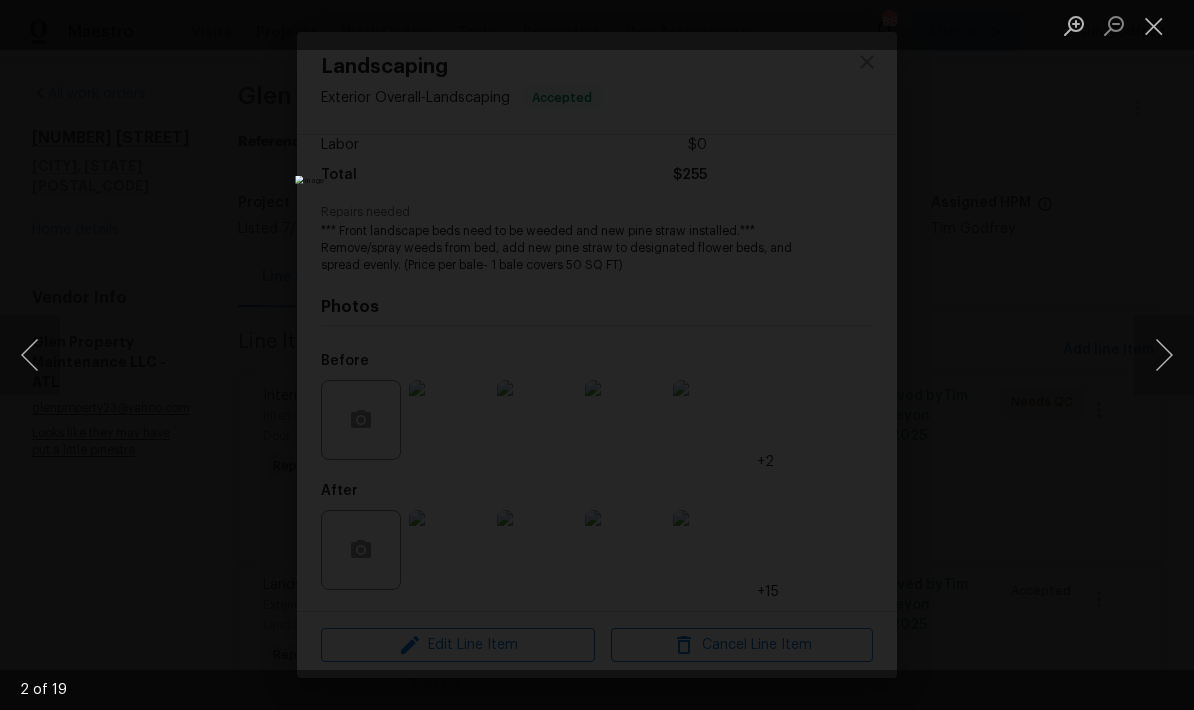 click at bounding box center [1164, 355] 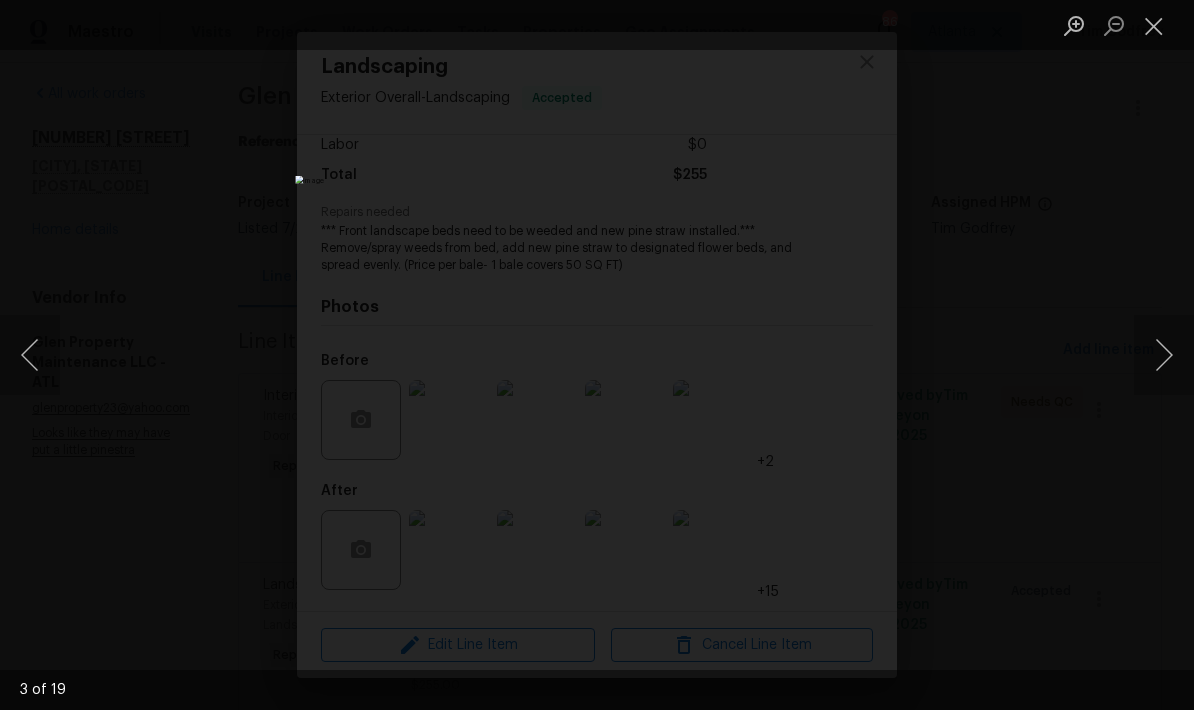 click at bounding box center (1154, 25) 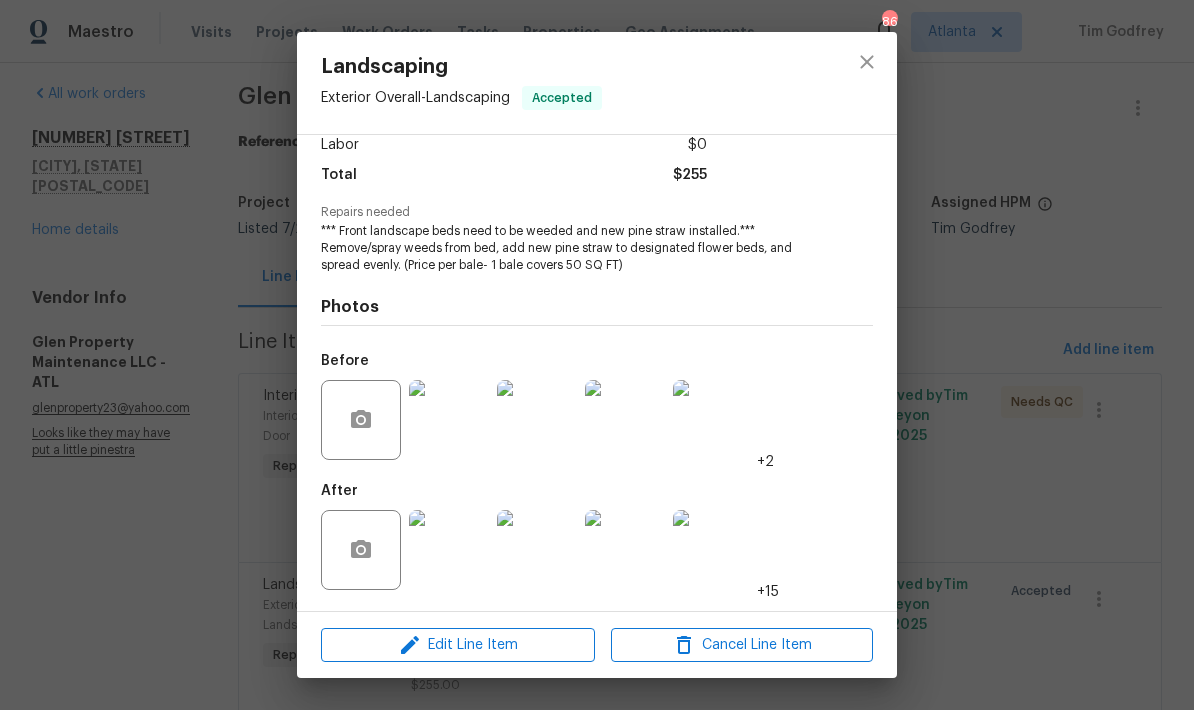 click at bounding box center (449, 420) 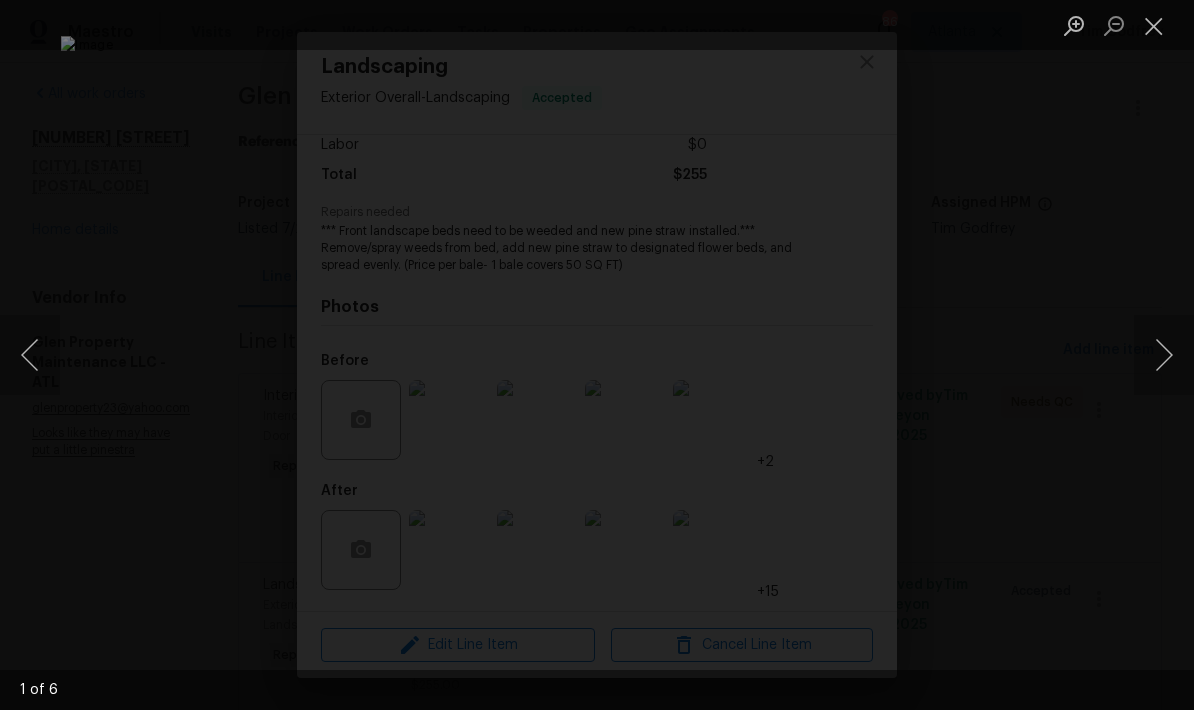 click at bounding box center [1164, 355] 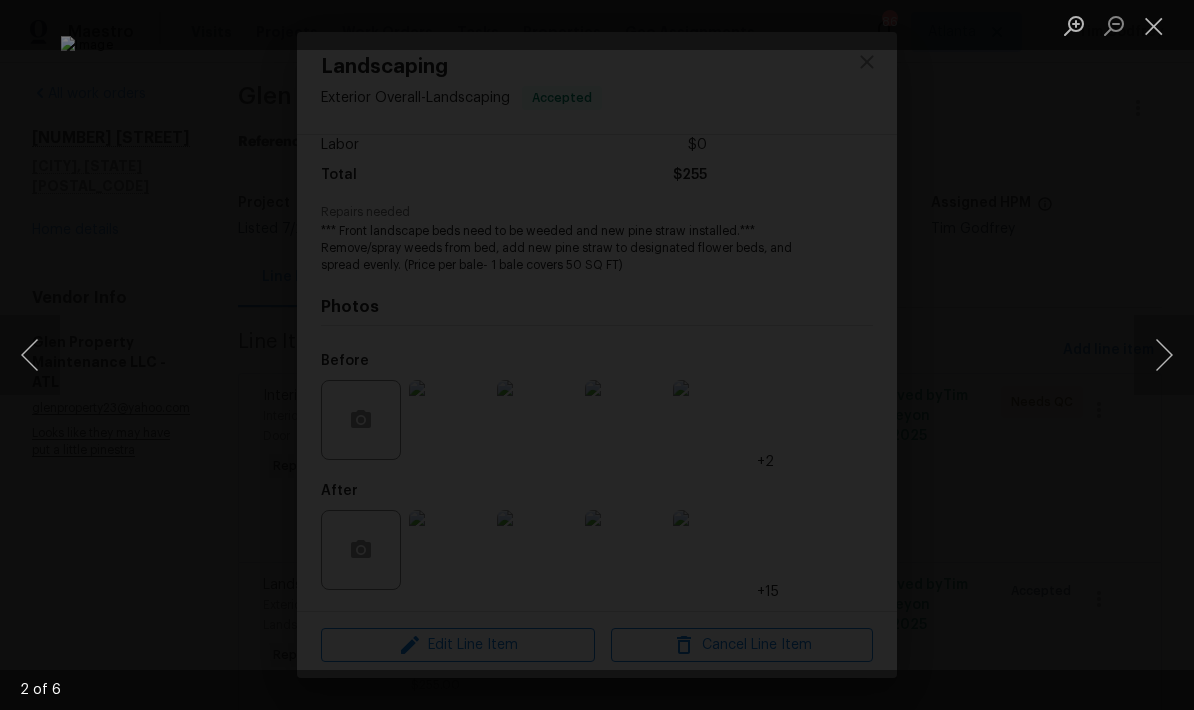 click at bounding box center [1164, 355] 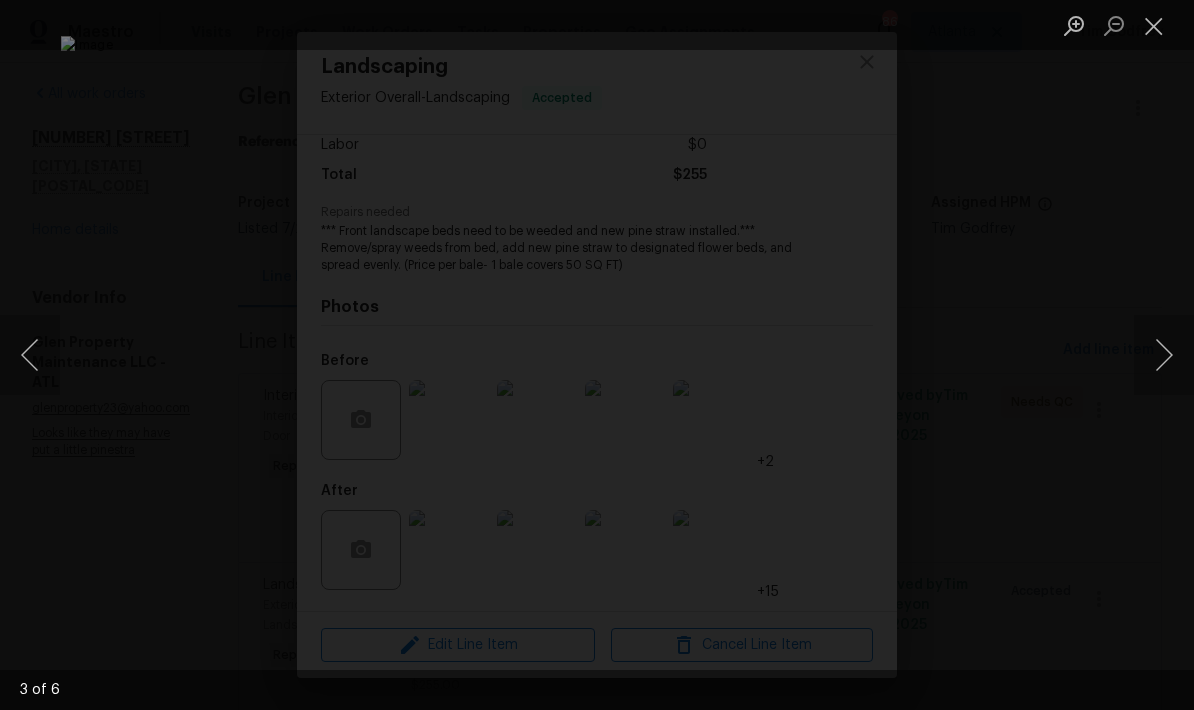 click at bounding box center [1164, 355] 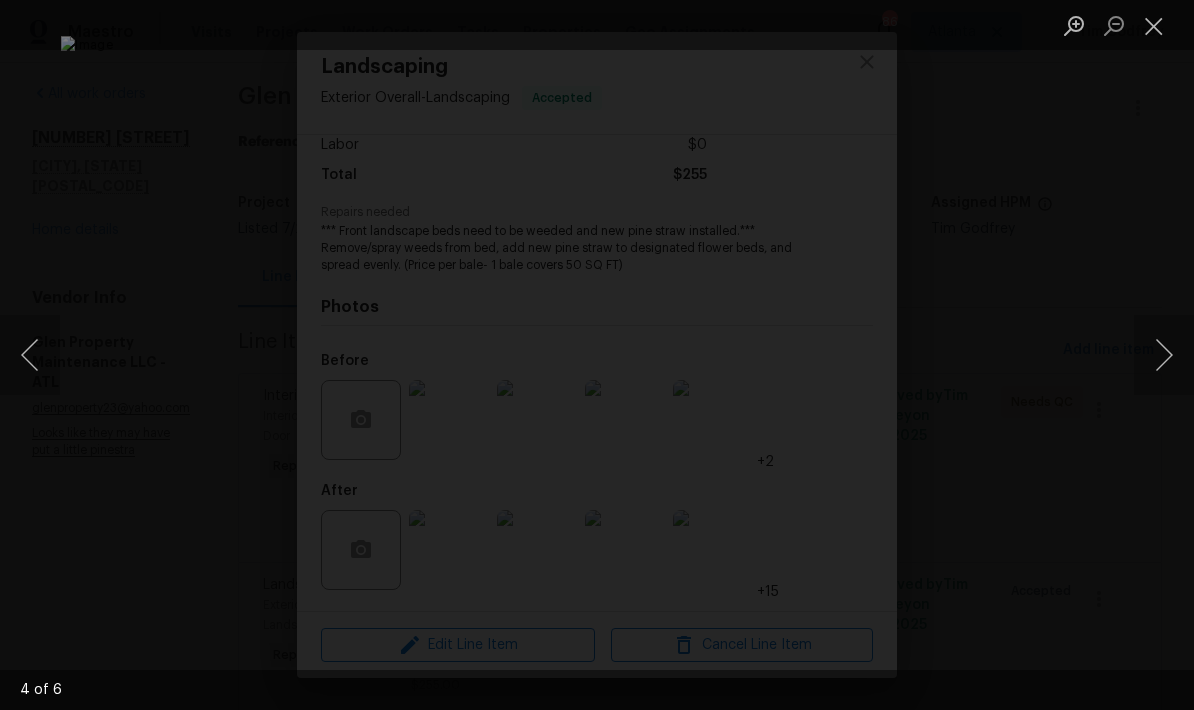 click at bounding box center [1164, 355] 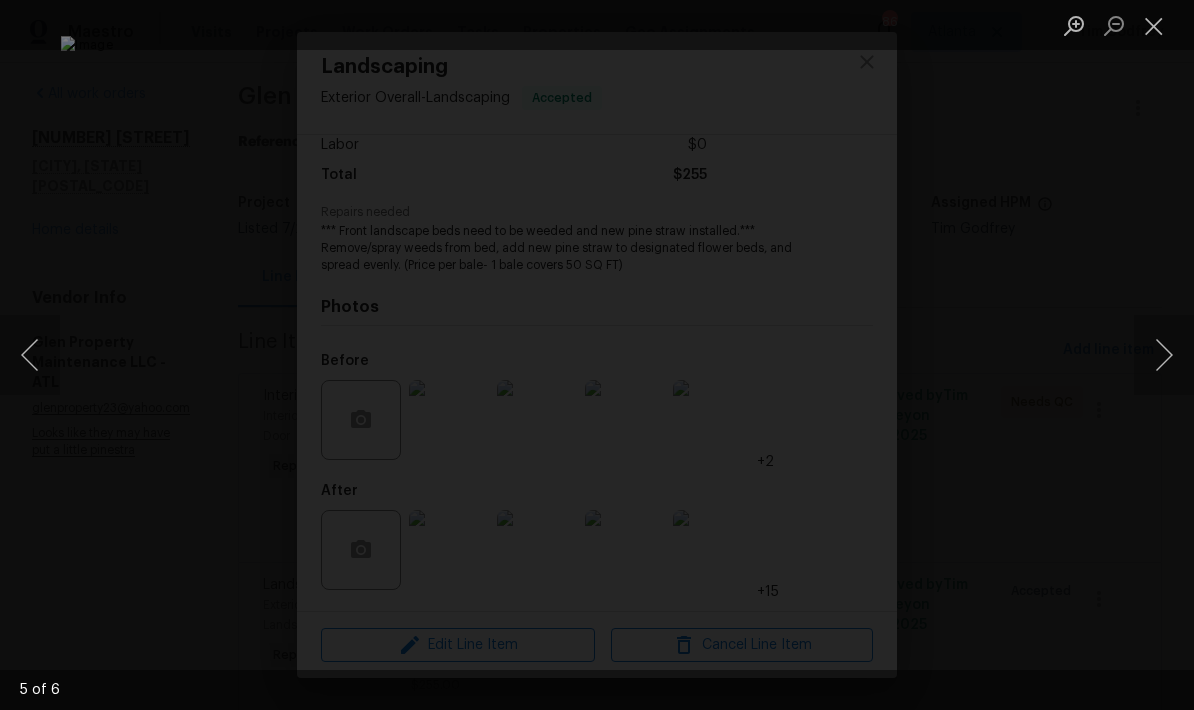 click at bounding box center [1164, 355] 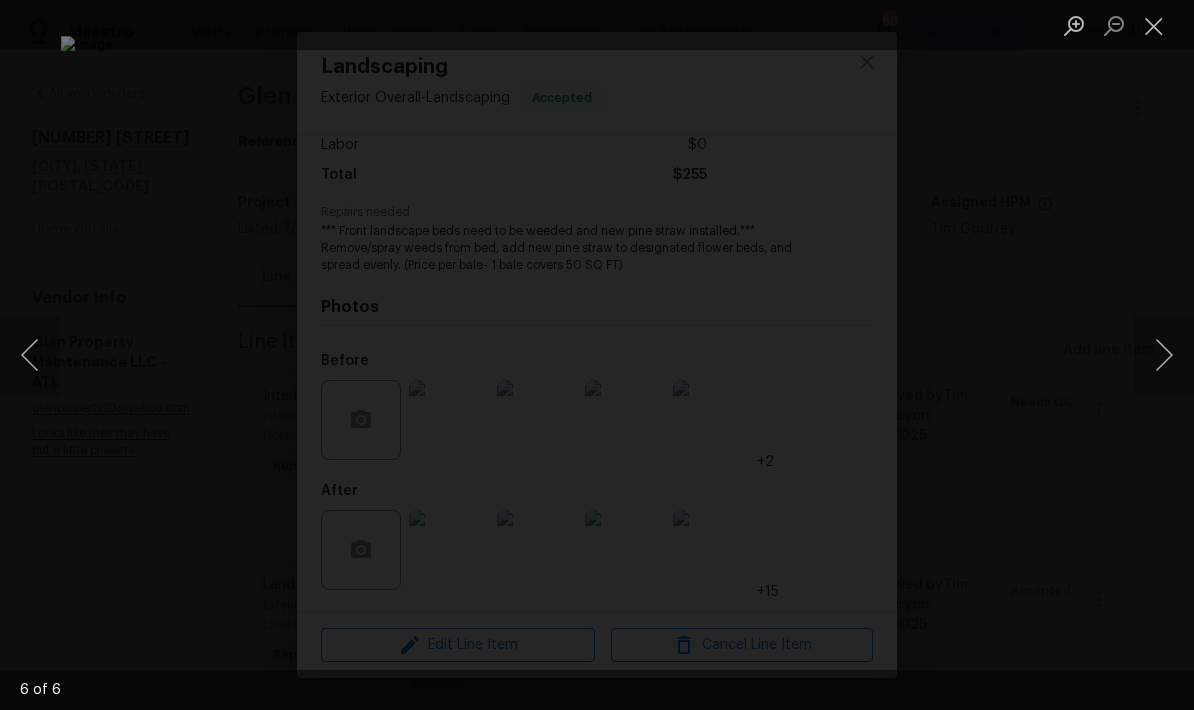 click at bounding box center [1164, 355] 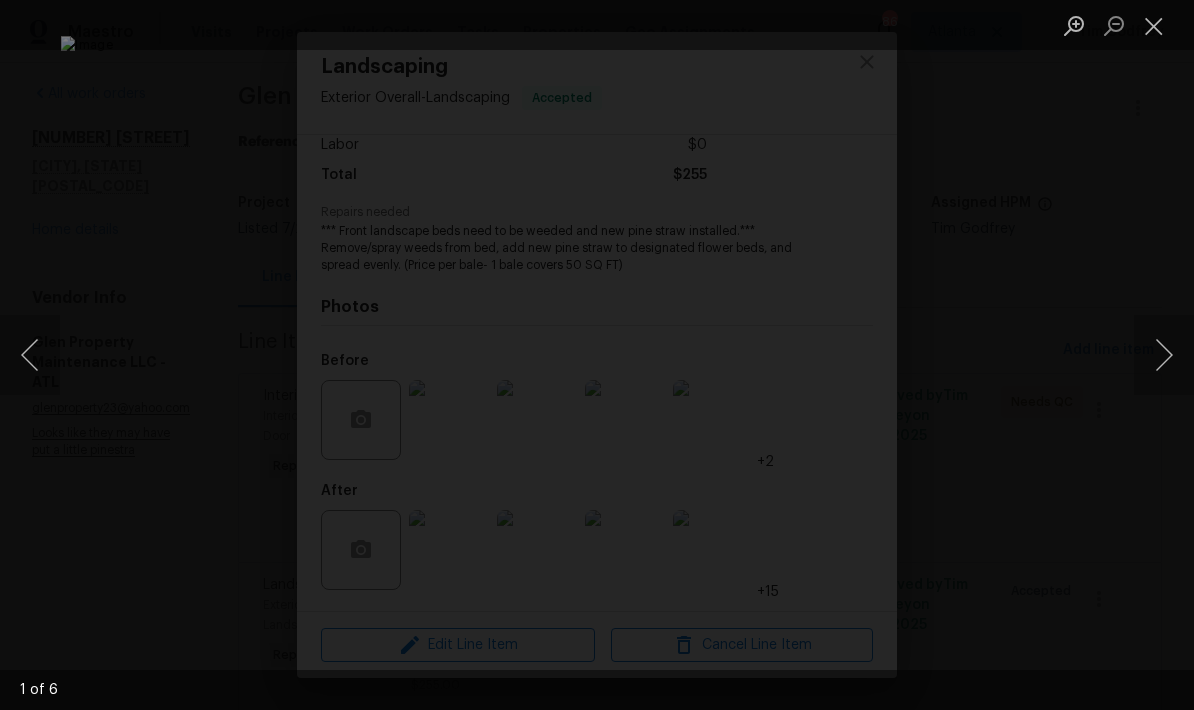 click at bounding box center (1164, 355) 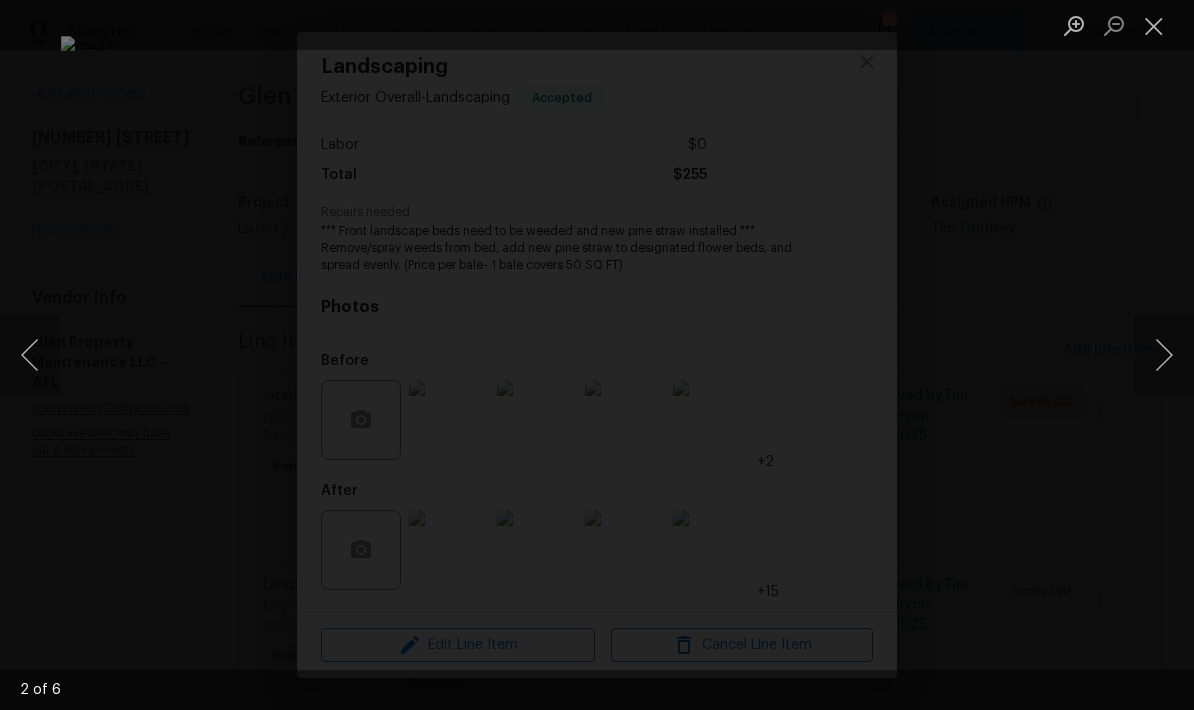 click at bounding box center [1164, 355] 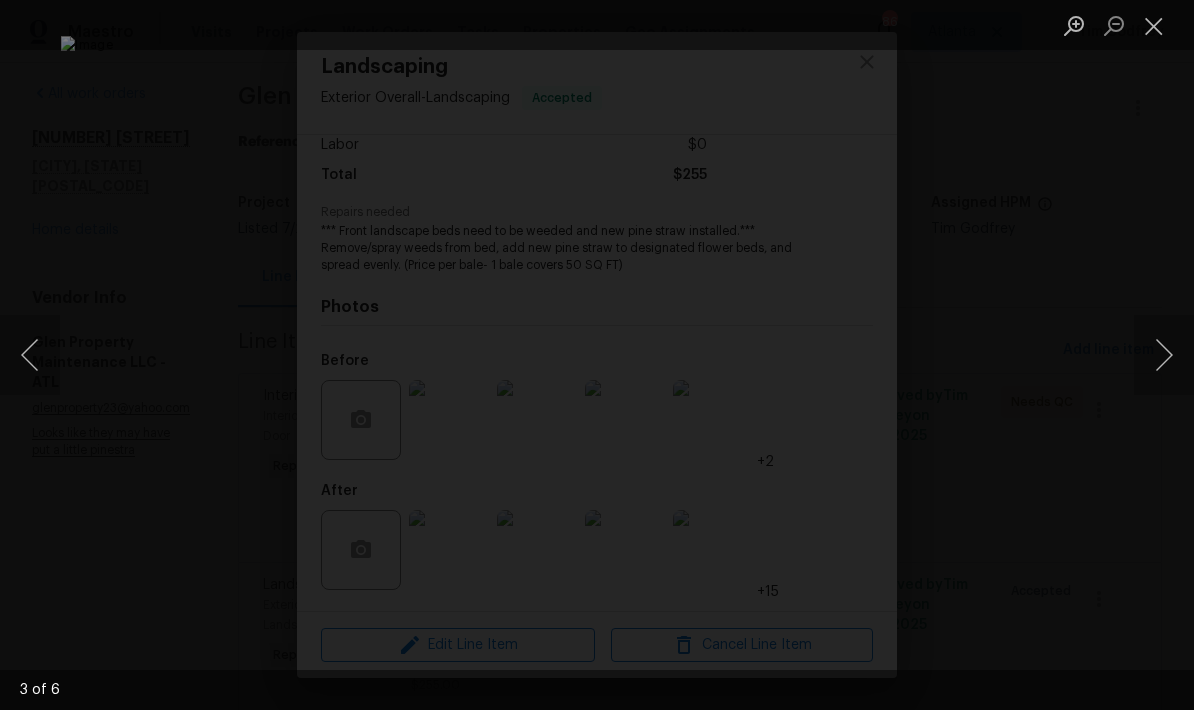 click at bounding box center [1154, 25] 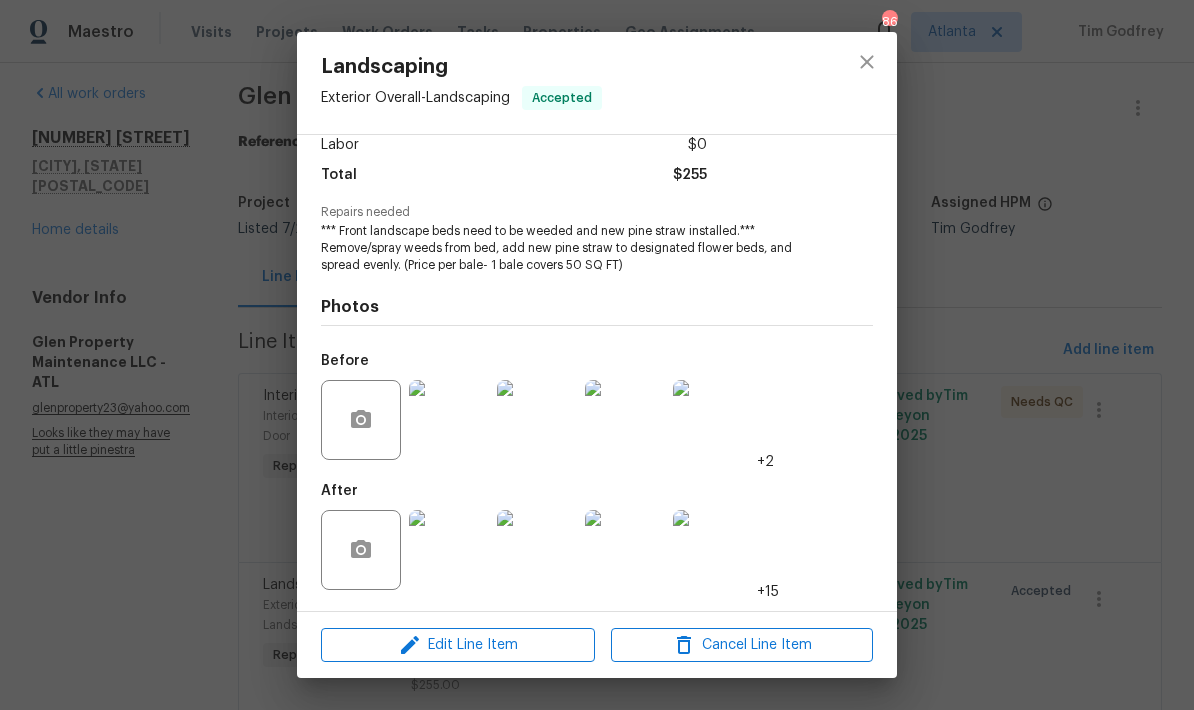 click at bounding box center [625, 550] 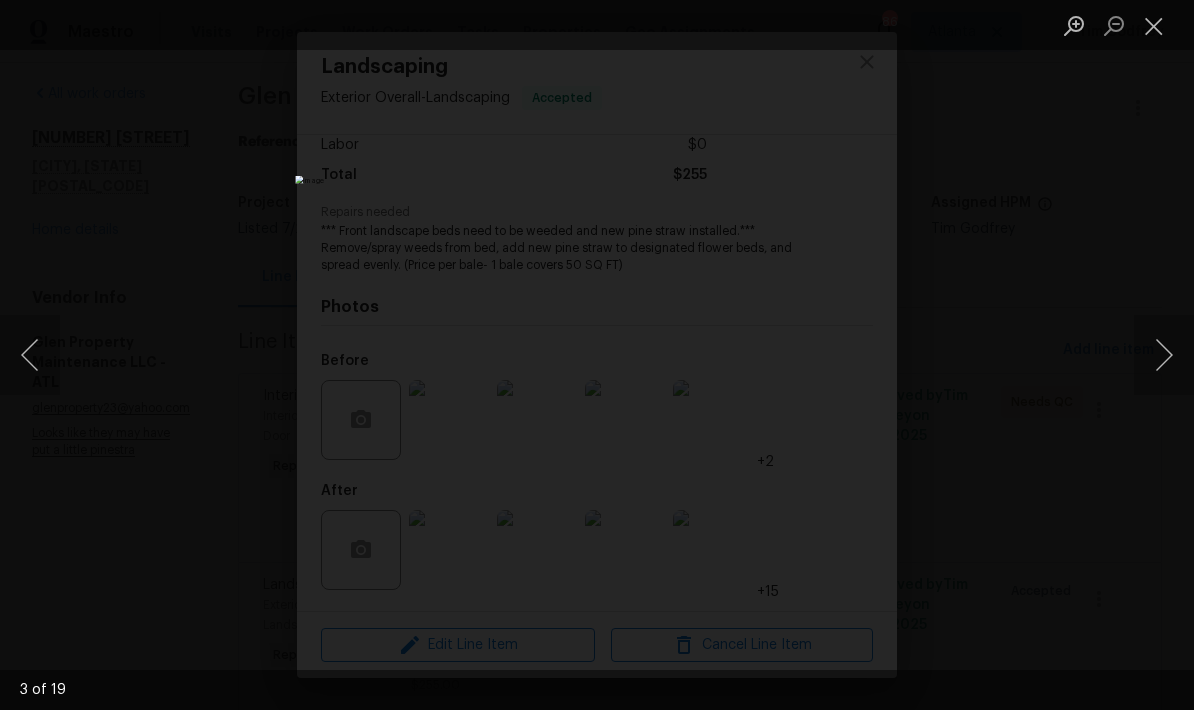 click at bounding box center (1164, 355) 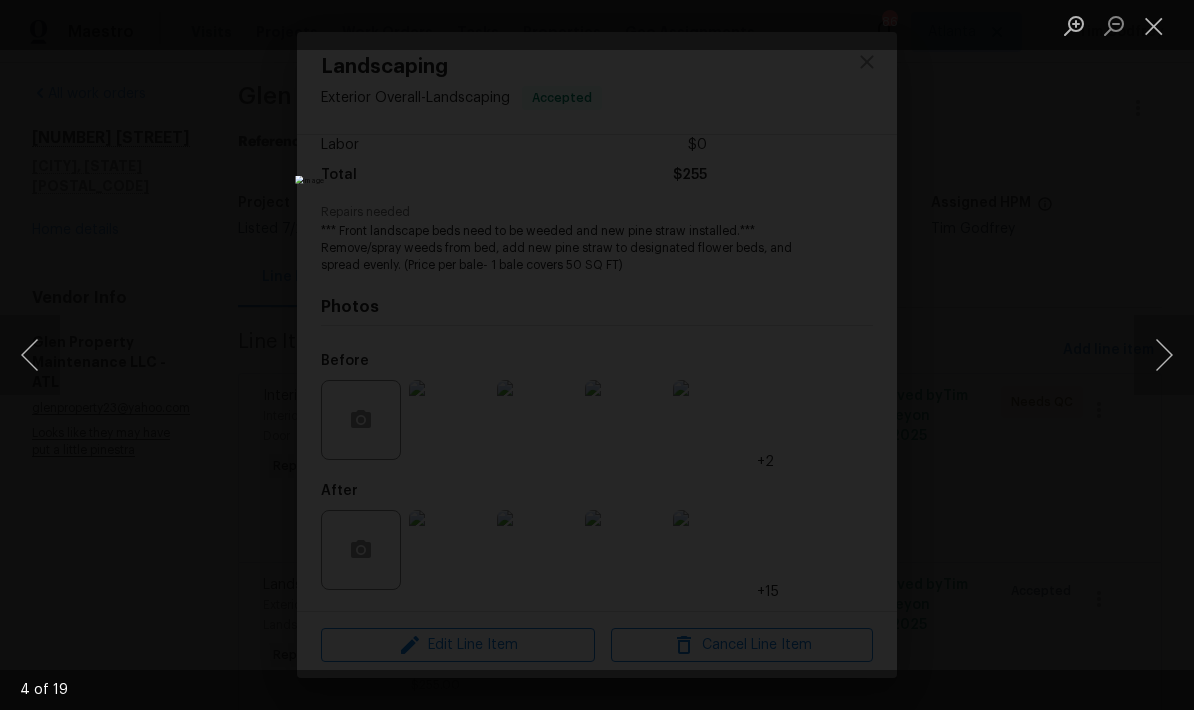 click at bounding box center [1164, 355] 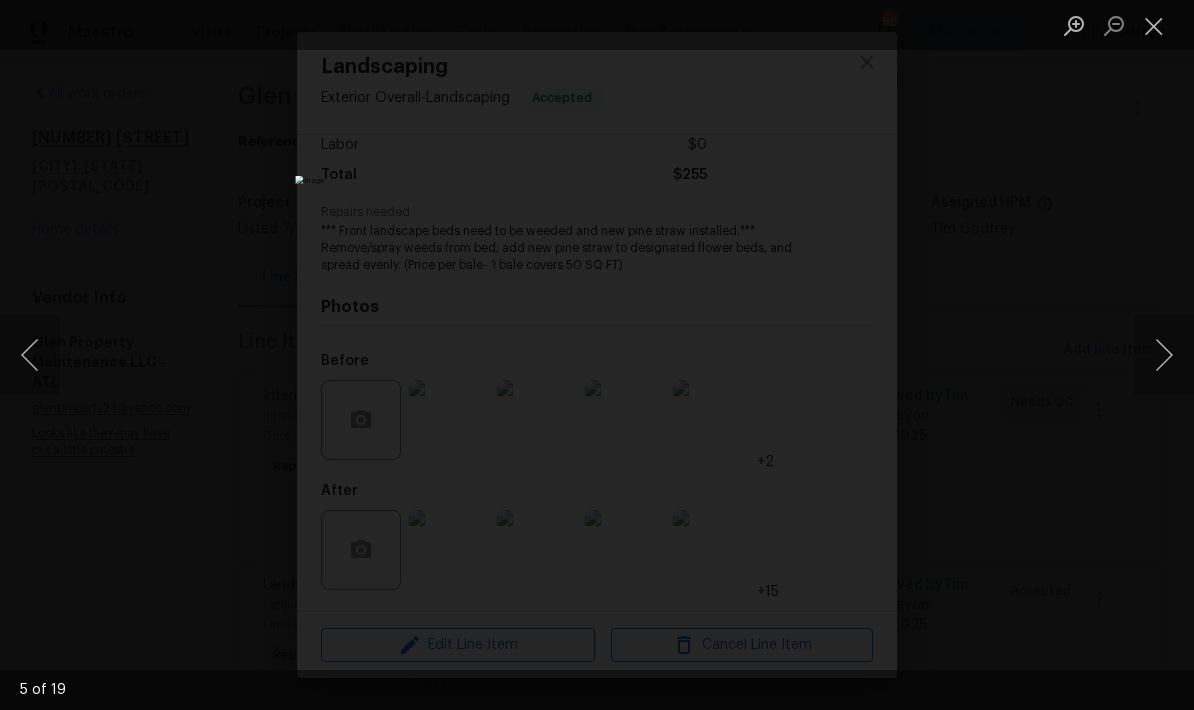 click at bounding box center [1164, 355] 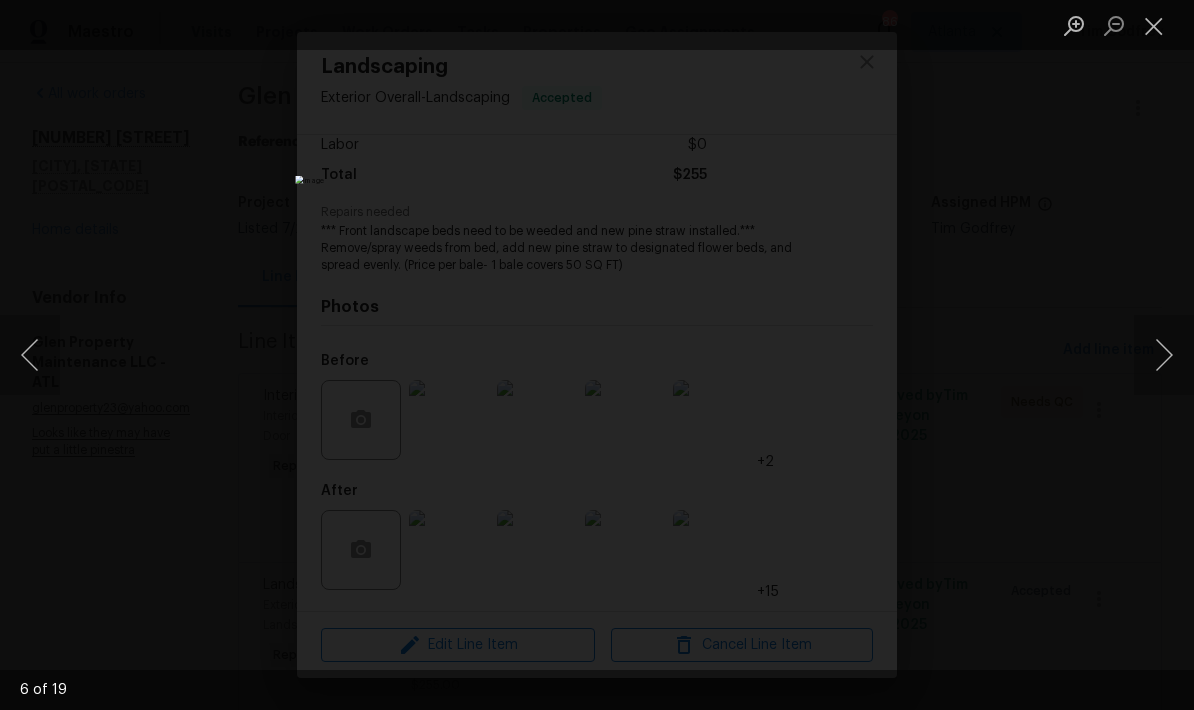 click at bounding box center (1164, 355) 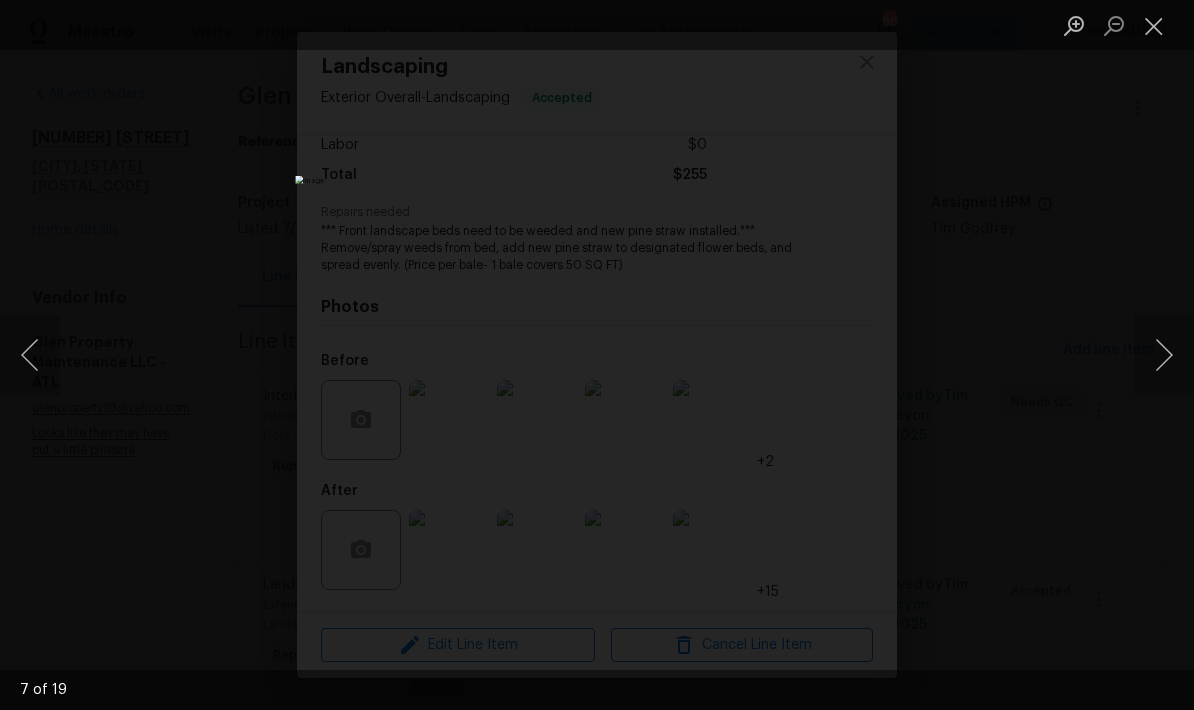 click at bounding box center (1164, 355) 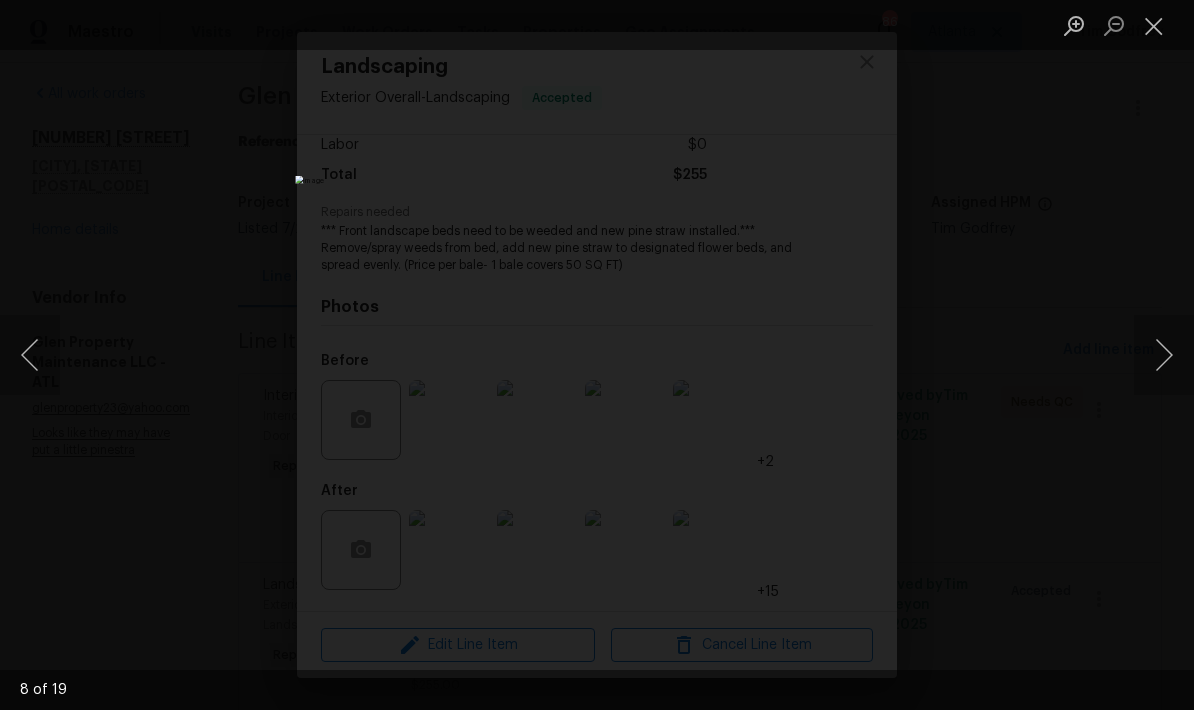 click at bounding box center [1154, 25] 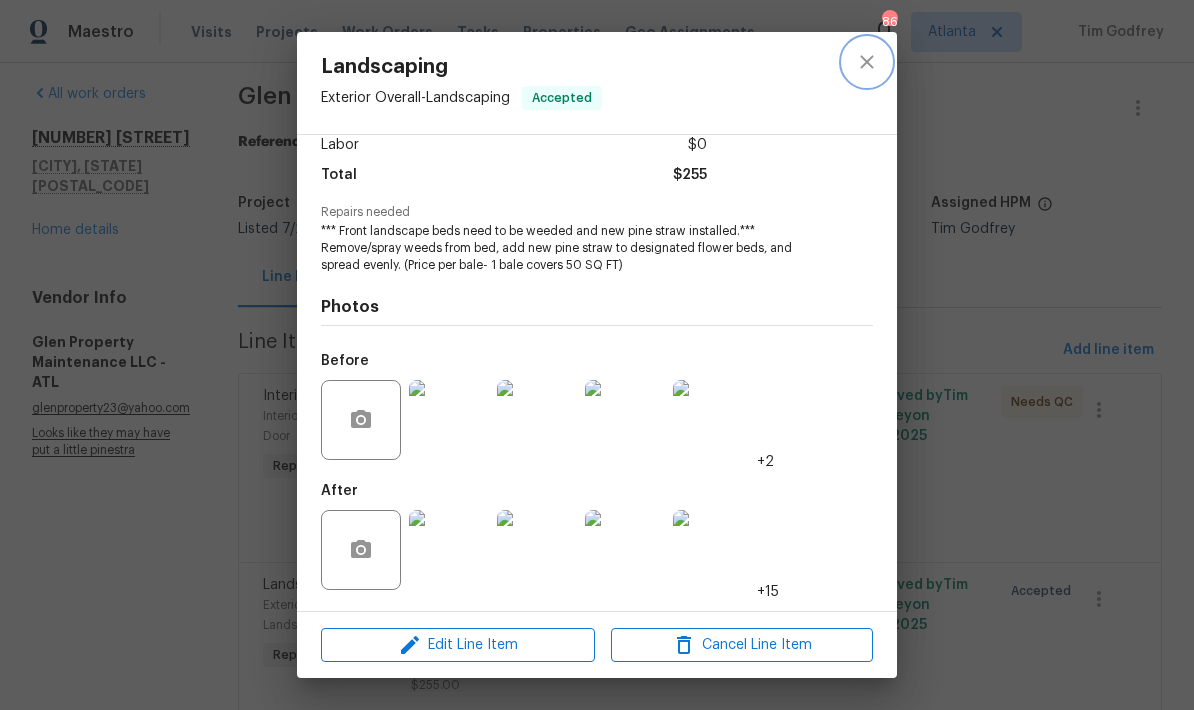 click 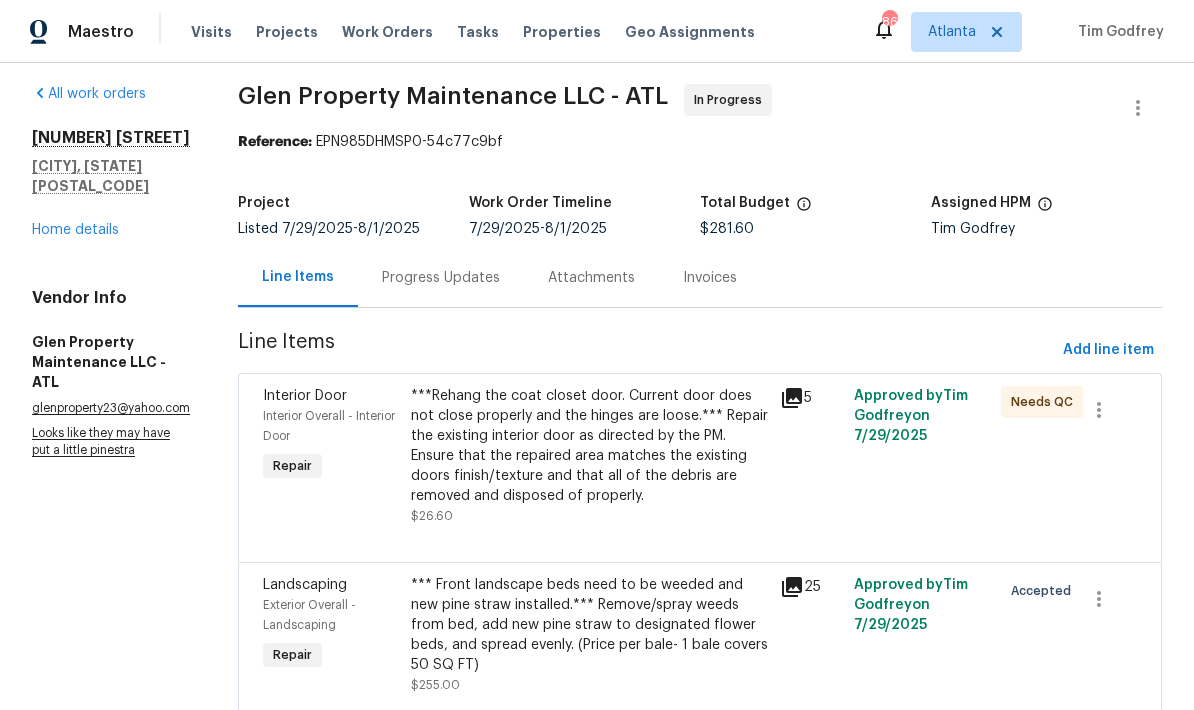click on "Progress Updates" at bounding box center (441, 278) 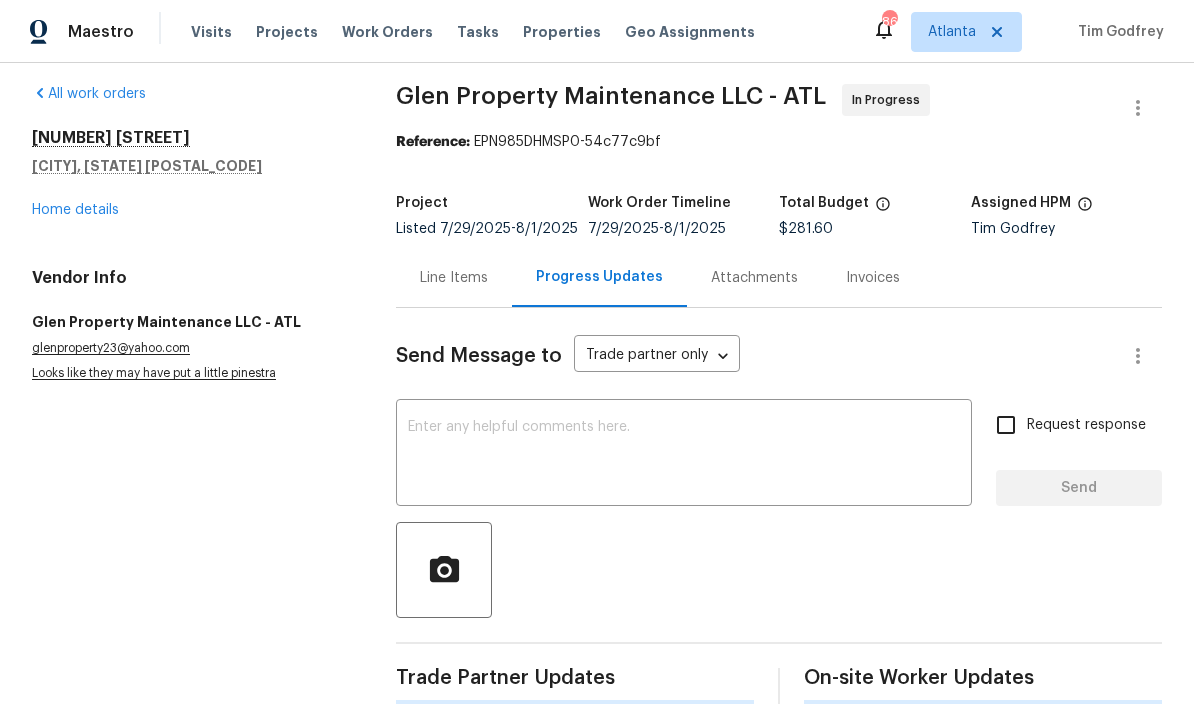 scroll, scrollTop: 38, scrollLeft: 0, axis: vertical 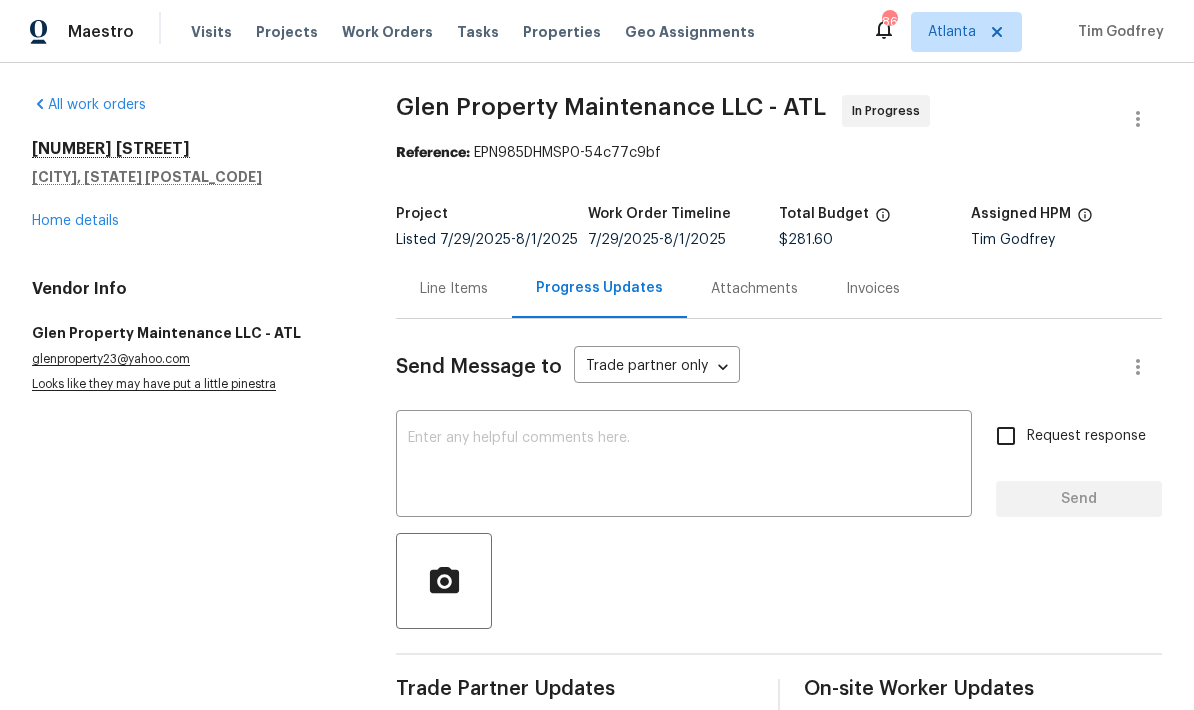 click at bounding box center [684, 466] 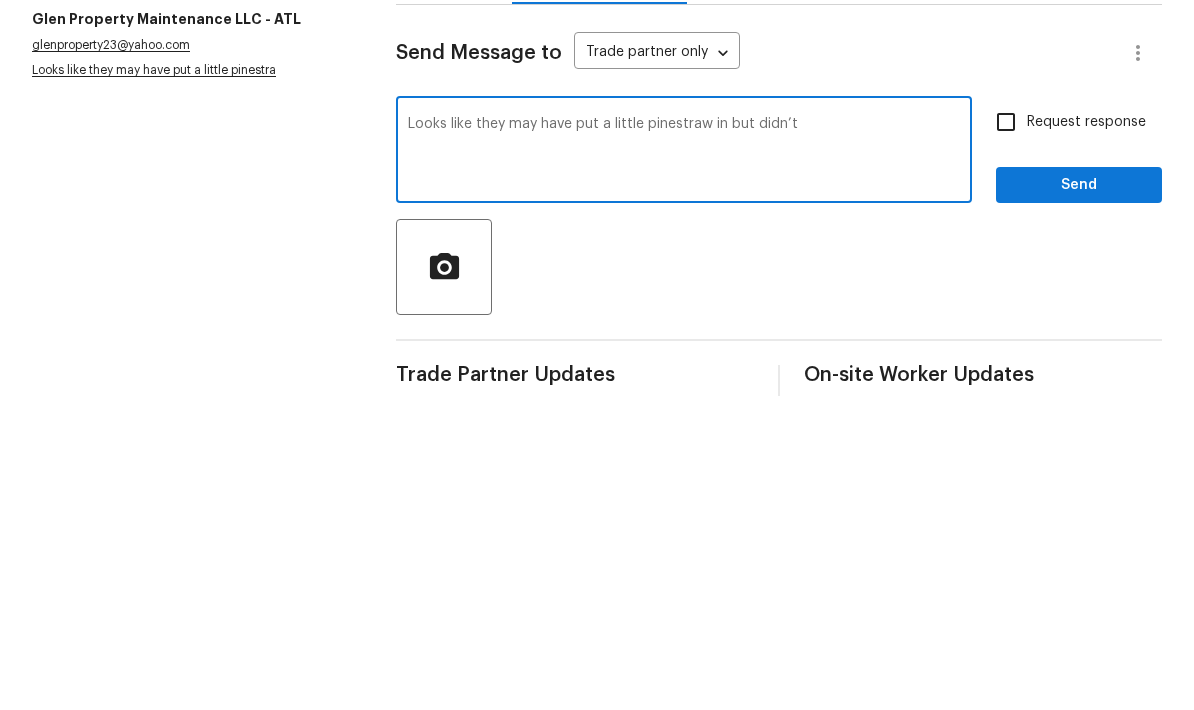 click on "Looks like they may have put a little pinestraw in but didn’t" at bounding box center [684, 466] 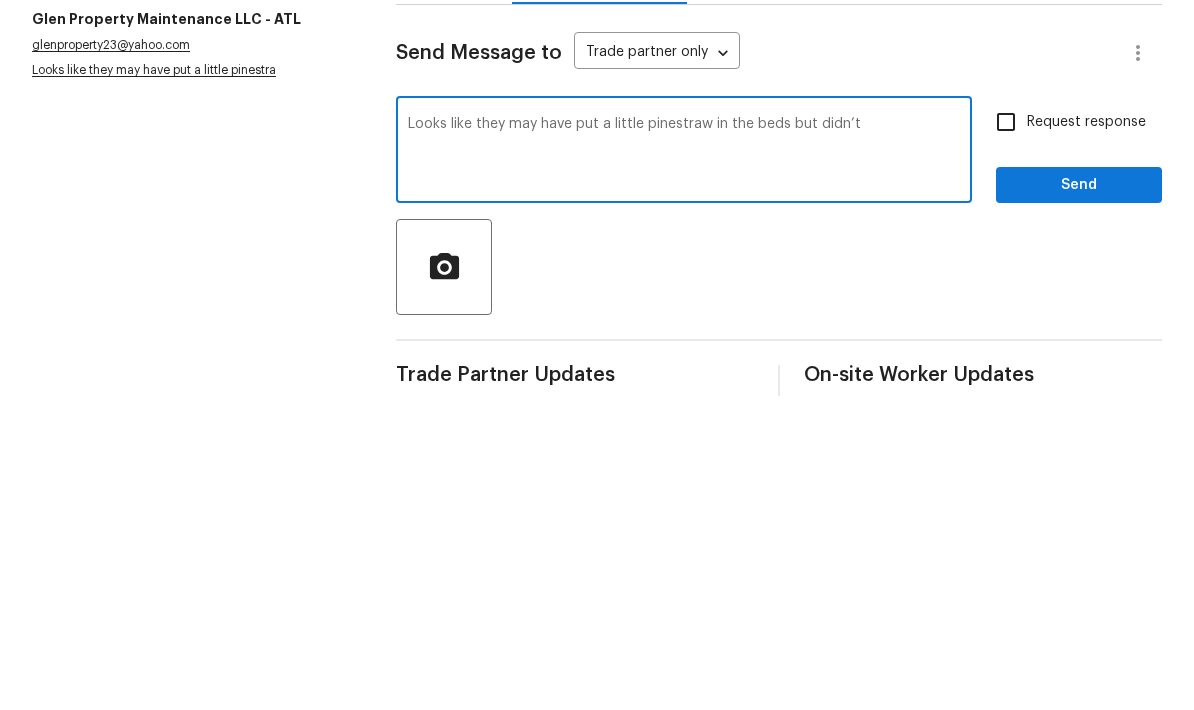 click on "Looks like they may have put a little pinestraw in the beds but didn’t" at bounding box center (684, 466) 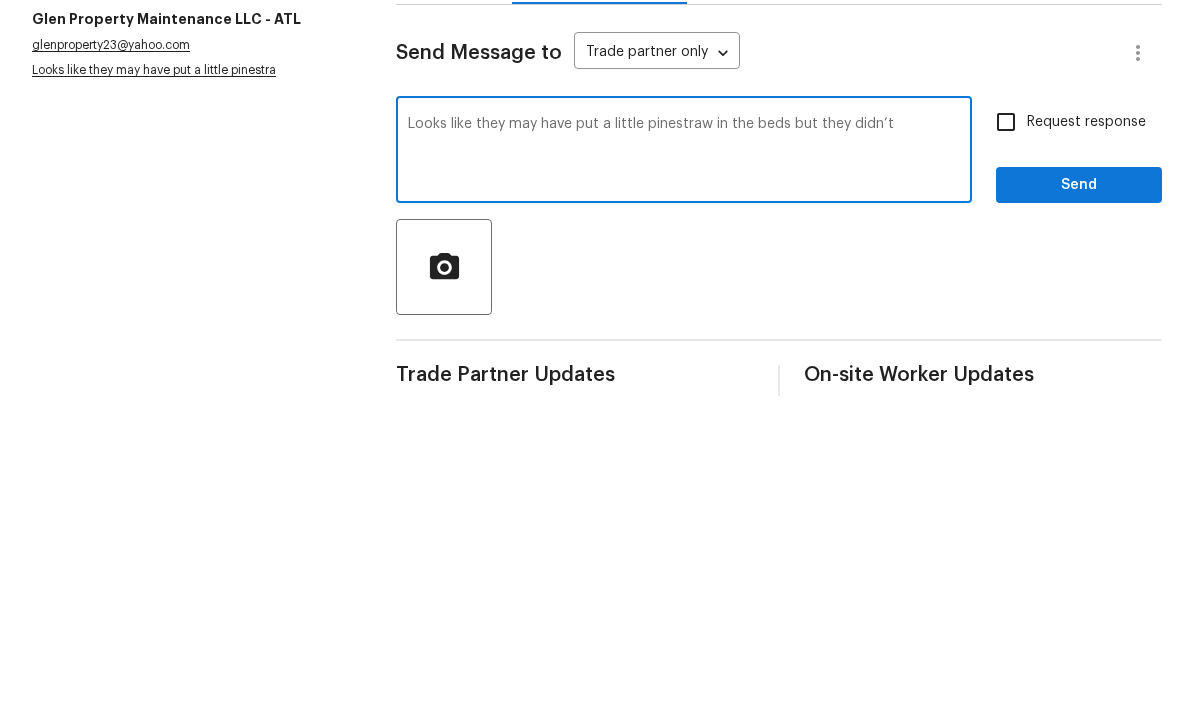 click on "Looks like they may have put a little pinestraw in the beds but they didn’t" at bounding box center (684, 466) 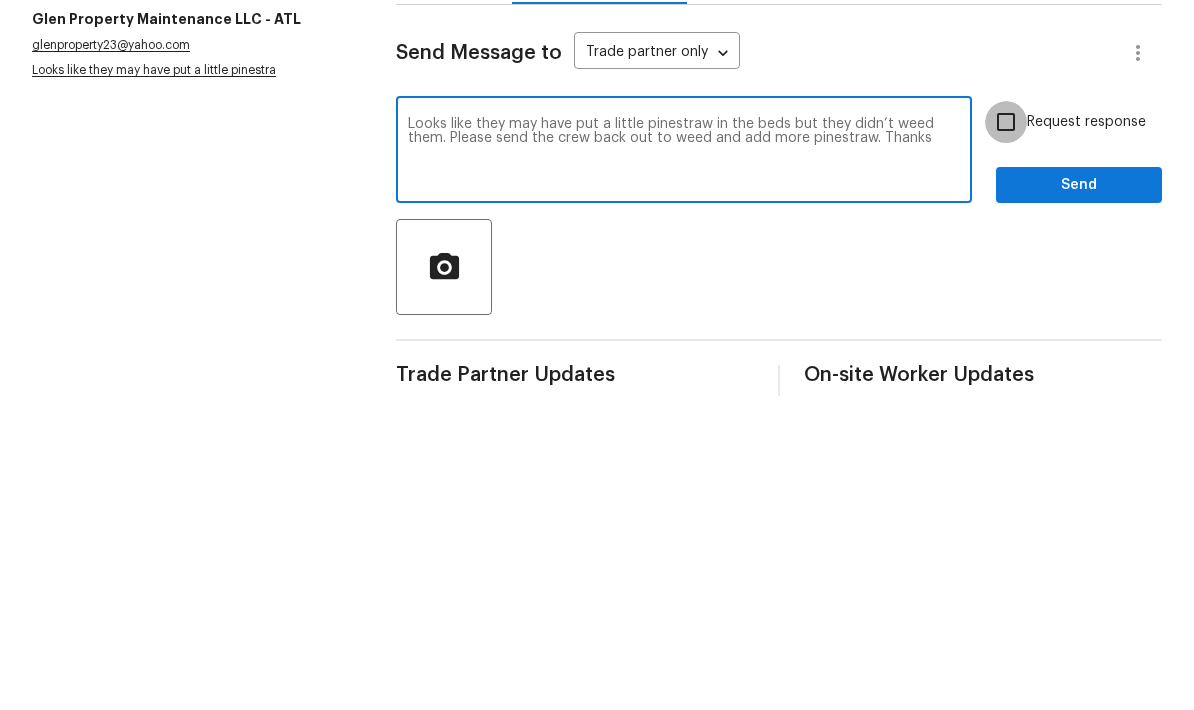 type on "Looks like they may have put a little pinestraw in the beds but they didn’t weed them. Please send the crew back out to weed and add more pinestraw. Thanks" 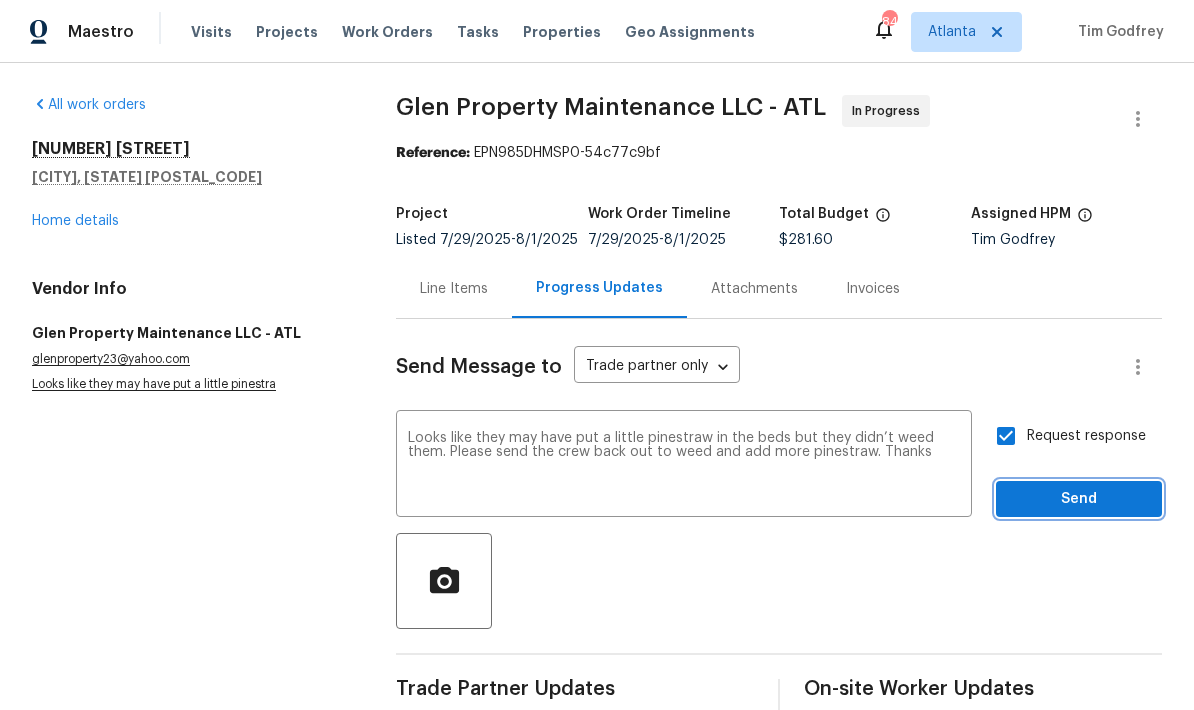 click on "Send" at bounding box center (1079, 499) 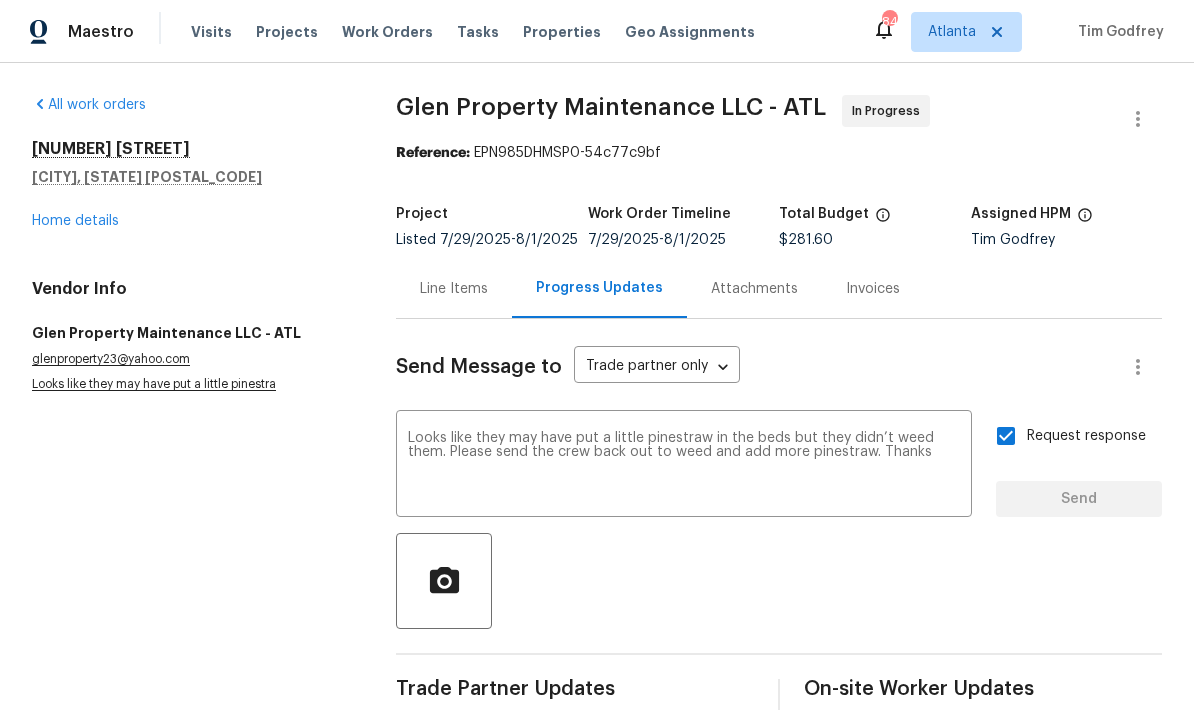 type 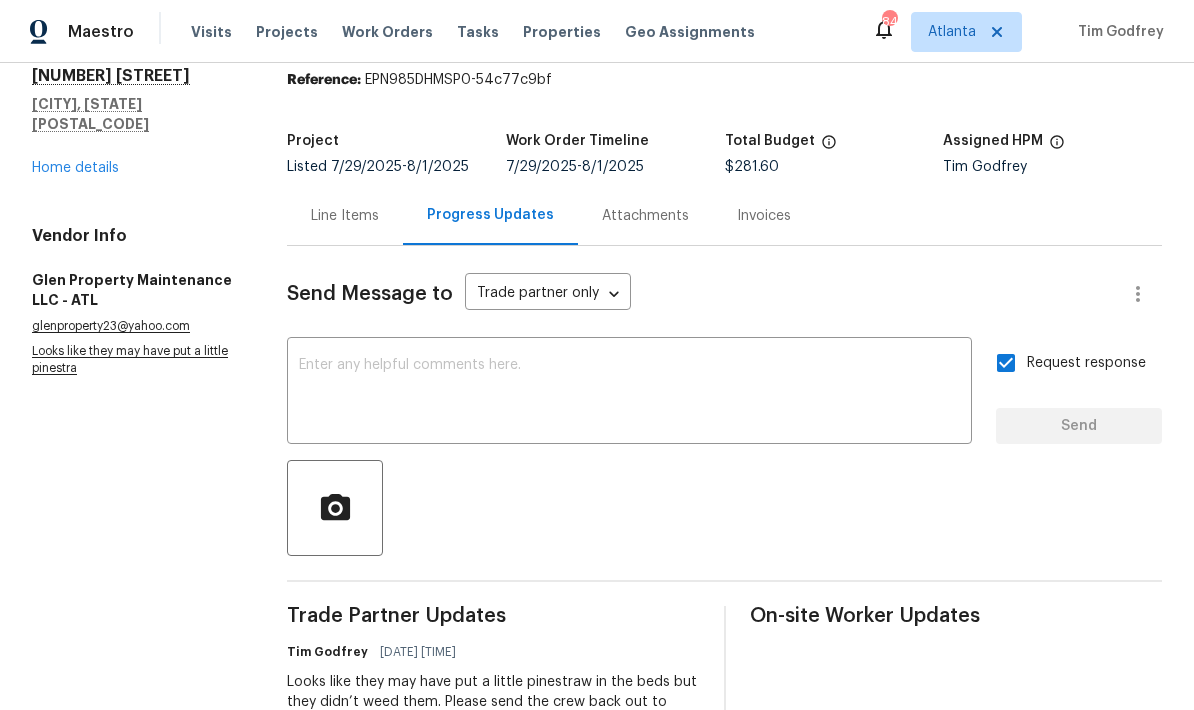 scroll, scrollTop: 72, scrollLeft: 0, axis: vertical 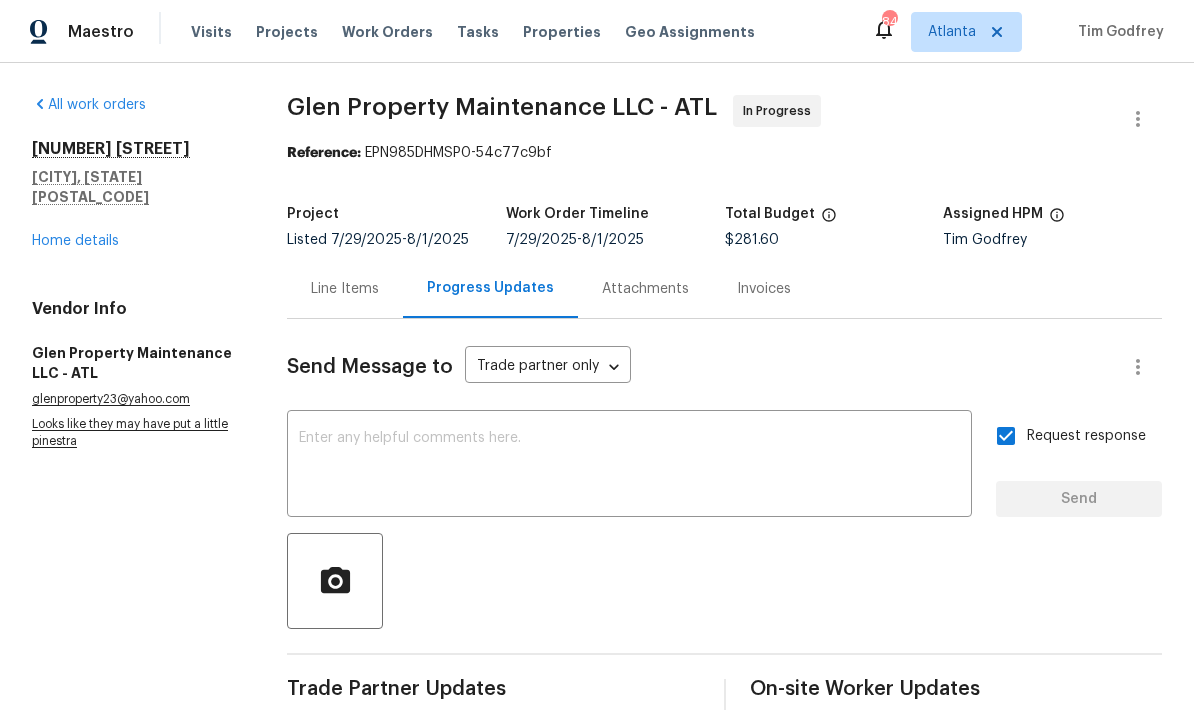 click on "Home details" at bounding box center [75, 241] 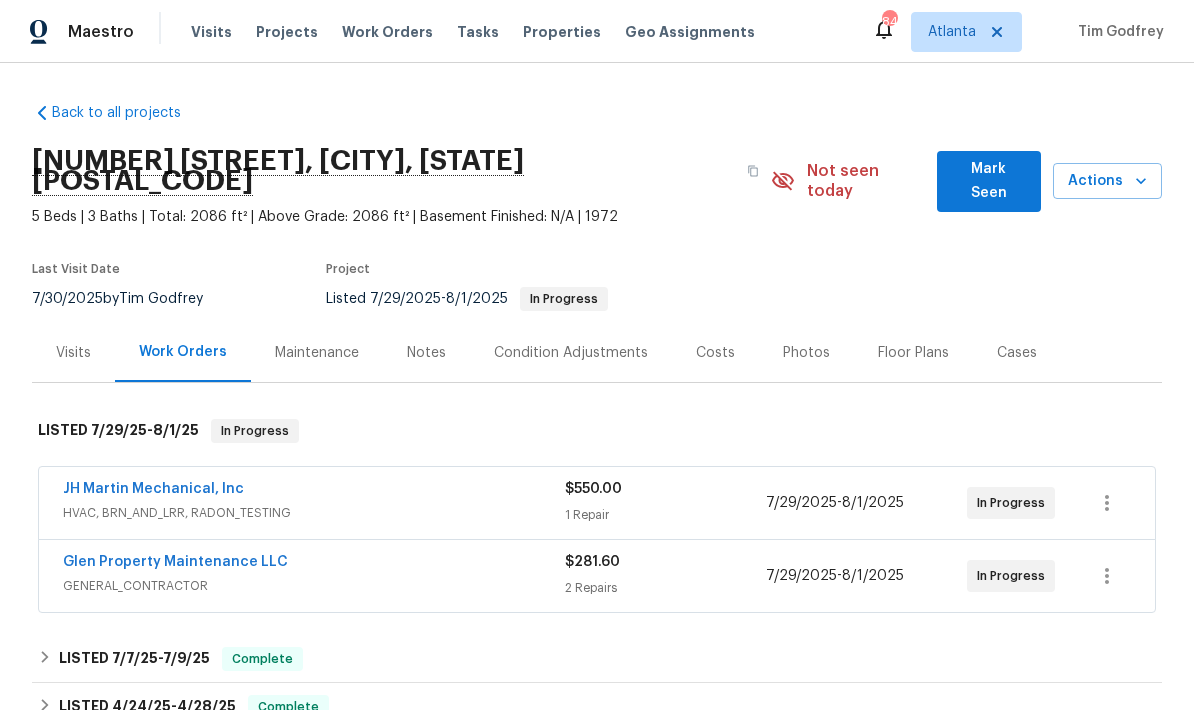 click on "Glen Property Maintenance LLC" at bounding box center [175, 562] 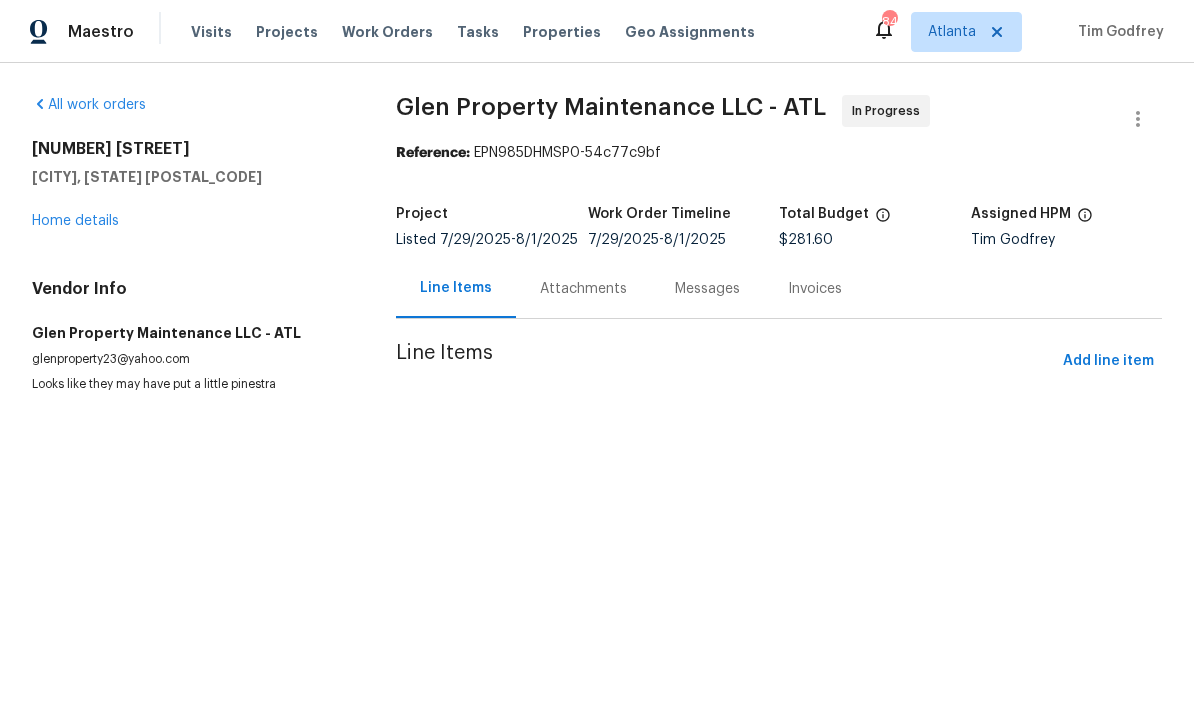 scroll, scrollTop: 0, scrollLeft: 0, axis: both 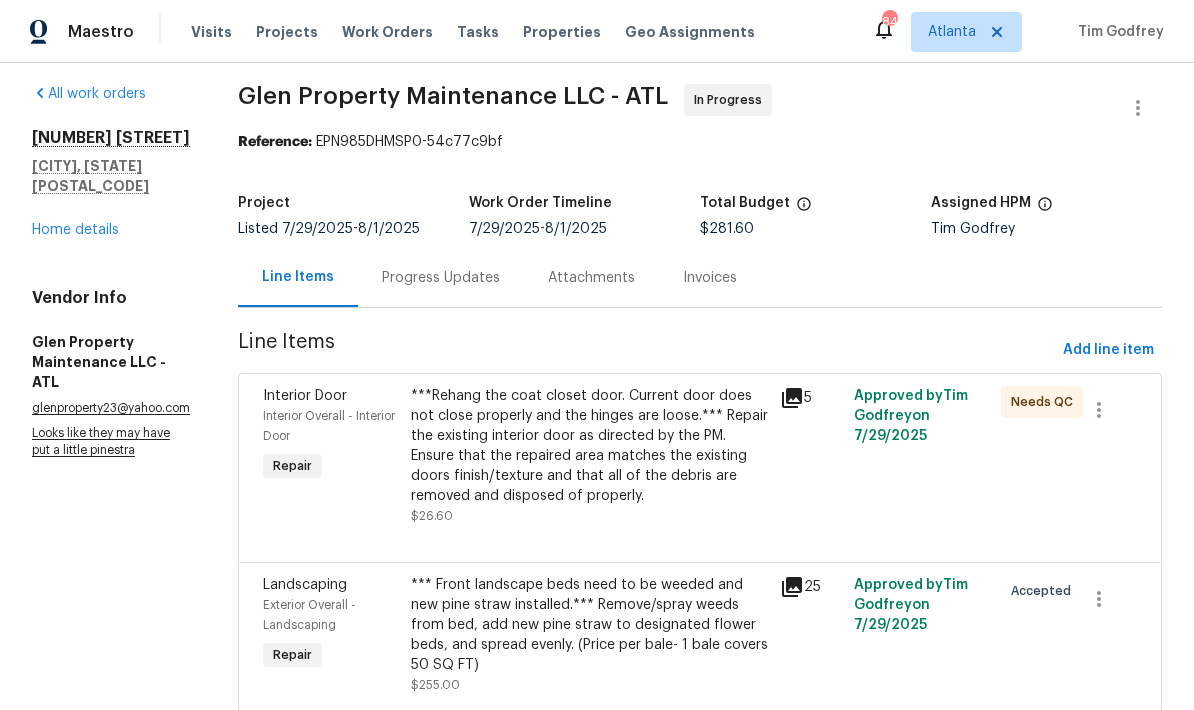click 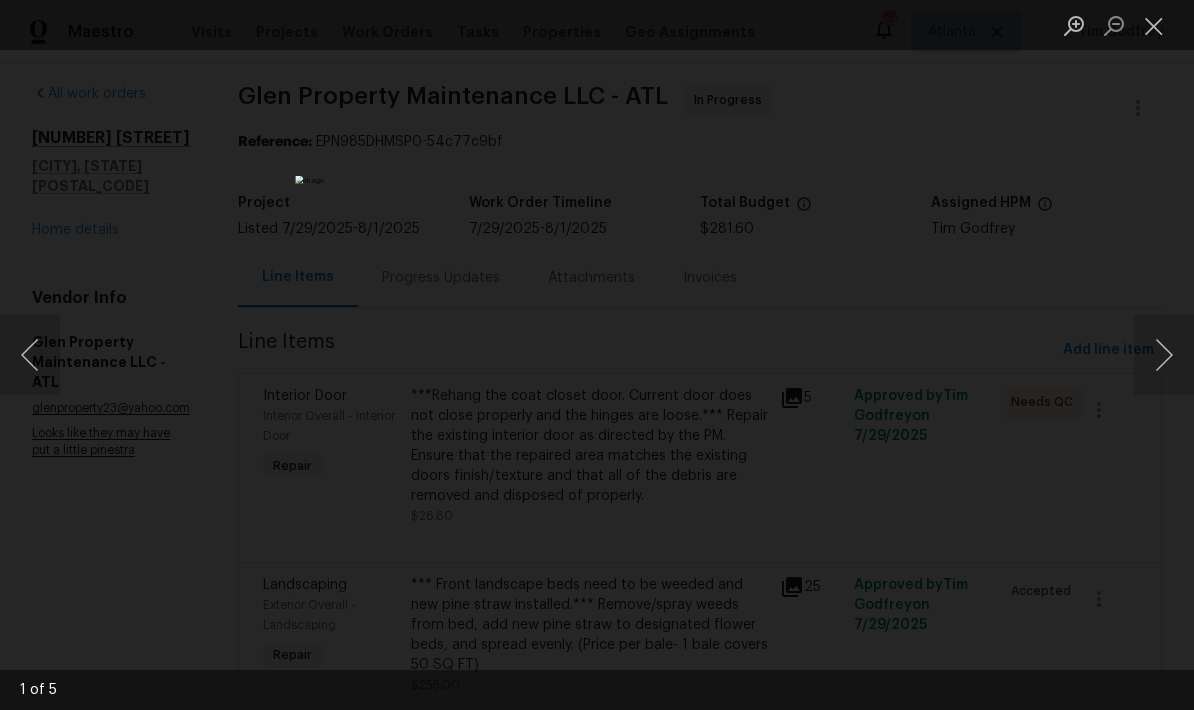 click at bounding box center [1164, 355] 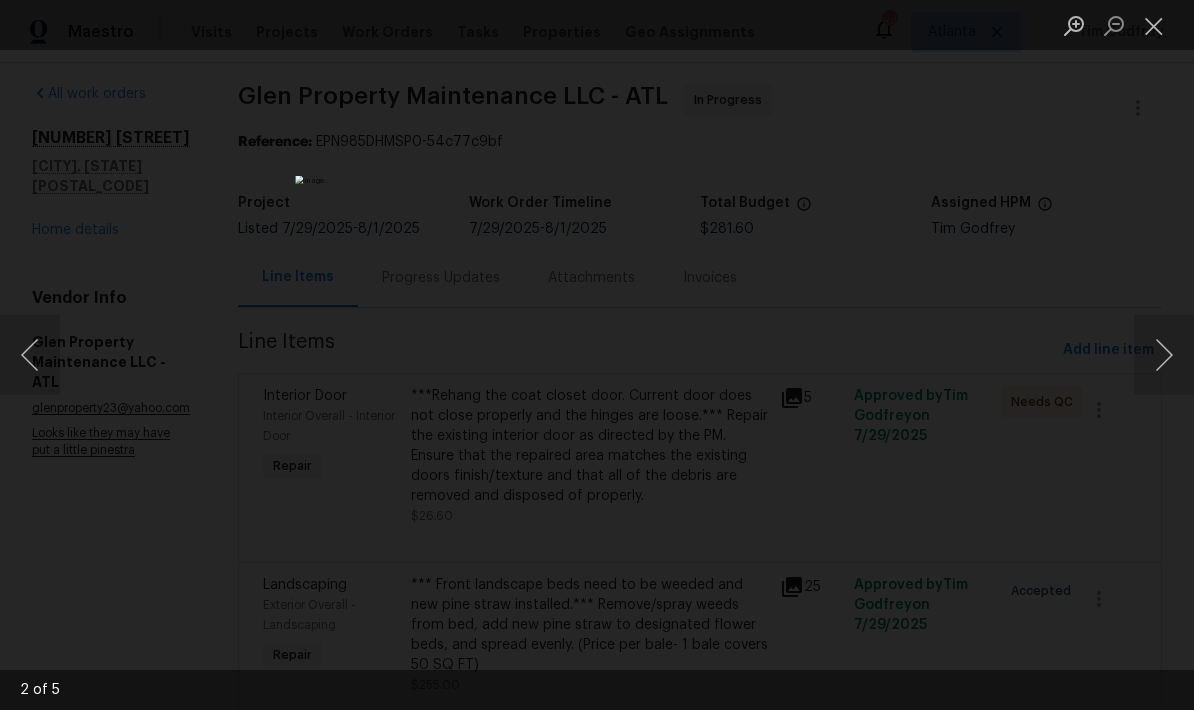 click at bounding box center (1164, 355) 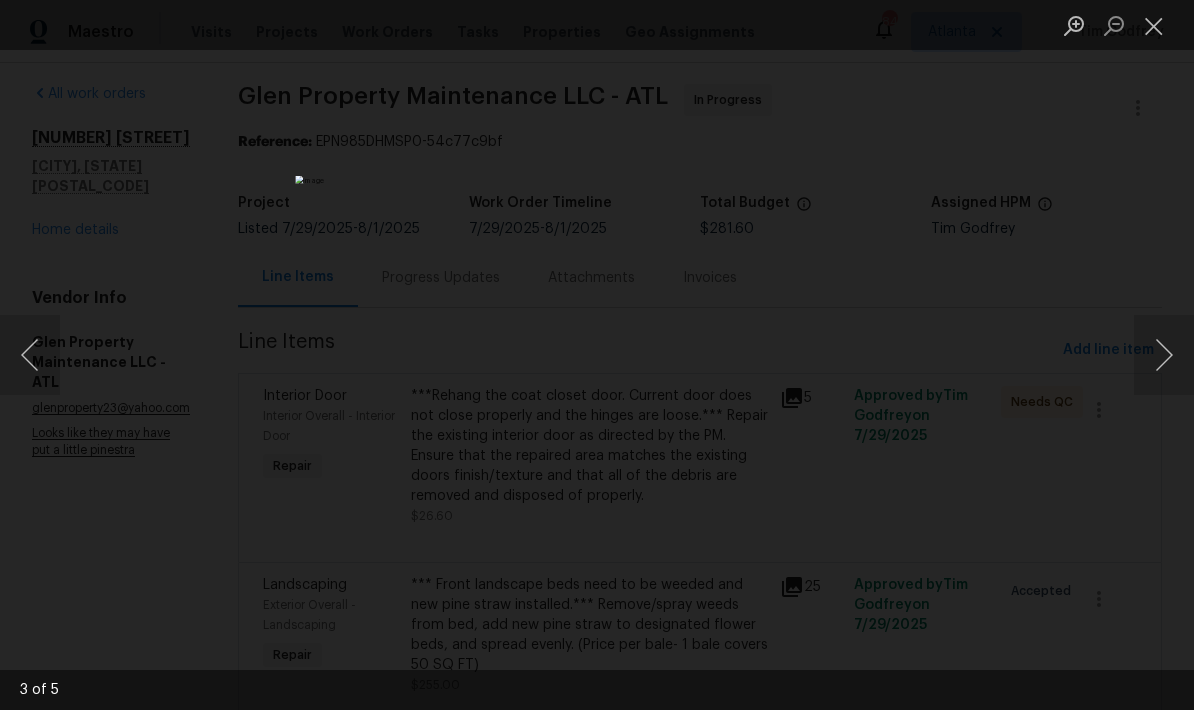 click at bounding box center (1164, 355) 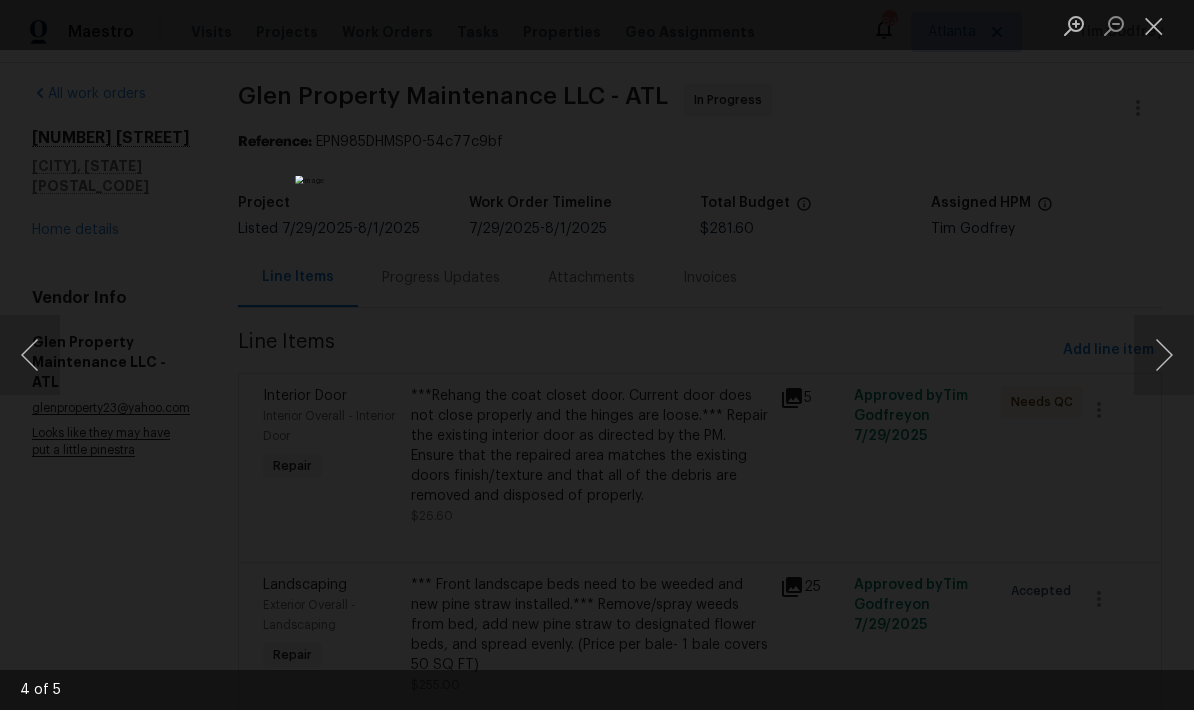 click at bounding box center [1164, 355] 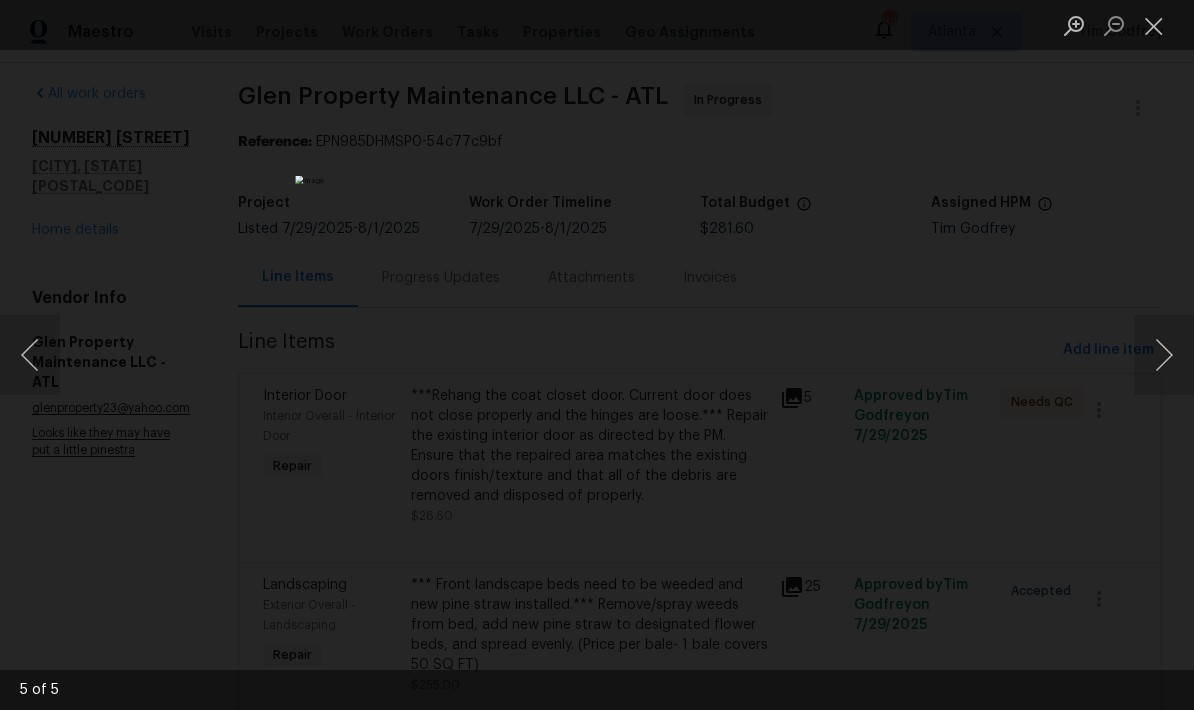 click at bounding box center [1164, 355] 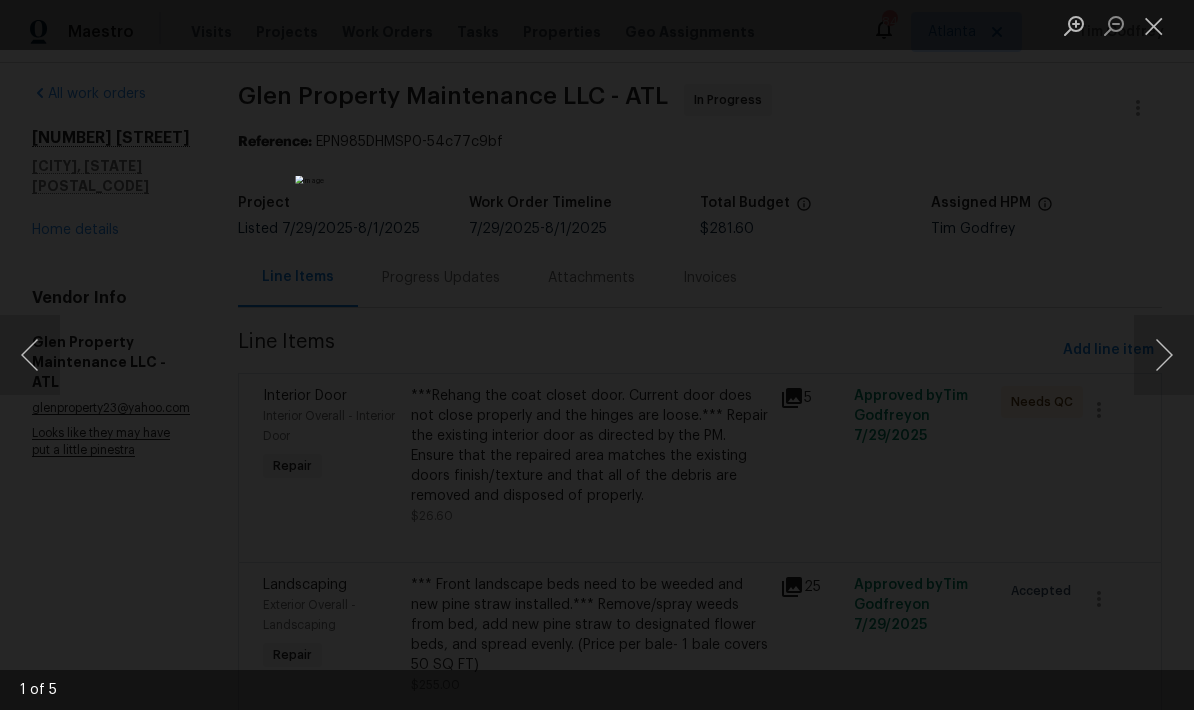 click at bounding box center [1164, 355] 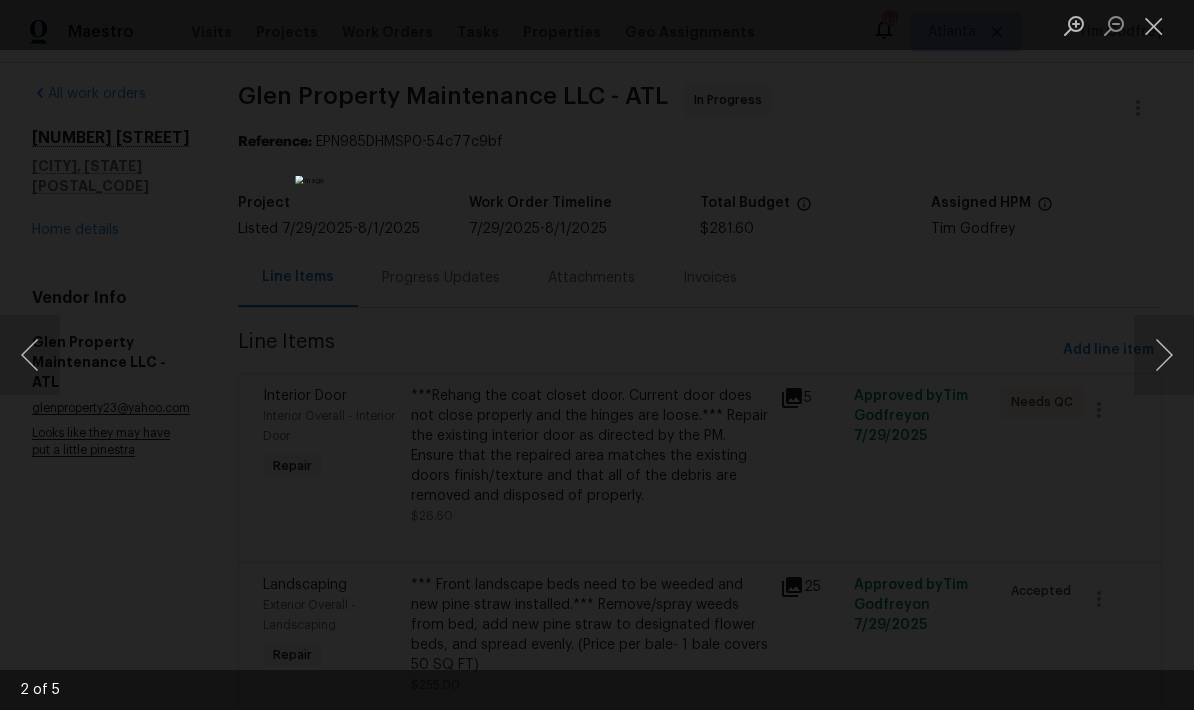 click at bounding box center (1154, 25) 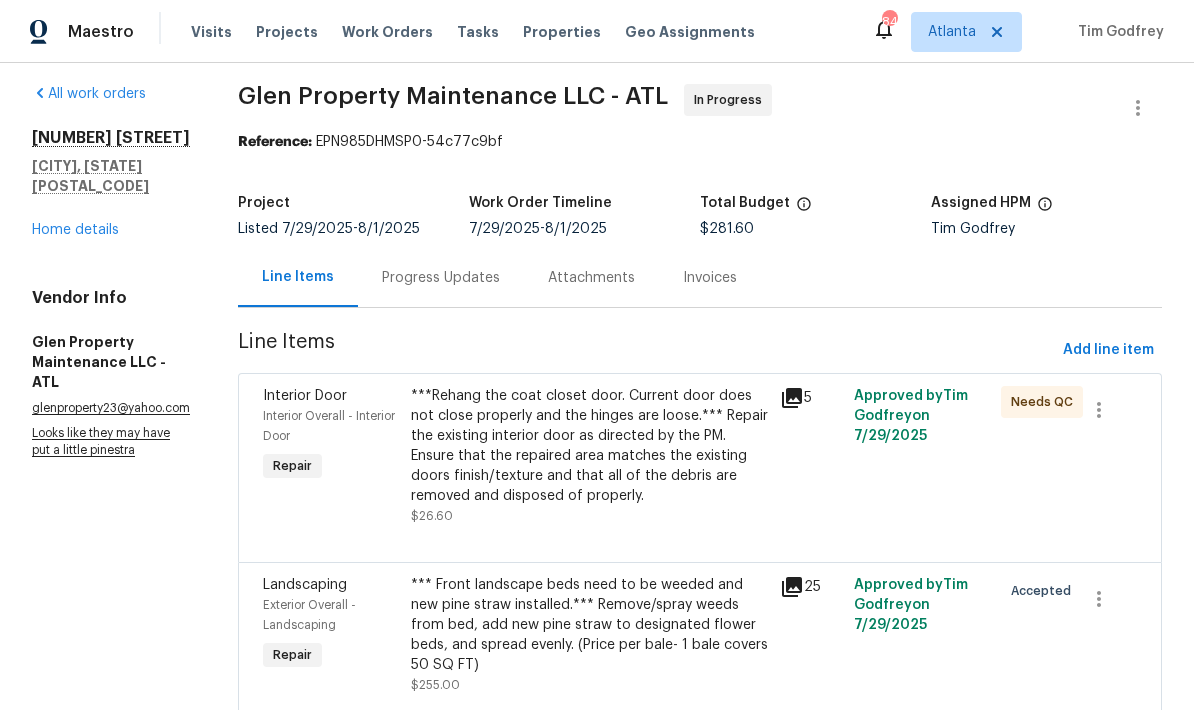 click on "Home details" at bounding box center (75, 230) 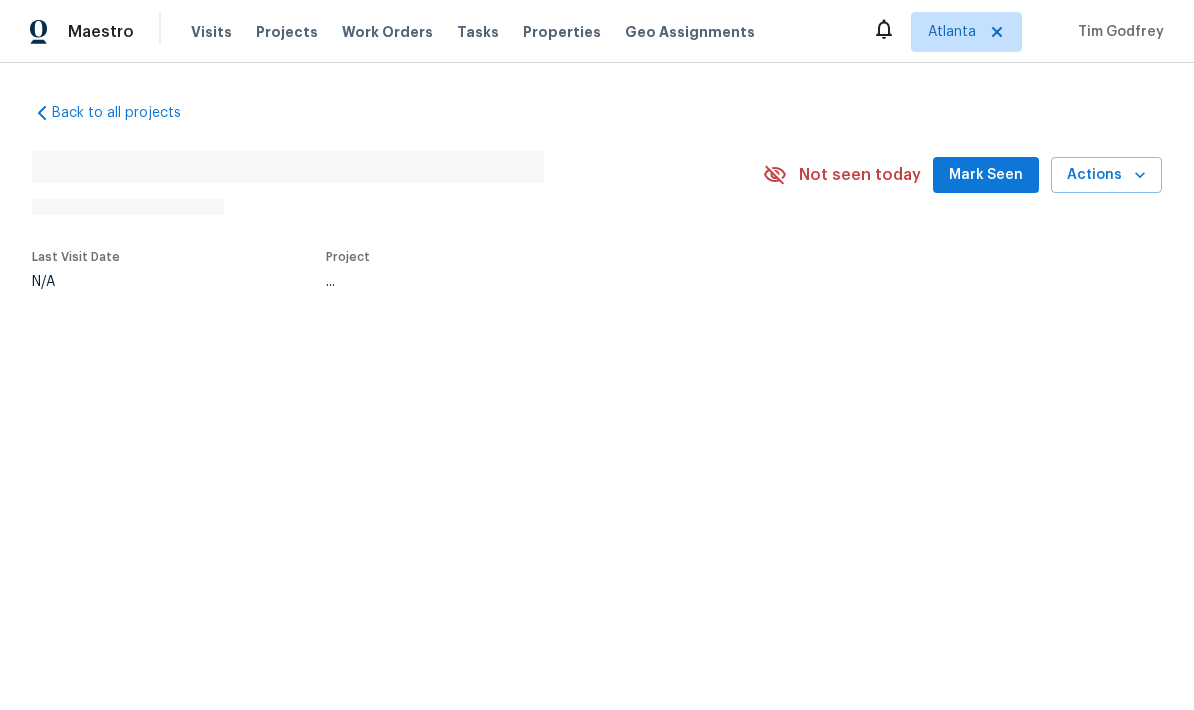 scroll, scrollTop: 0, scrollLeft: 0, axis: both 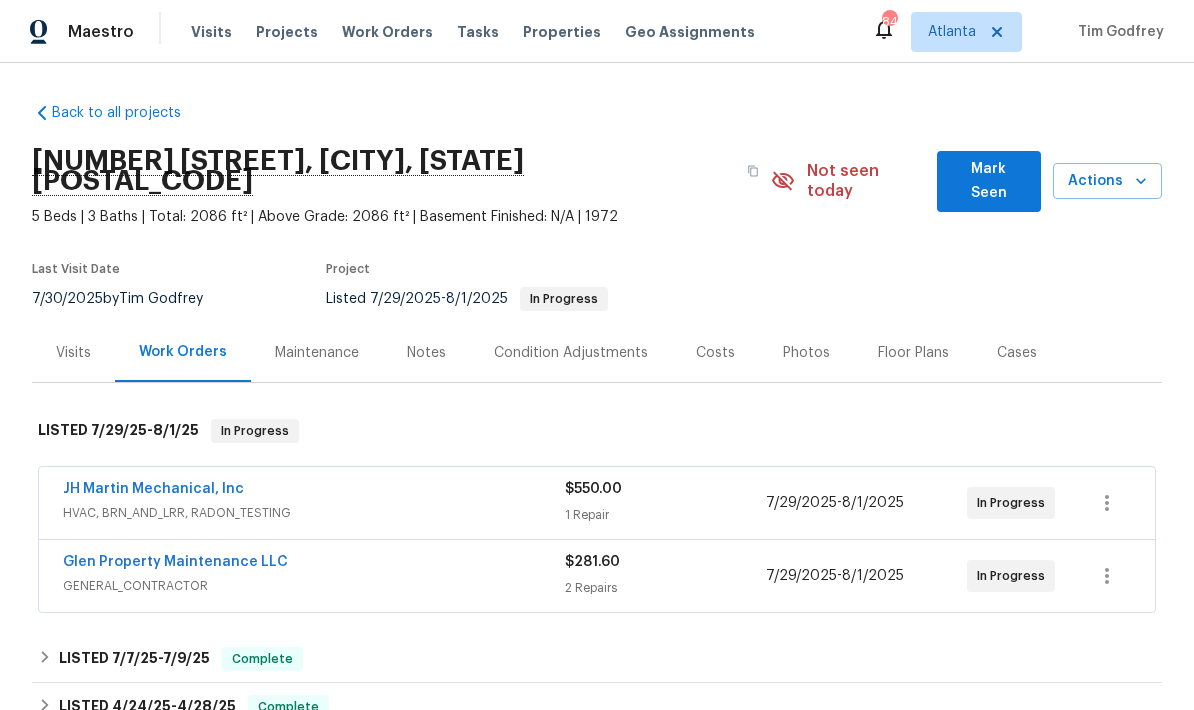 click on "Projects" at bounding box center (287, 32) 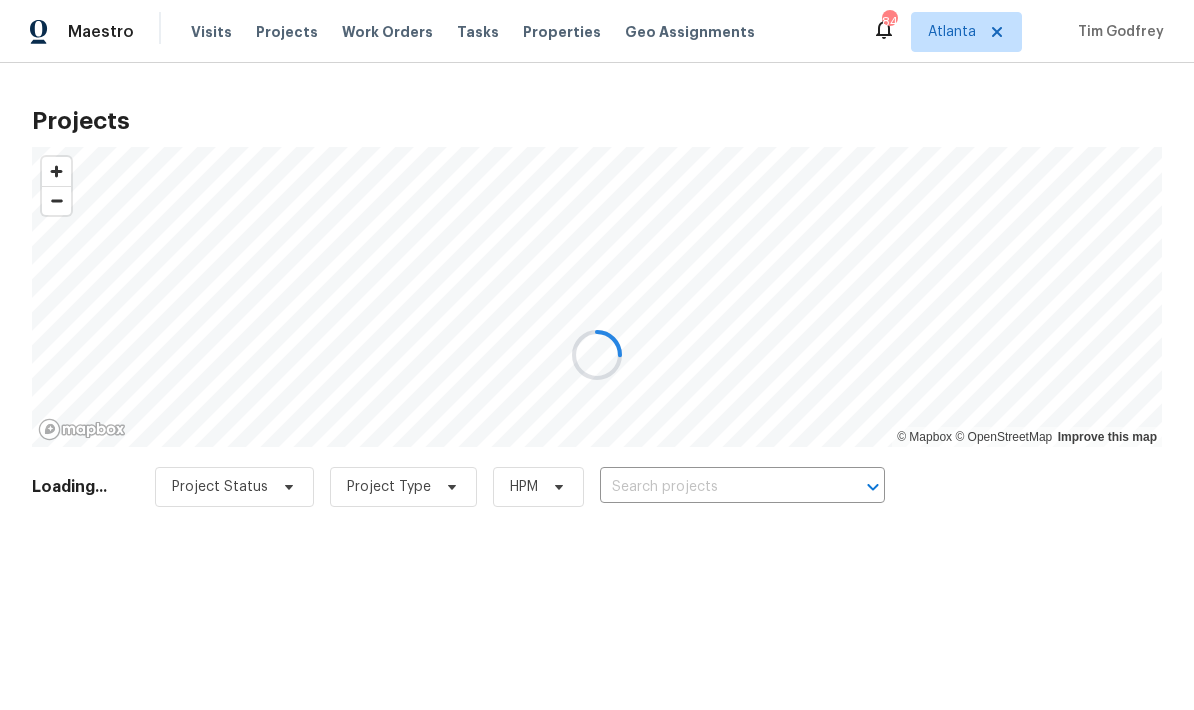 click at bounding box center (597, 355) 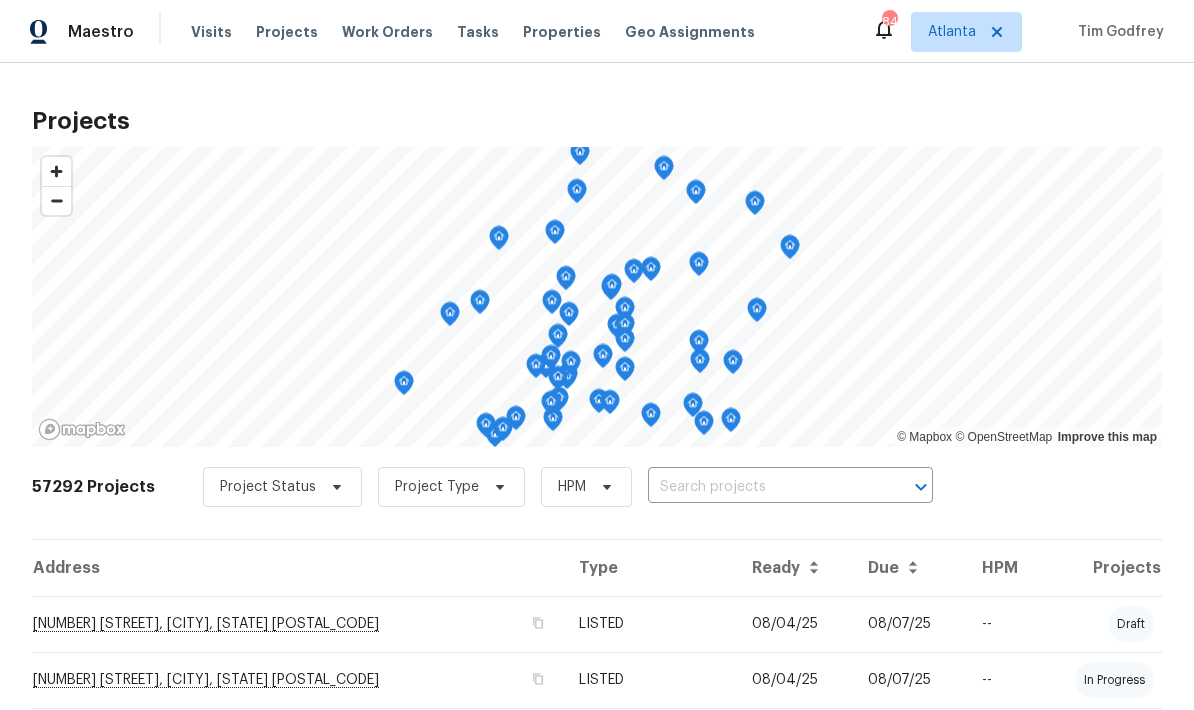 click at bounding box center (762, 487) 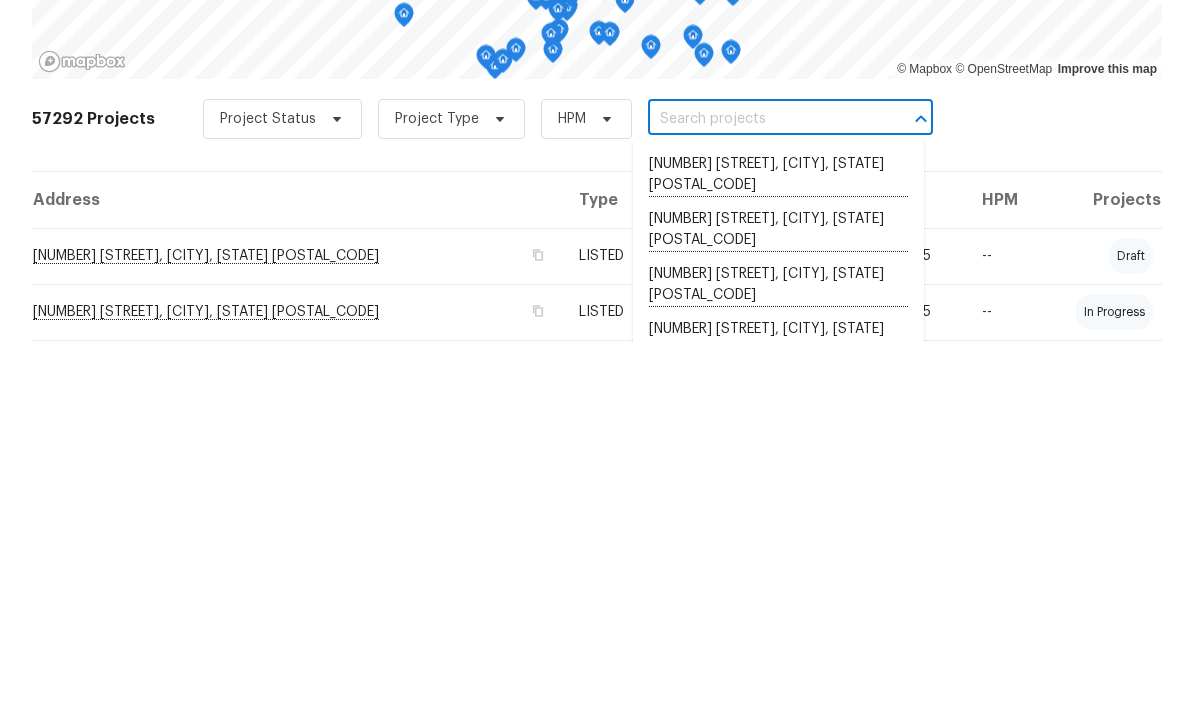 click at bounding box center (762, 487) 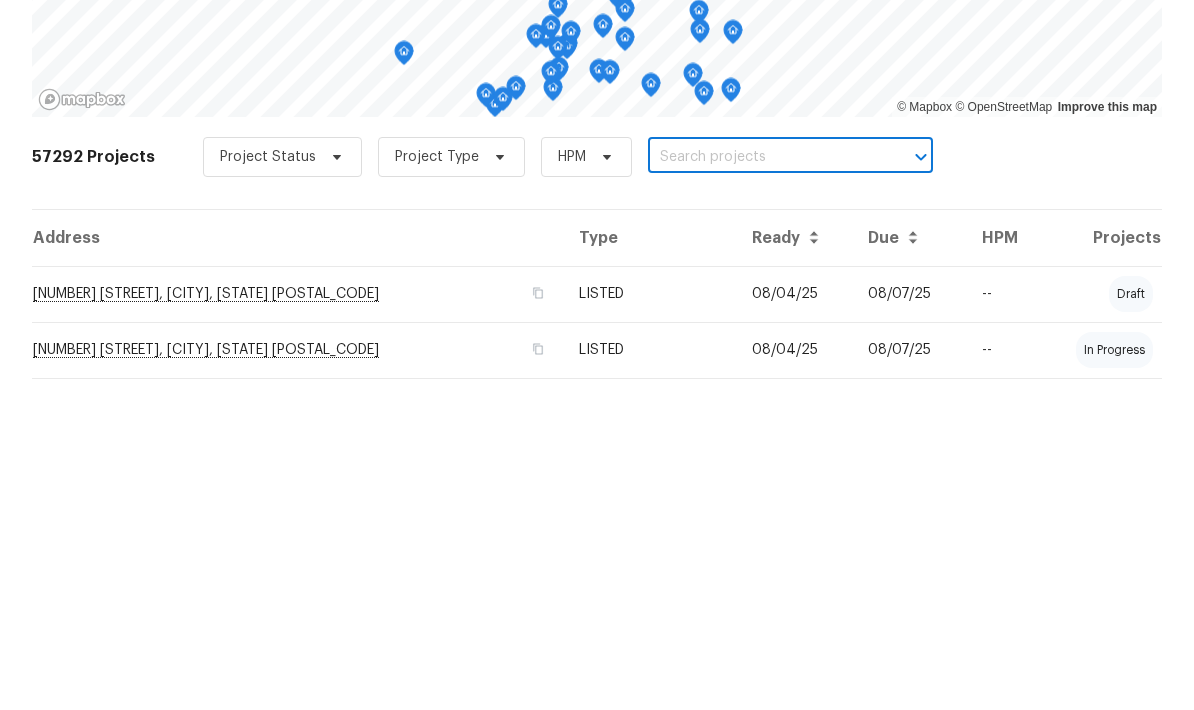 click at bounding box center [762, 487] 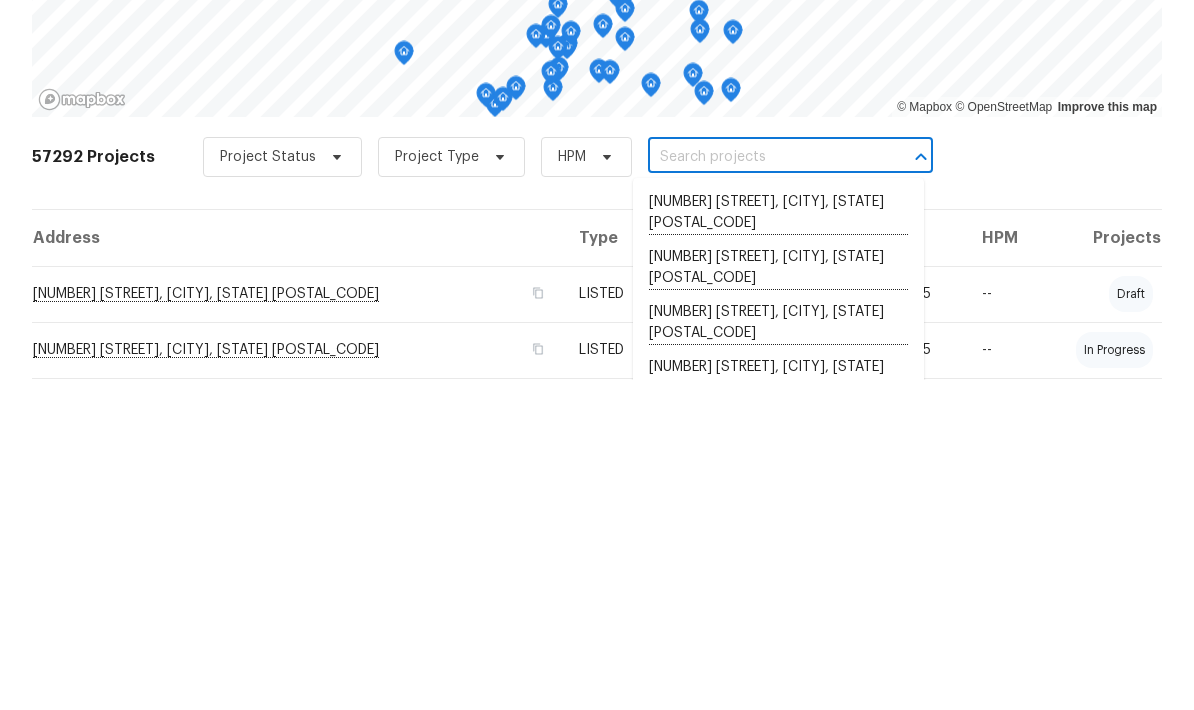 paste on "1112 Highwood Ln, Atlanta, GA 30344" 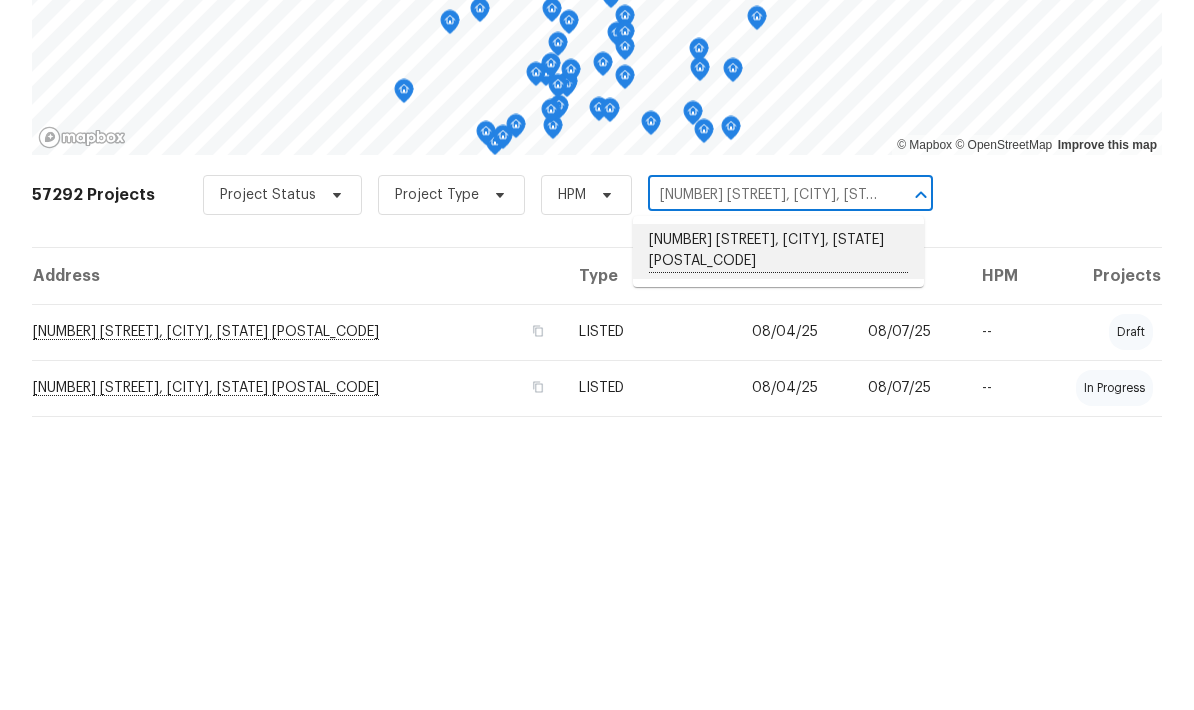 click on "1112 Highwood Ln, Atlanta, GA 30344" at bounding box center [778, 543] 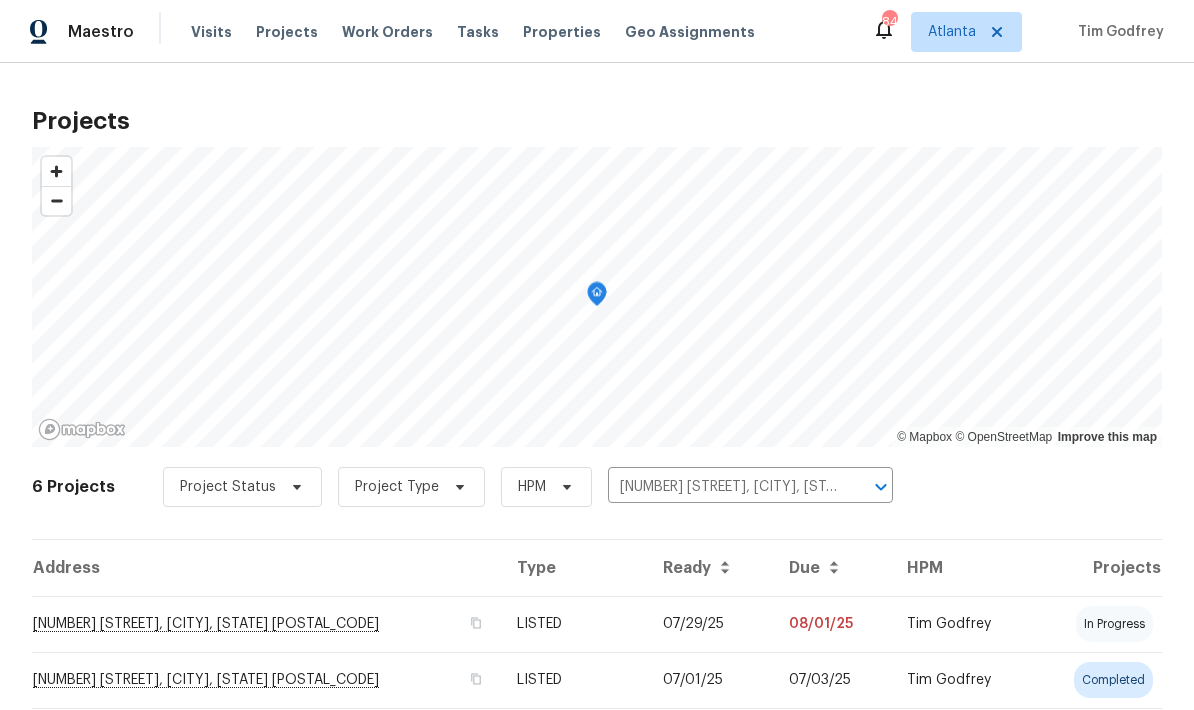click on "1112 Highwood Ln, Atlanta, GA 30344" at bounding box center [266, 624] 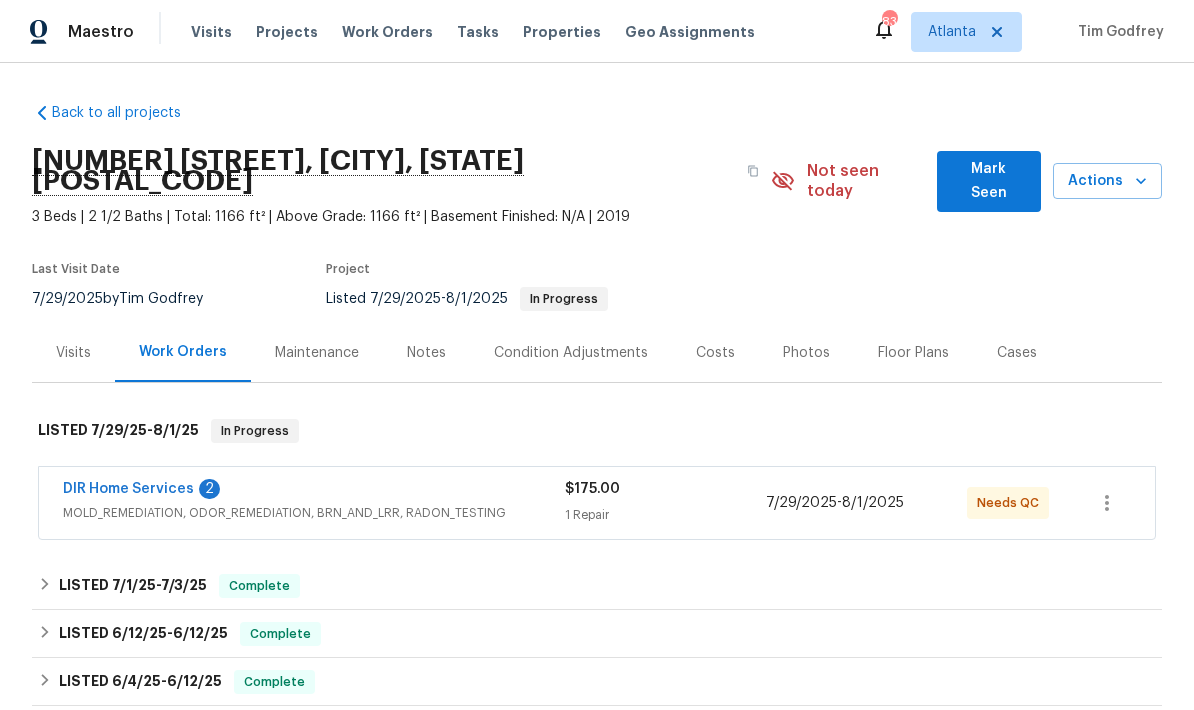 click on "DIR Home Services" at bounding box center (128, 489) 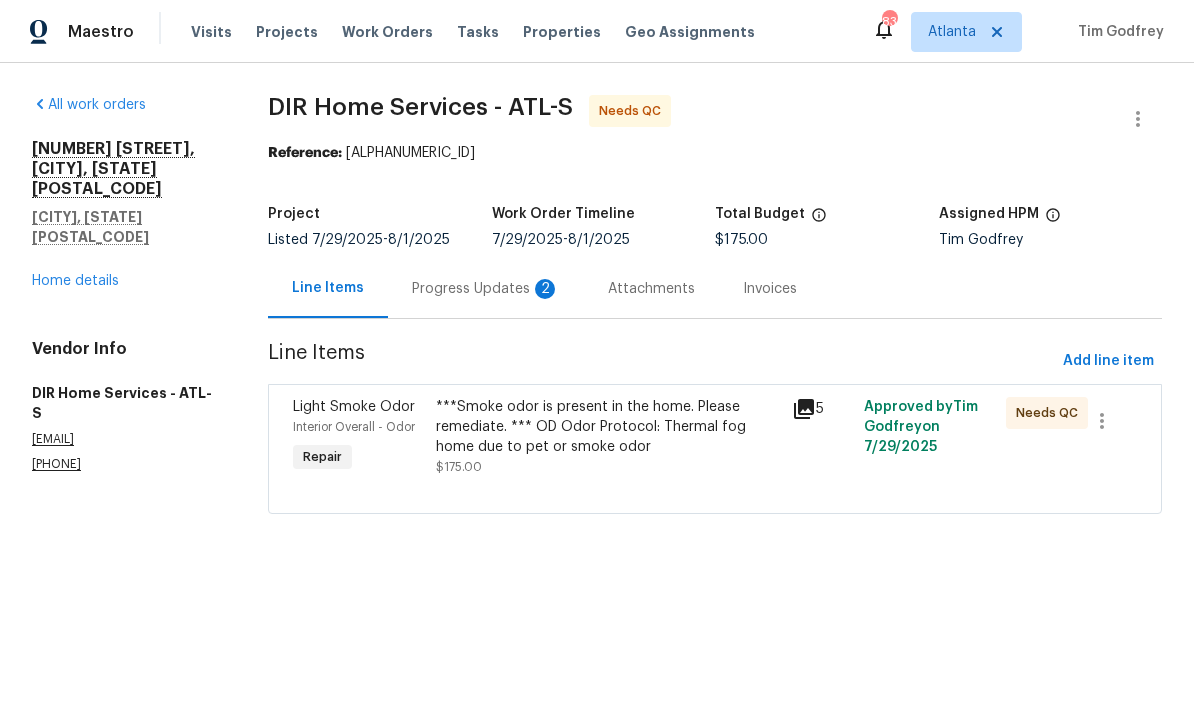 click on "Progress Updates 2" at bounding box center [486, 289] 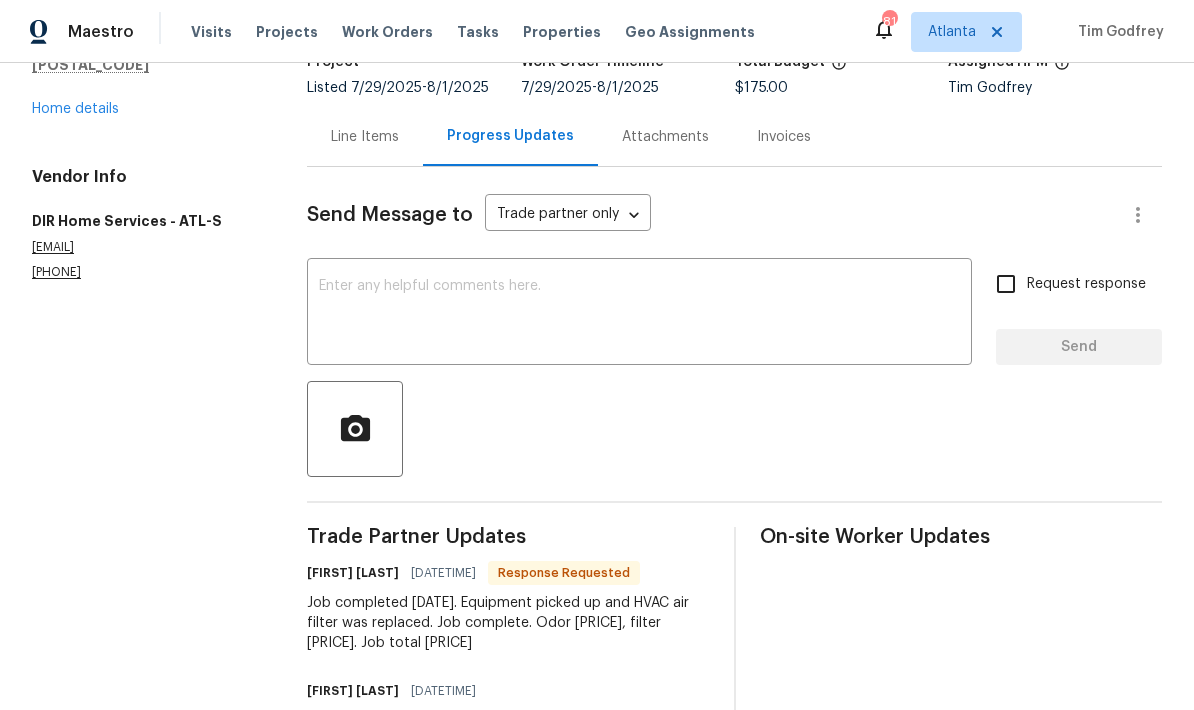 scroll, scrollTop: 150, scrollLeft: 0, axis: vertical 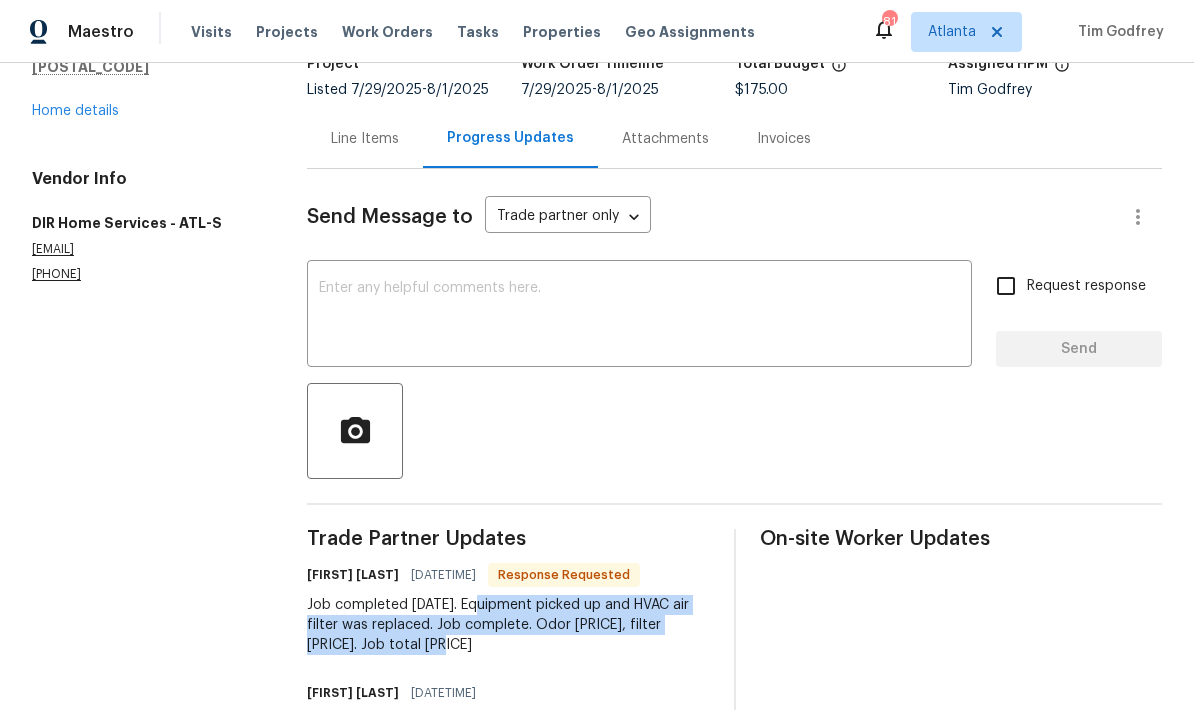 copy on "Equipment picked up and HVAC air filter was replaced.  Job complete.  Odor $650, filter $35.  Job total $685" 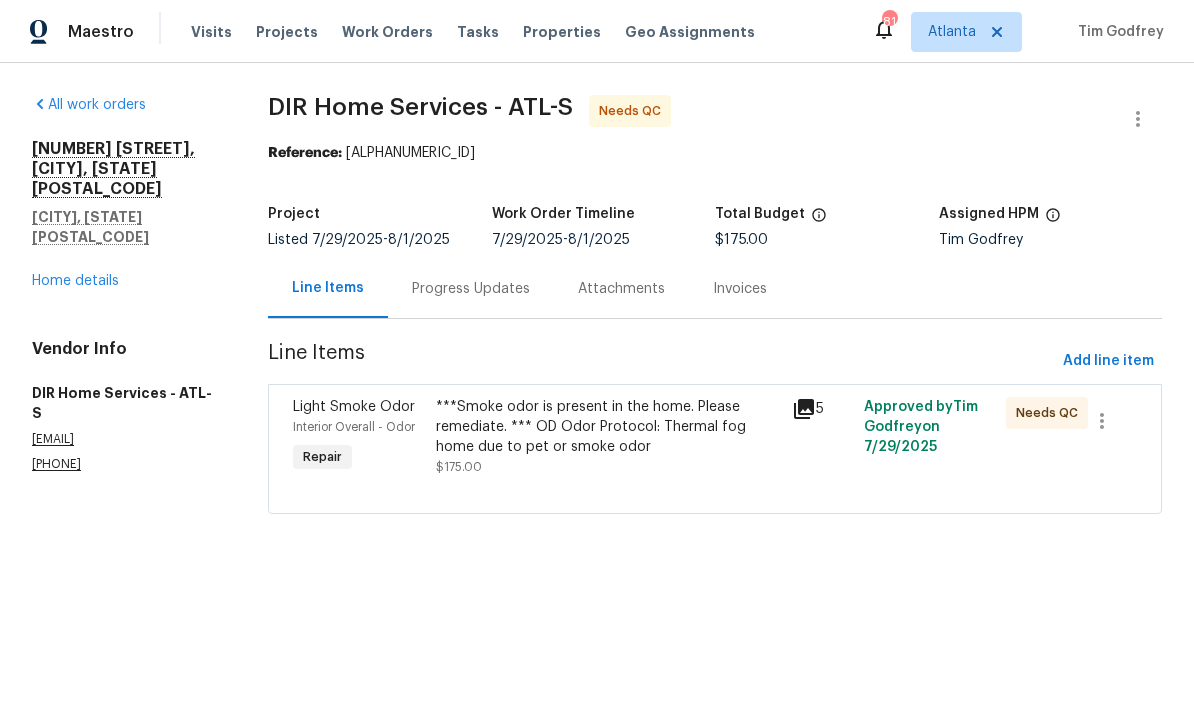 scroll, scrollTop: 0, scrollLeft: 0, axis: both 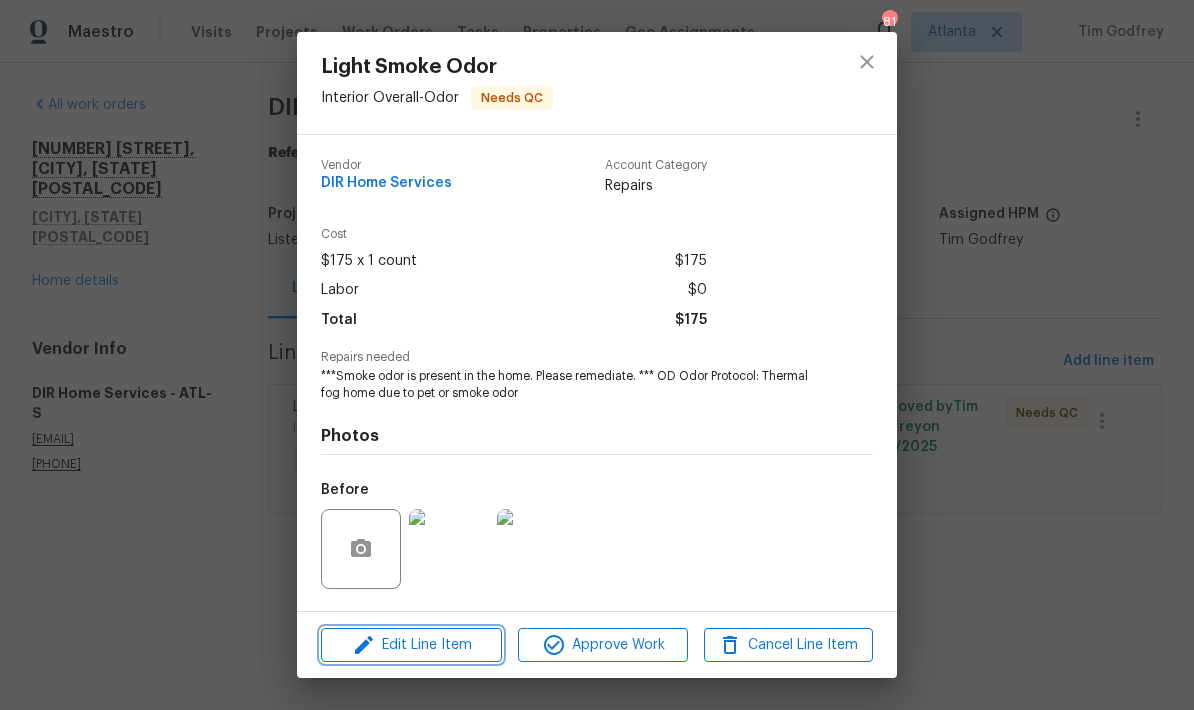 click on "Edit Line Item" at bounding box center (411, 645) 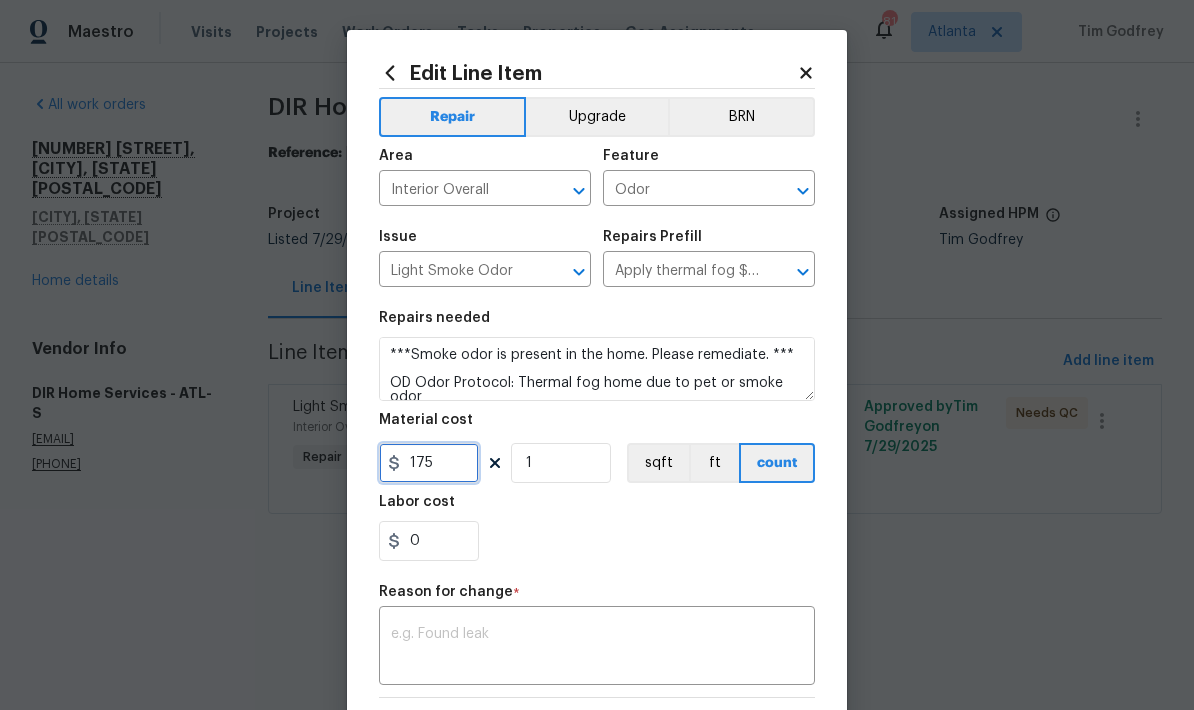 click on "175" at bounding box center (429, 463) 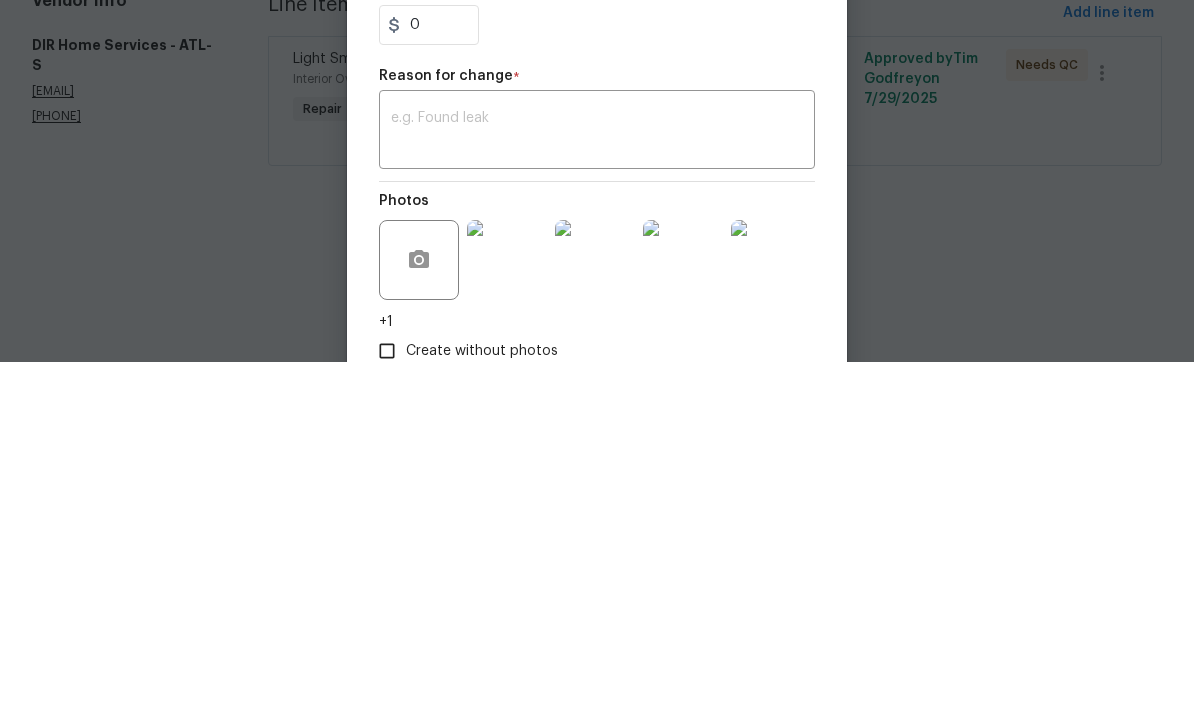 scroll, scrollTop: 178, scrollLeft: 0, axis: vertical 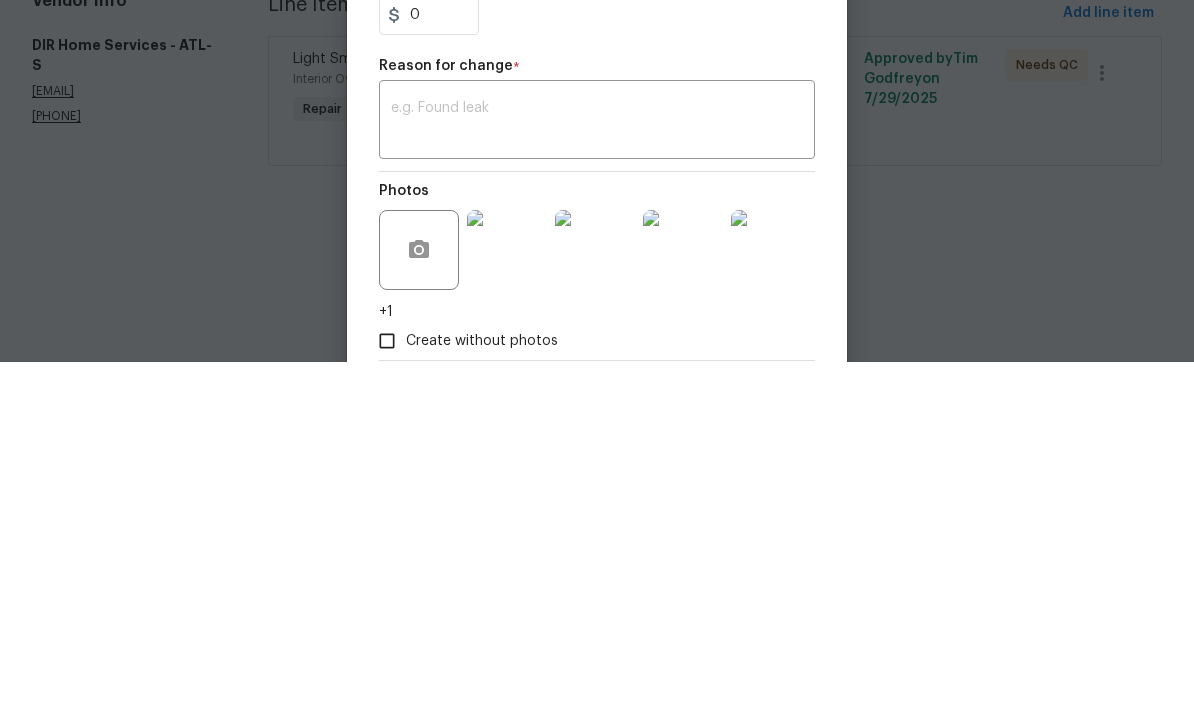 click on "x ​" at bounding box center [597, 470] 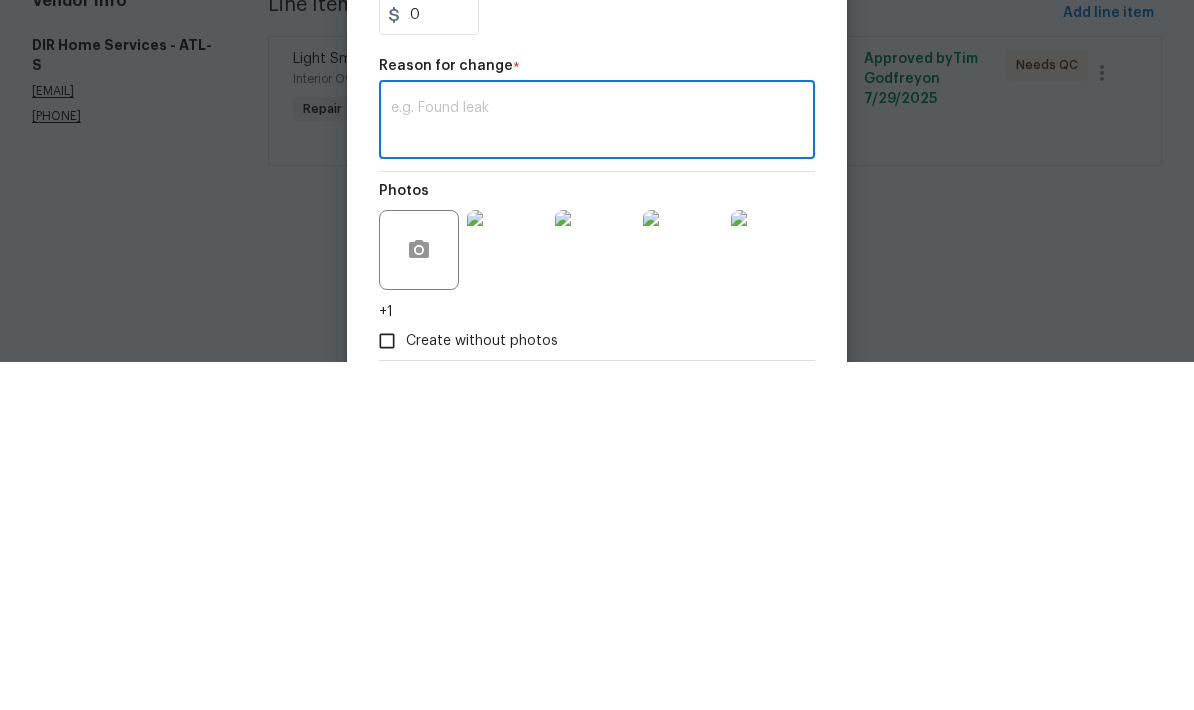 click at bounding box center (597, 470) 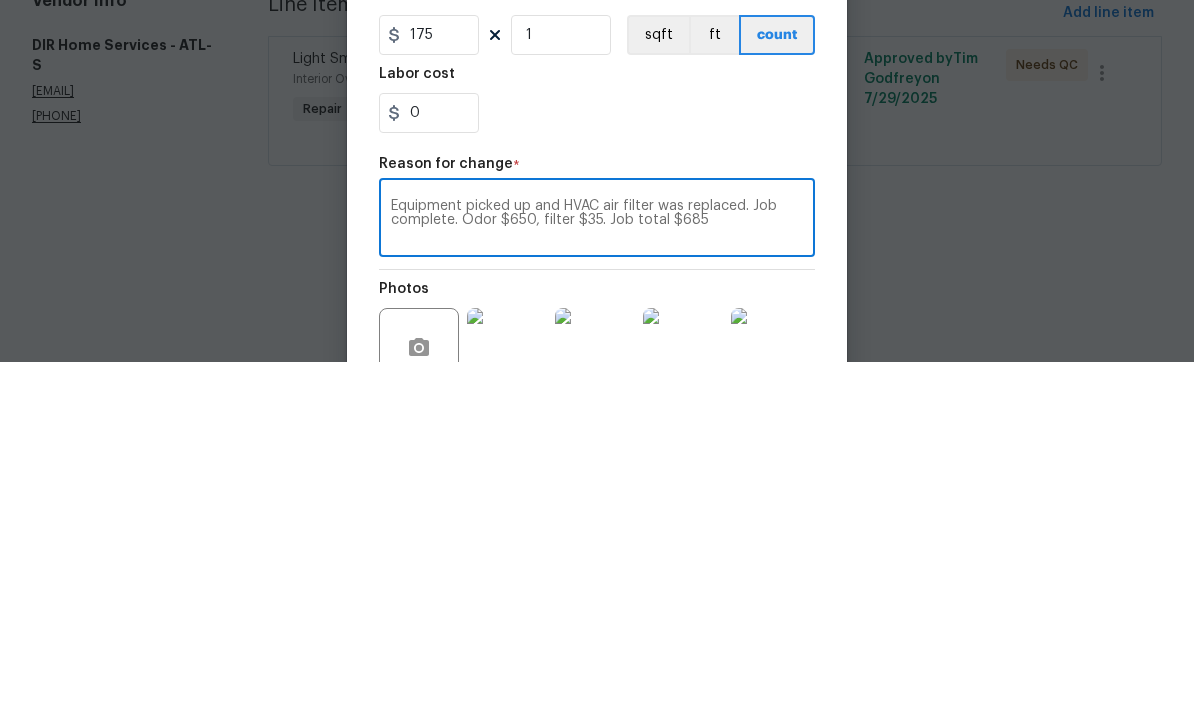 scroll, scrollTop: 38, scrollLeft: 0, axis: vertical 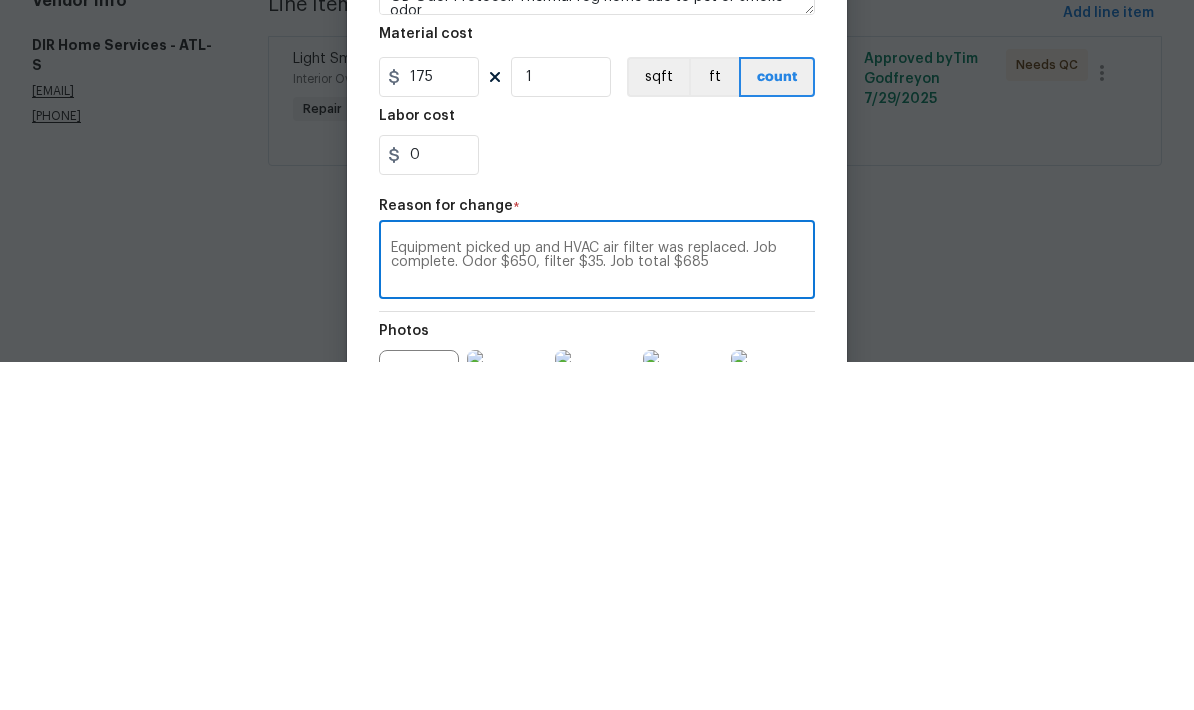 type on "Equipment picked up and HVAC air filter was replaced. Job complete. Odor $650, filter $35. Job total $685" 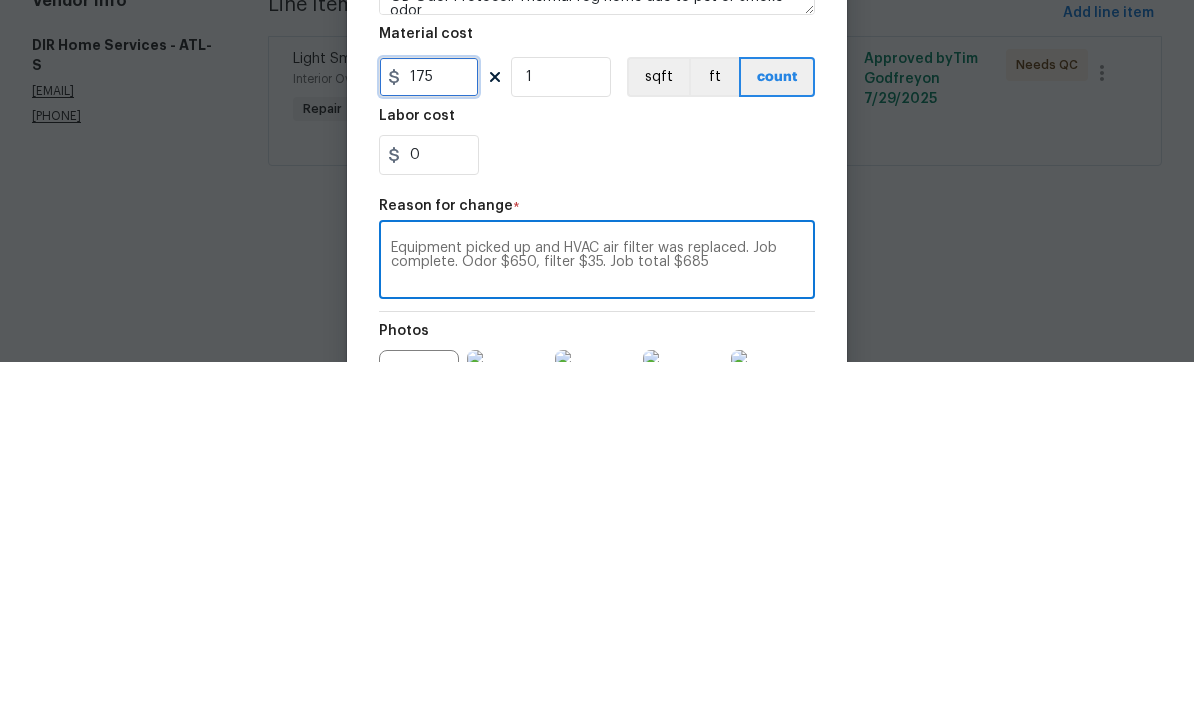 click on "175" at bounding box center (429, 425) 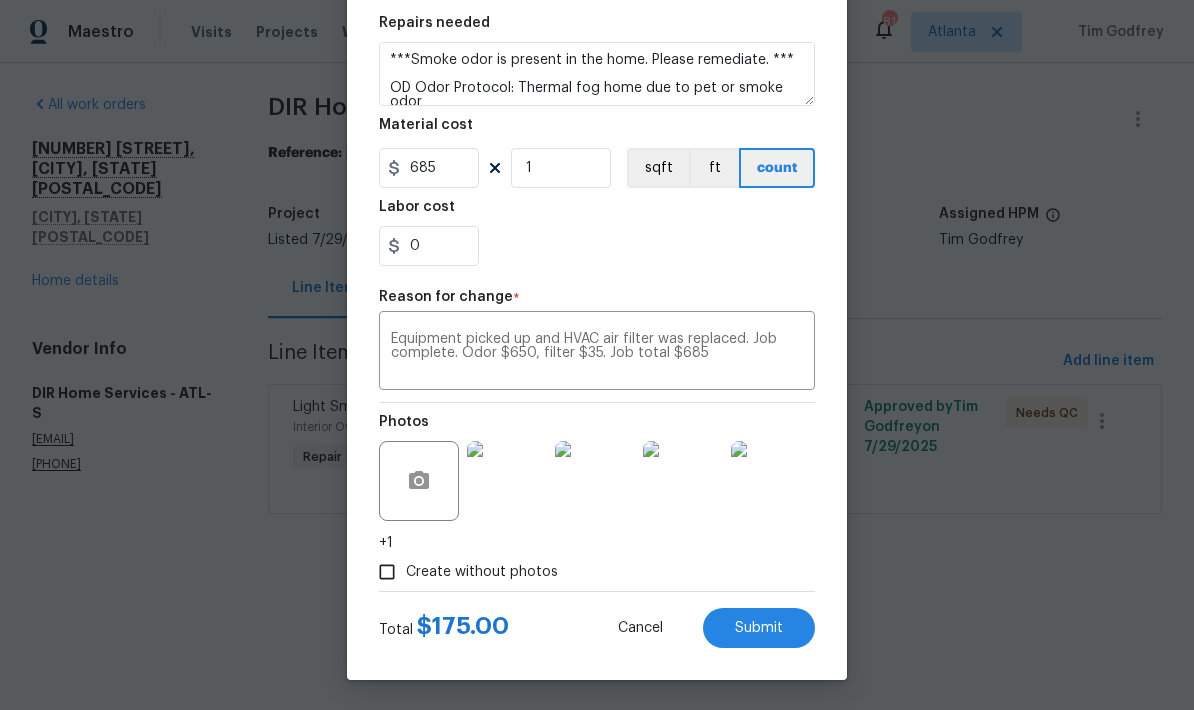 scroll, scrollTop: 299, scrollLeft: 0, axis: vertical 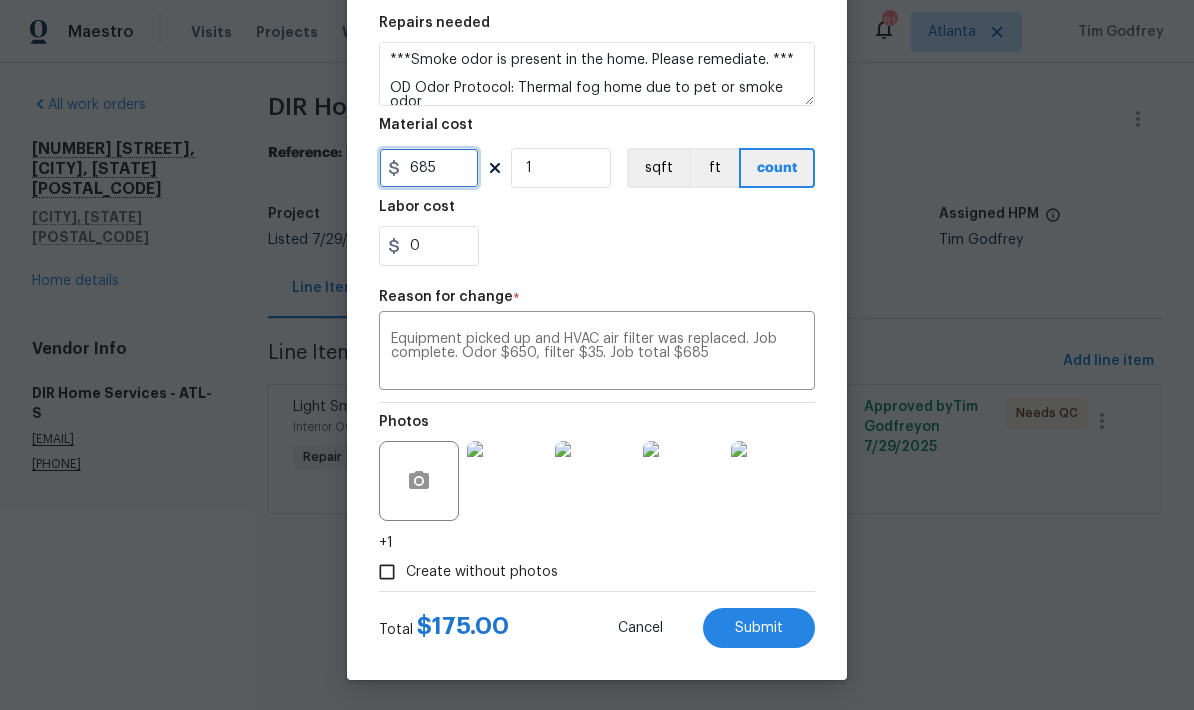type on "685" 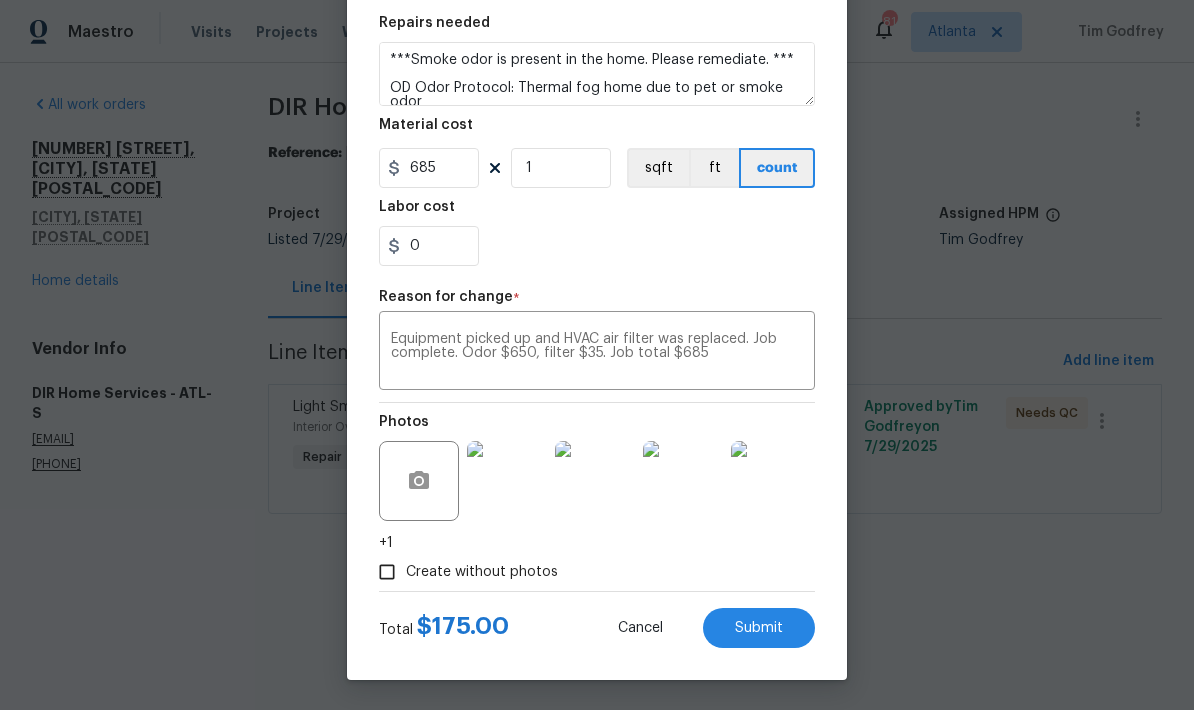 click on "Submit" at bounding box center (759, 628) 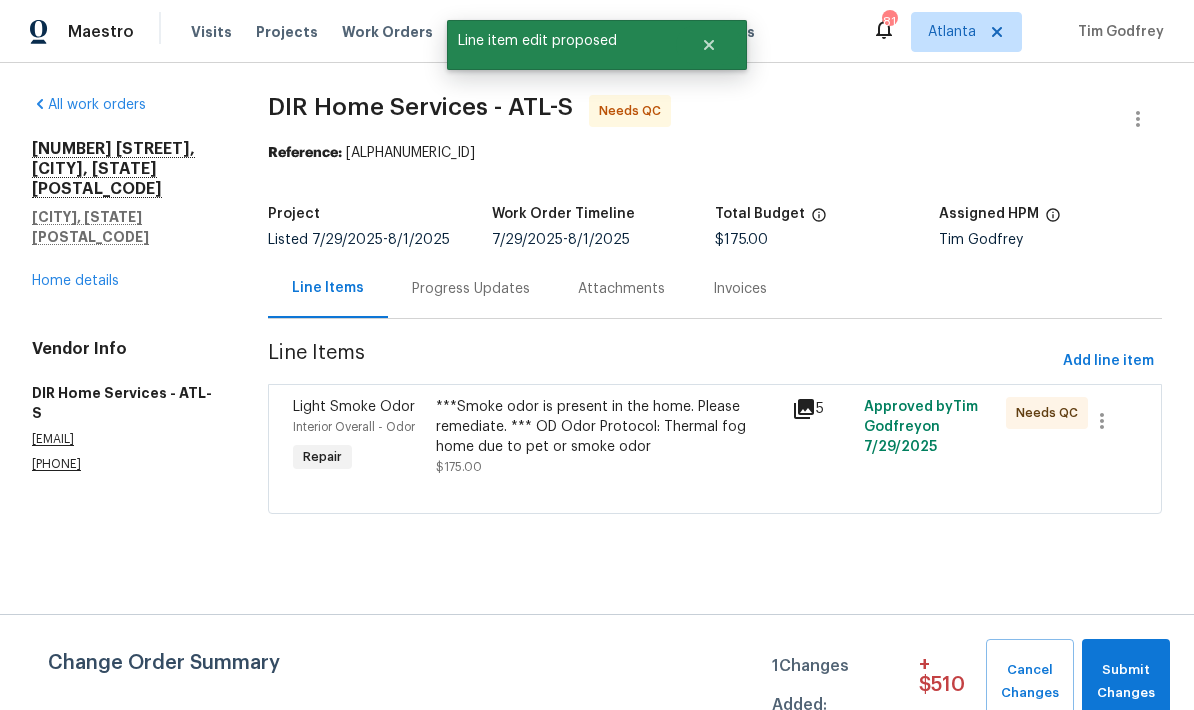 scroll, scrollTop: 0, scrollLeft: 0, axis: both 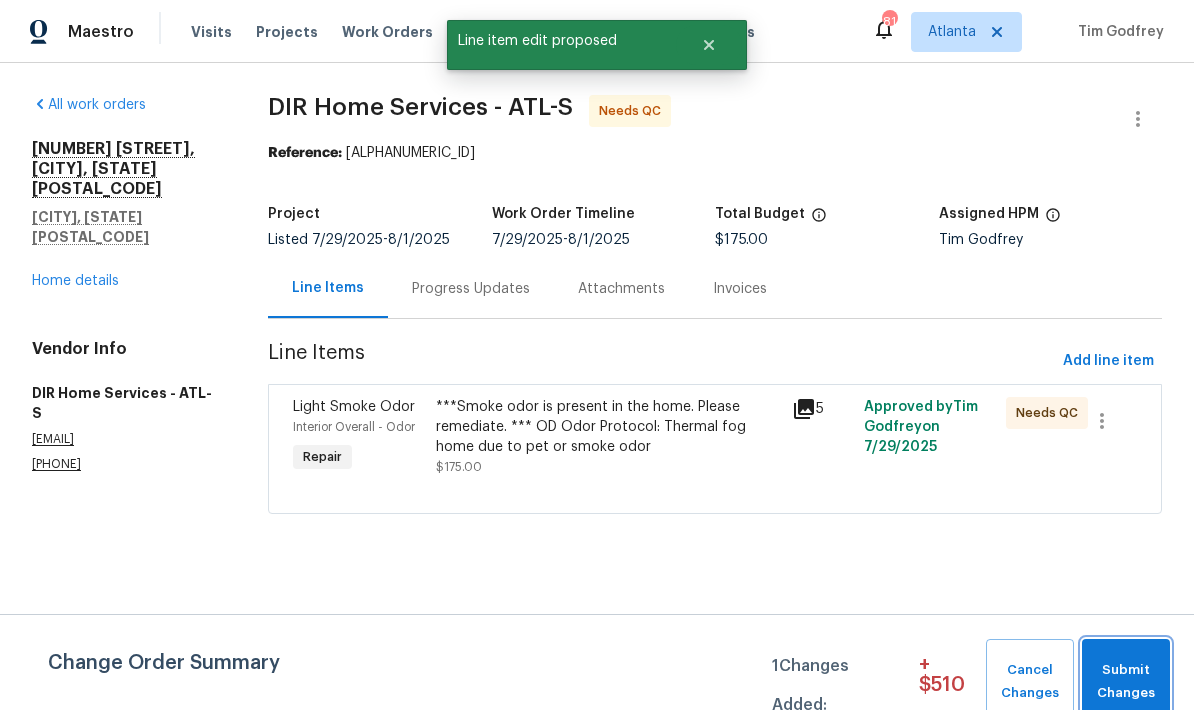 click on "Submit Changes" at bounding box center (1126, 682) 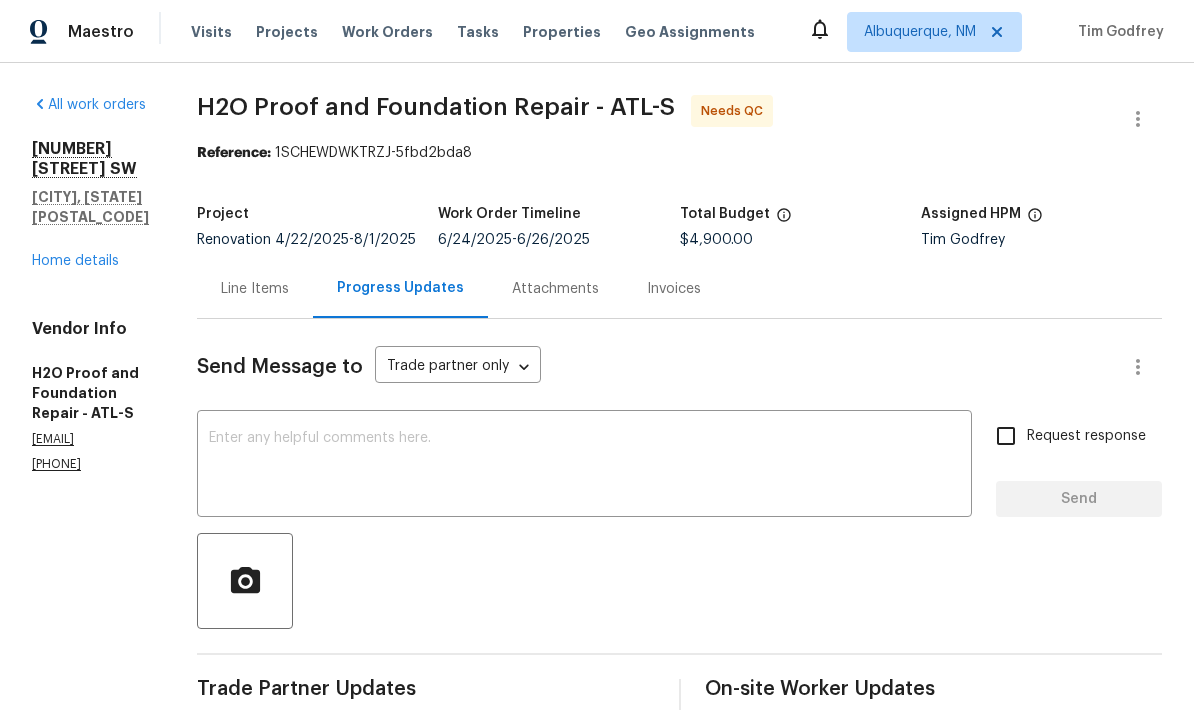 scroll, scrollTop: 0, scrollLeft: 0, axis: both 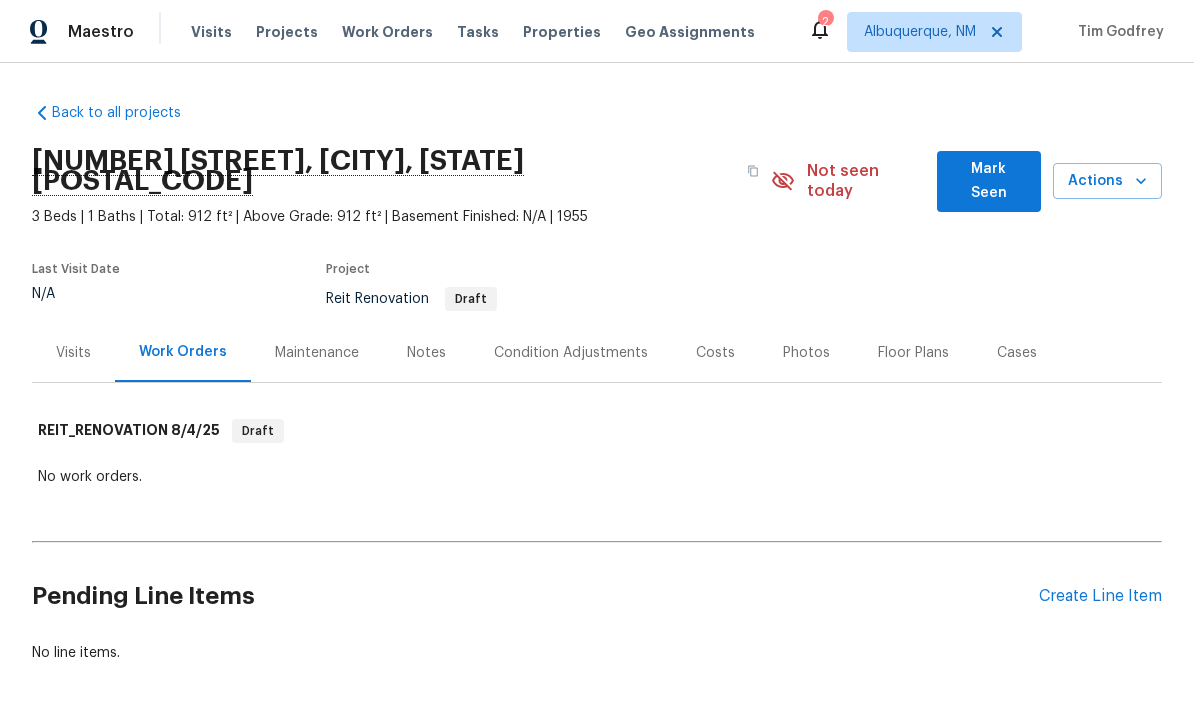 click on "Create Line Item" at bounding box center [1100, 596] 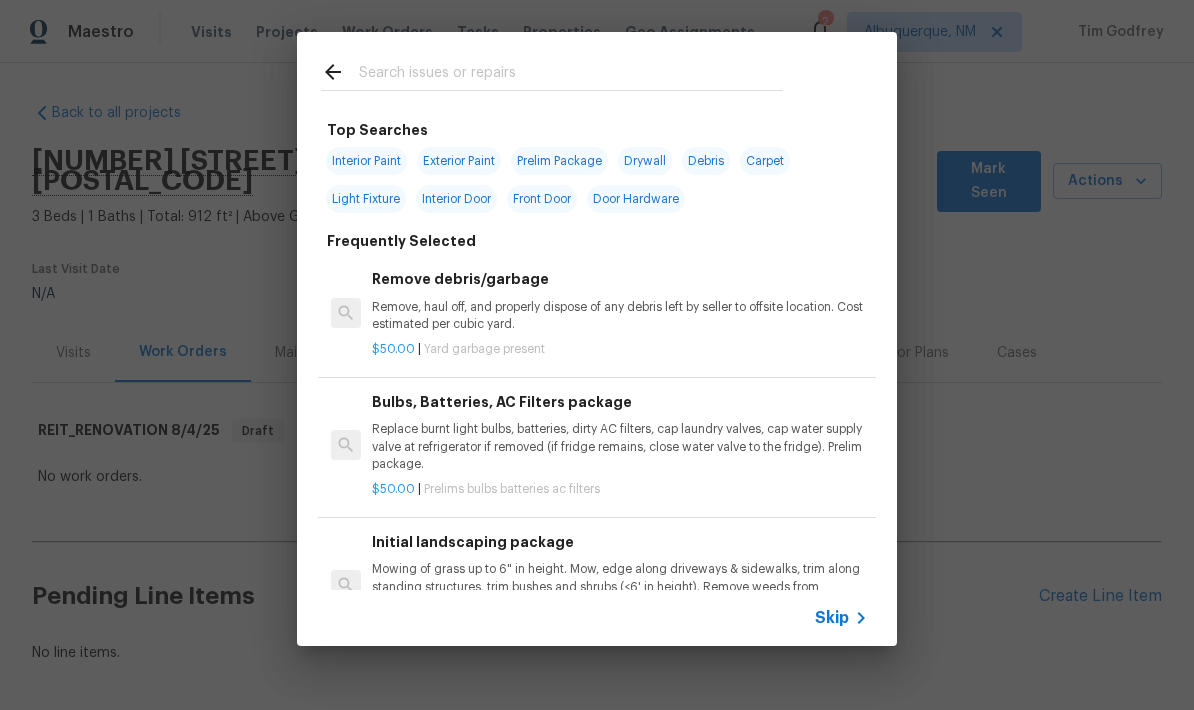 click at bounding box center [571, 75] 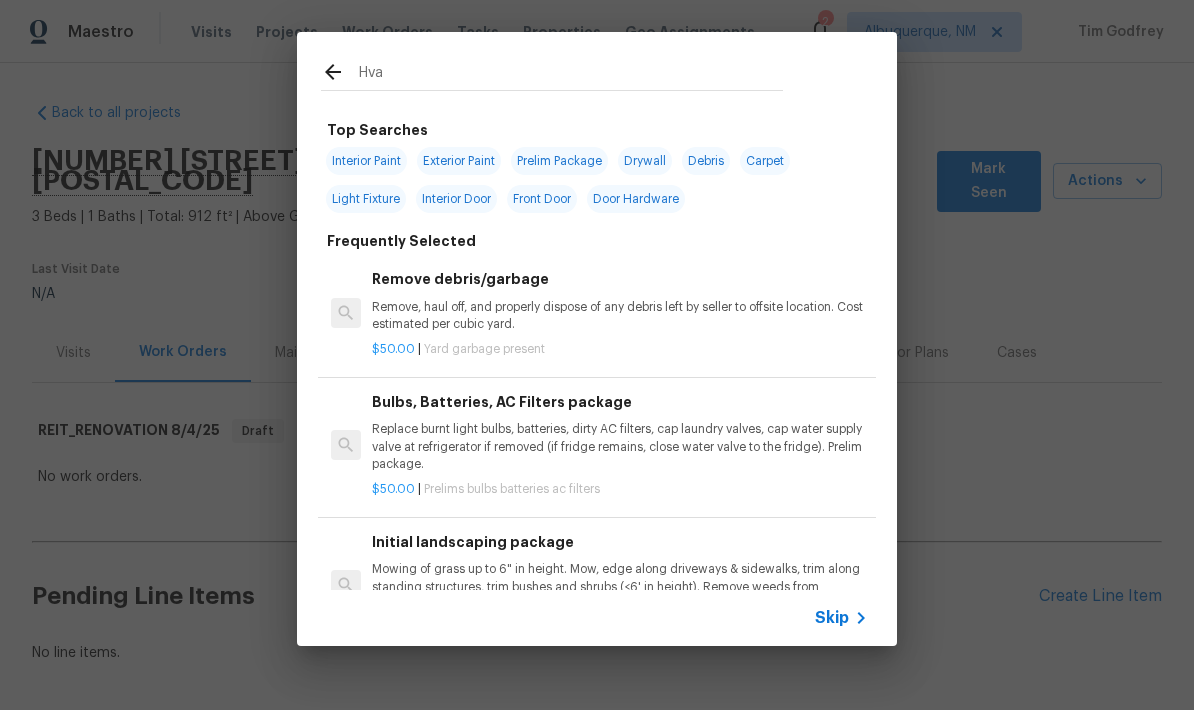 type on "Hvac" 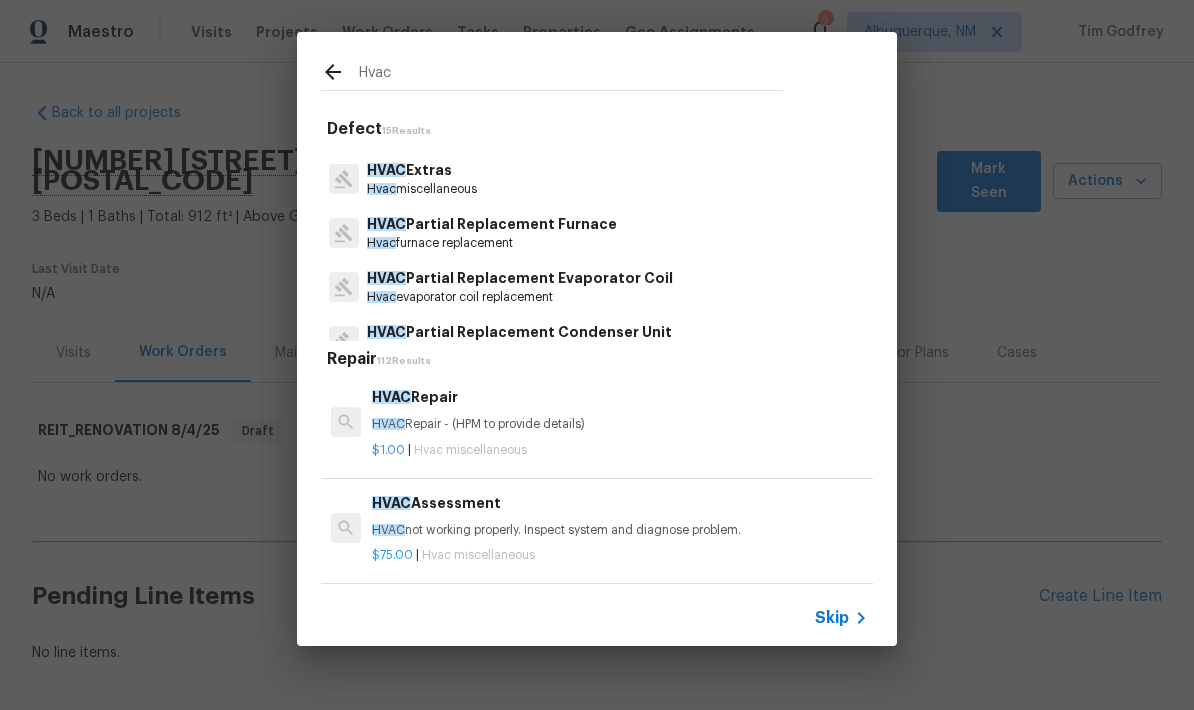 scroll, scrollTop: 41, scrollLeft: 0, axis: vertical 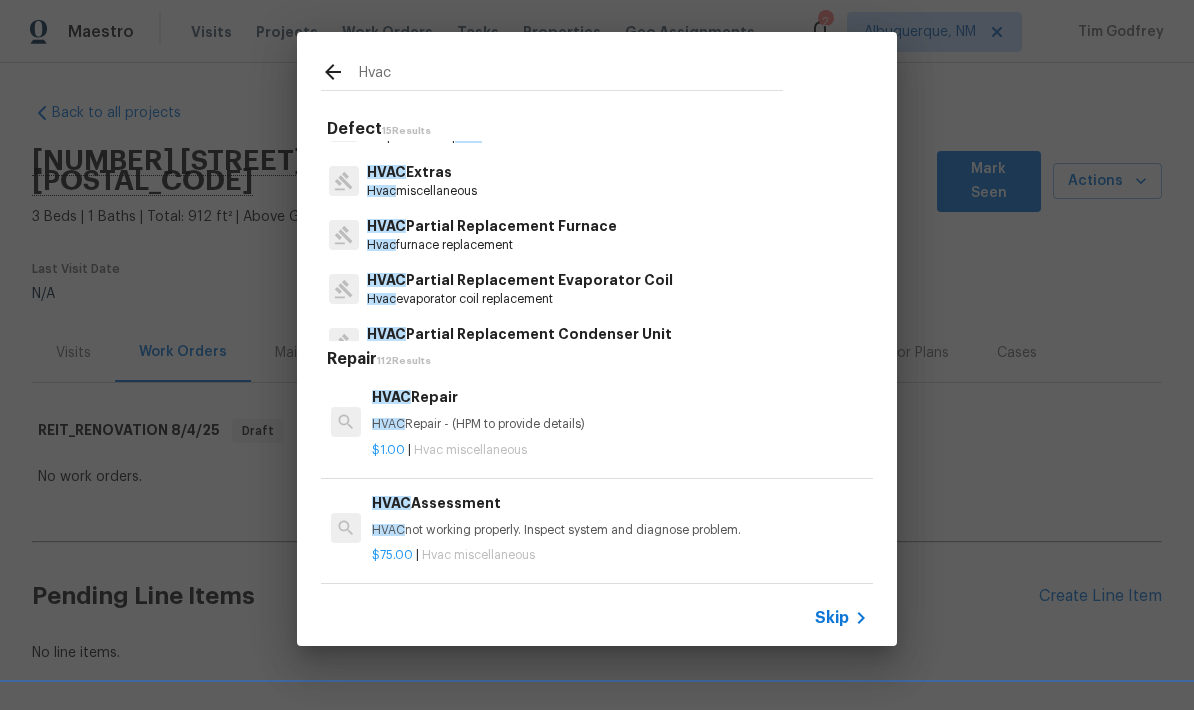 click on "HVAC  Extras" at bounding box center [422, 172] 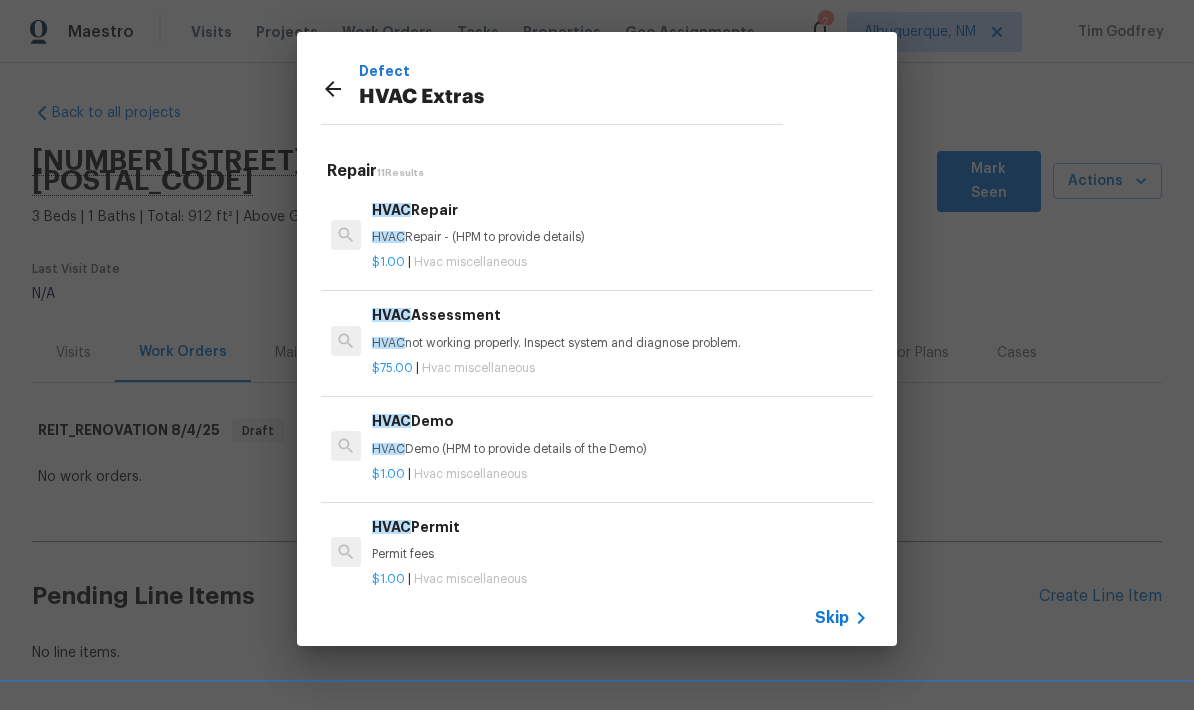 click on "HVAC  not working properly. Inspect system and diagnose problem." at bounding box center [620, 343] 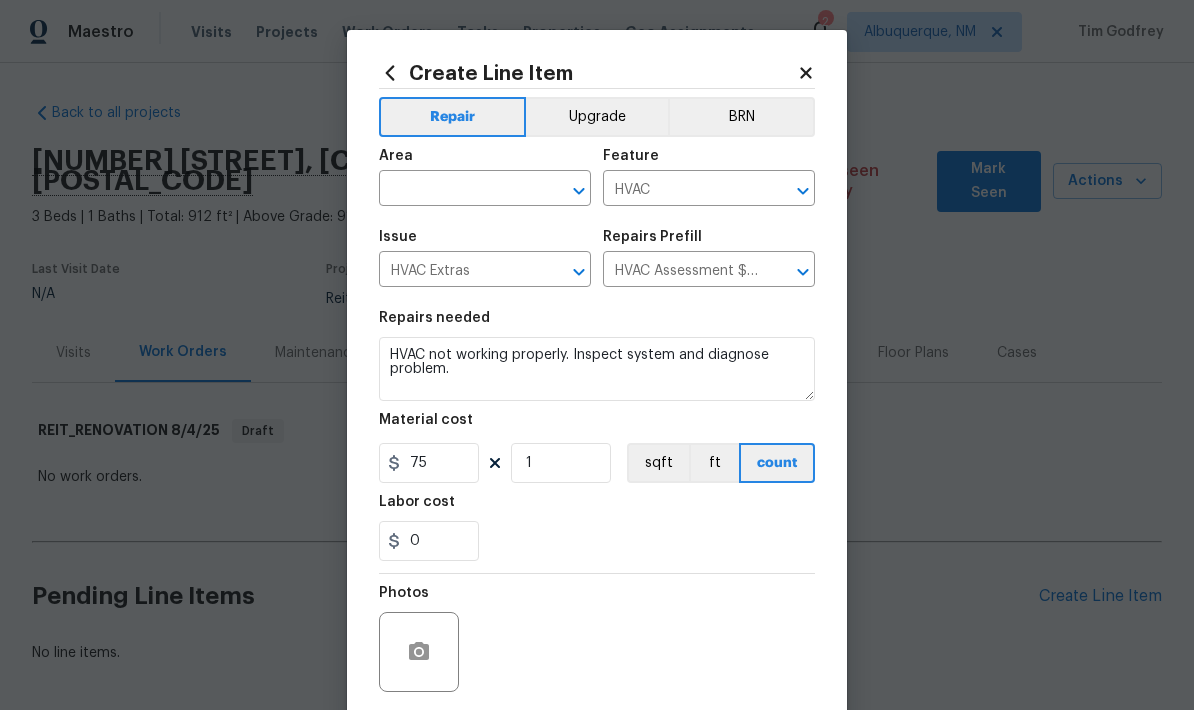 click at bounding box center (457, 190) 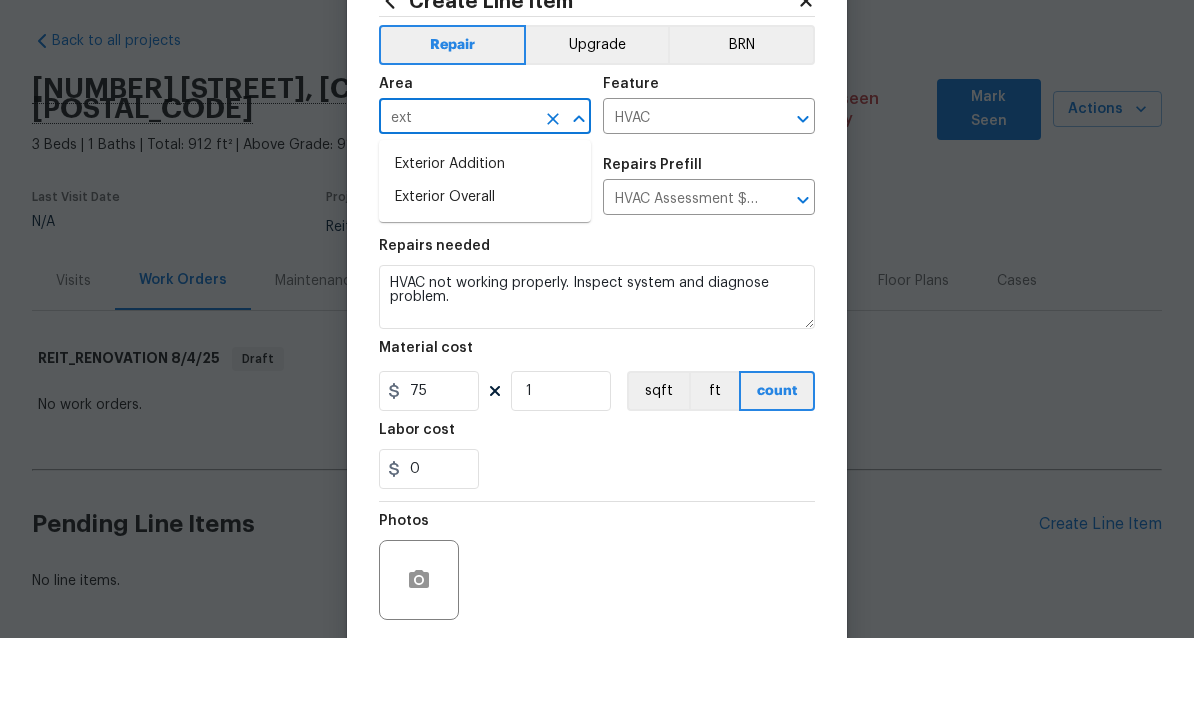 click on "Exterior Overall" at bounding box center (485, 269) 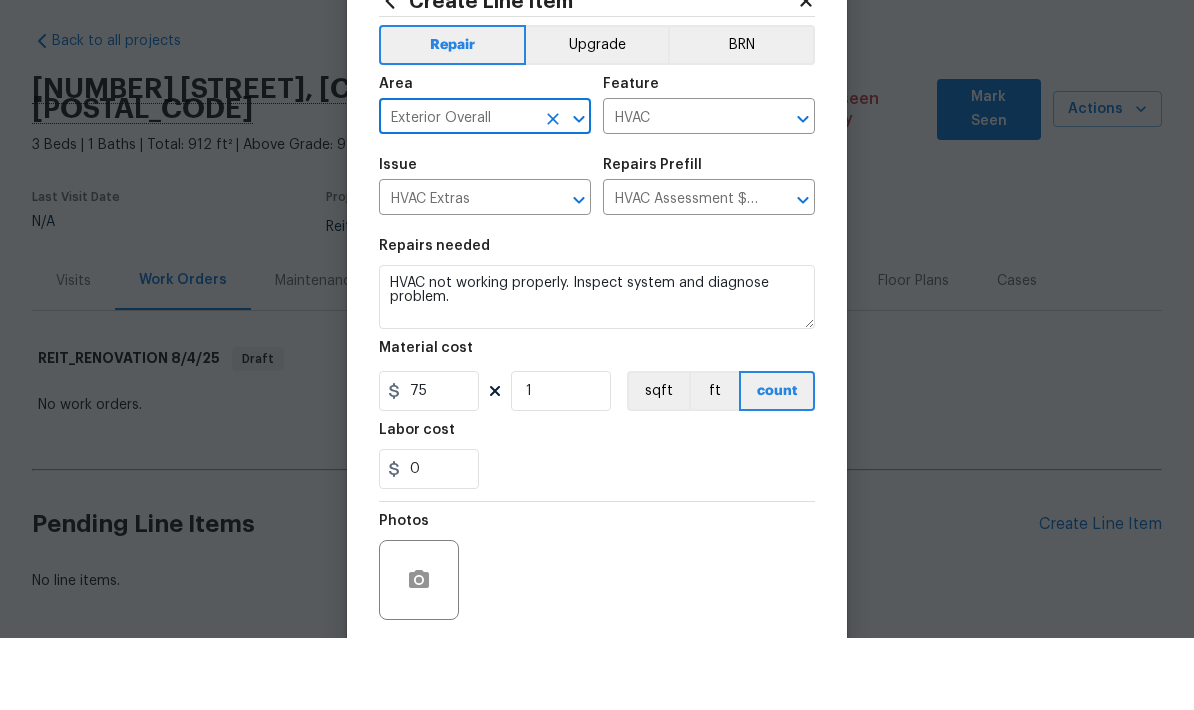 scroll, scrollTop: 68, scrollLeft: 0, axis: vertical 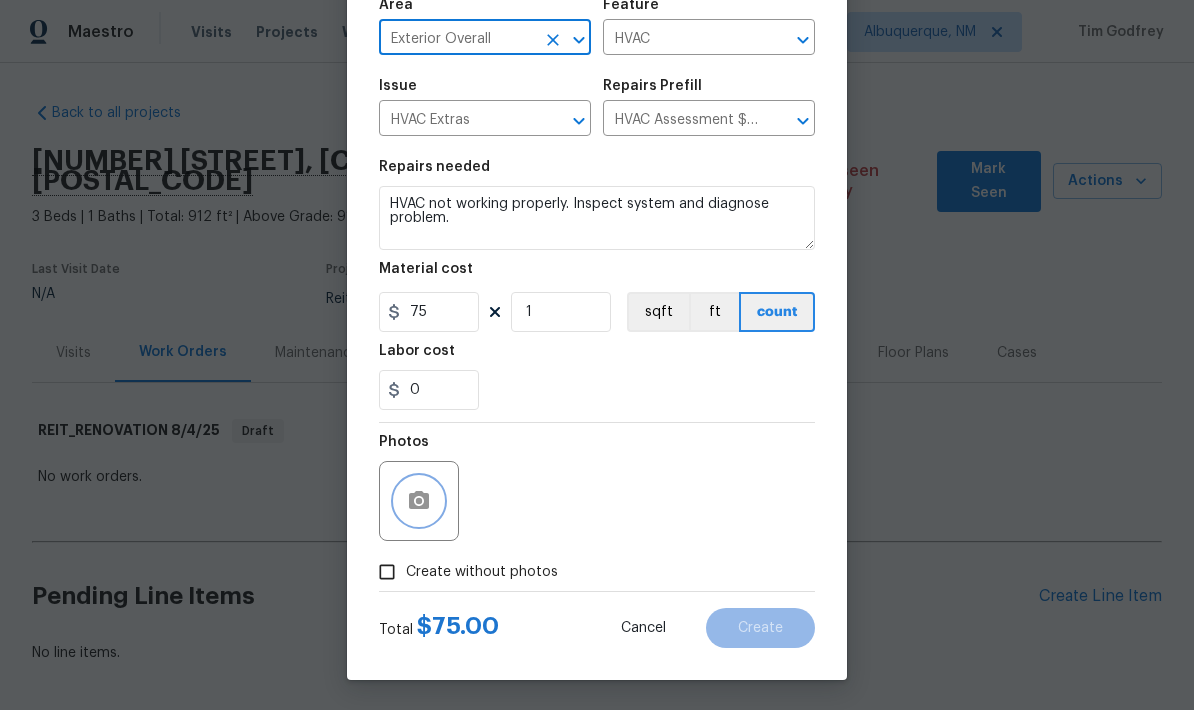click at bounding box center (419, 501) 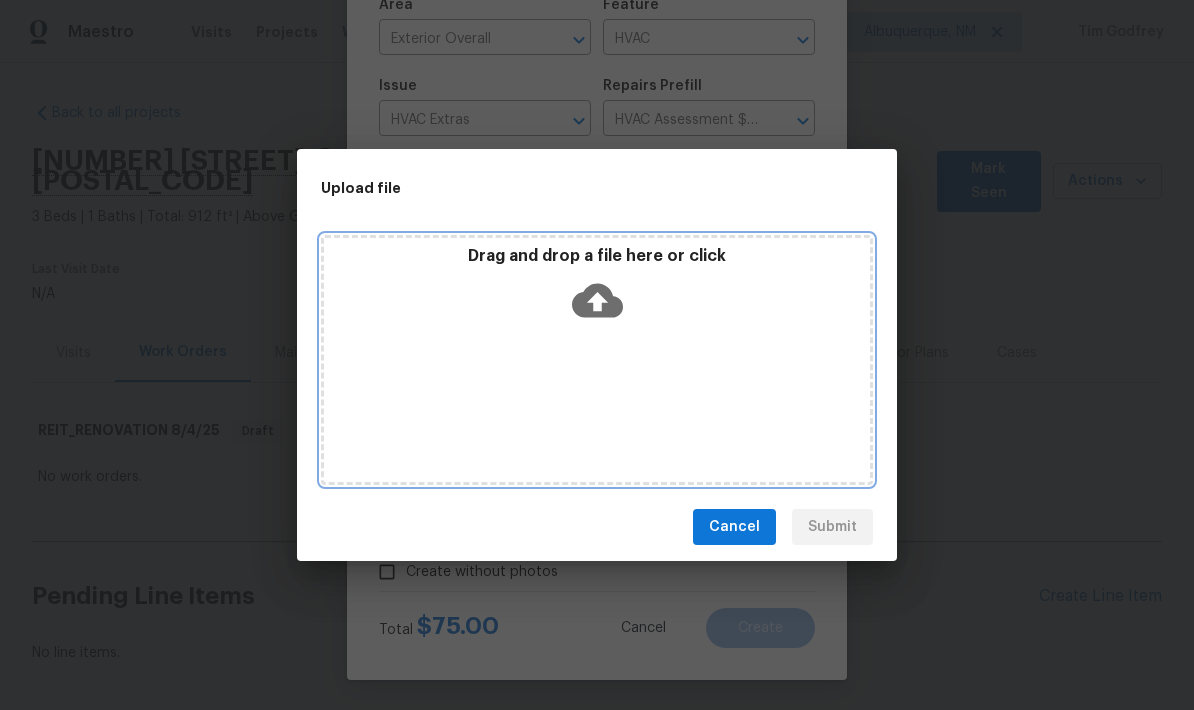 click 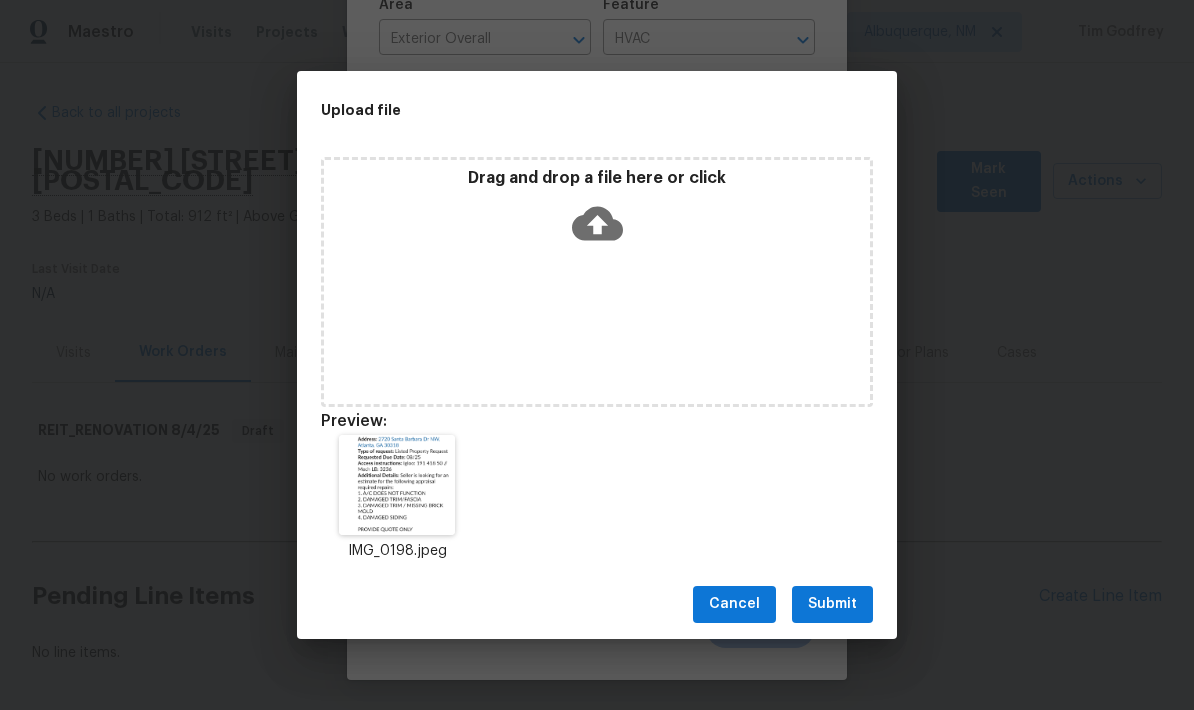 click on "Submit" at bounding box center (832, 604) 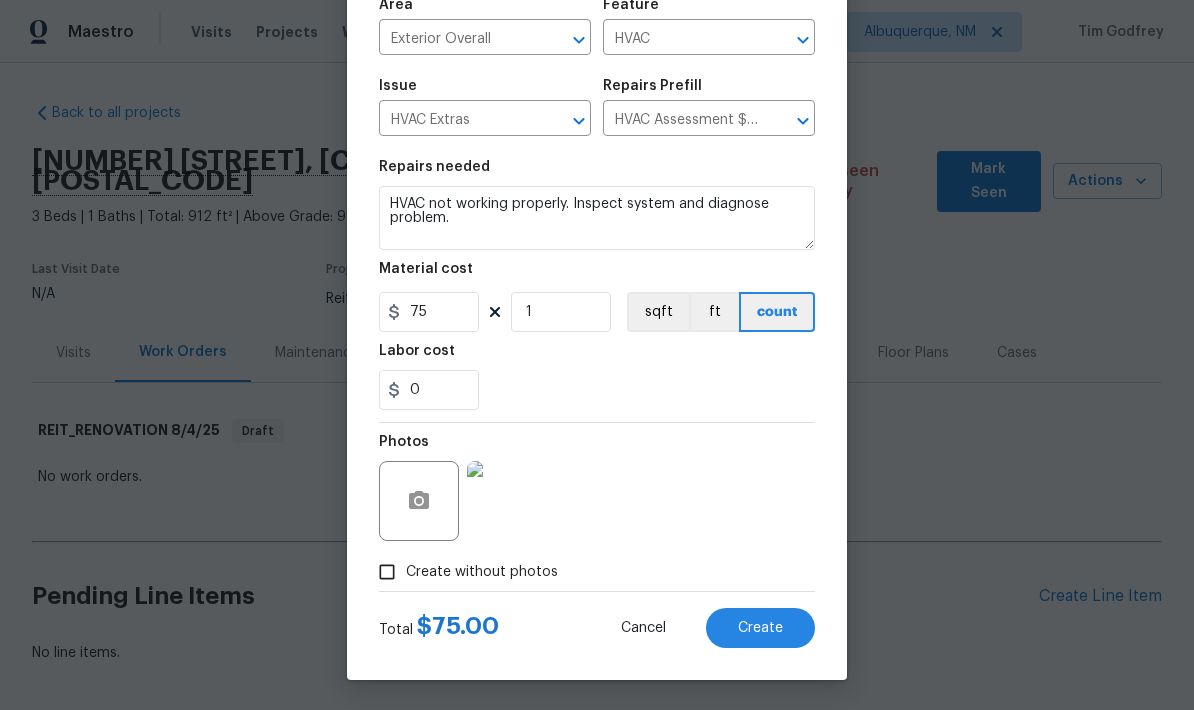 click on "Create" at bounding box center [760, 628] 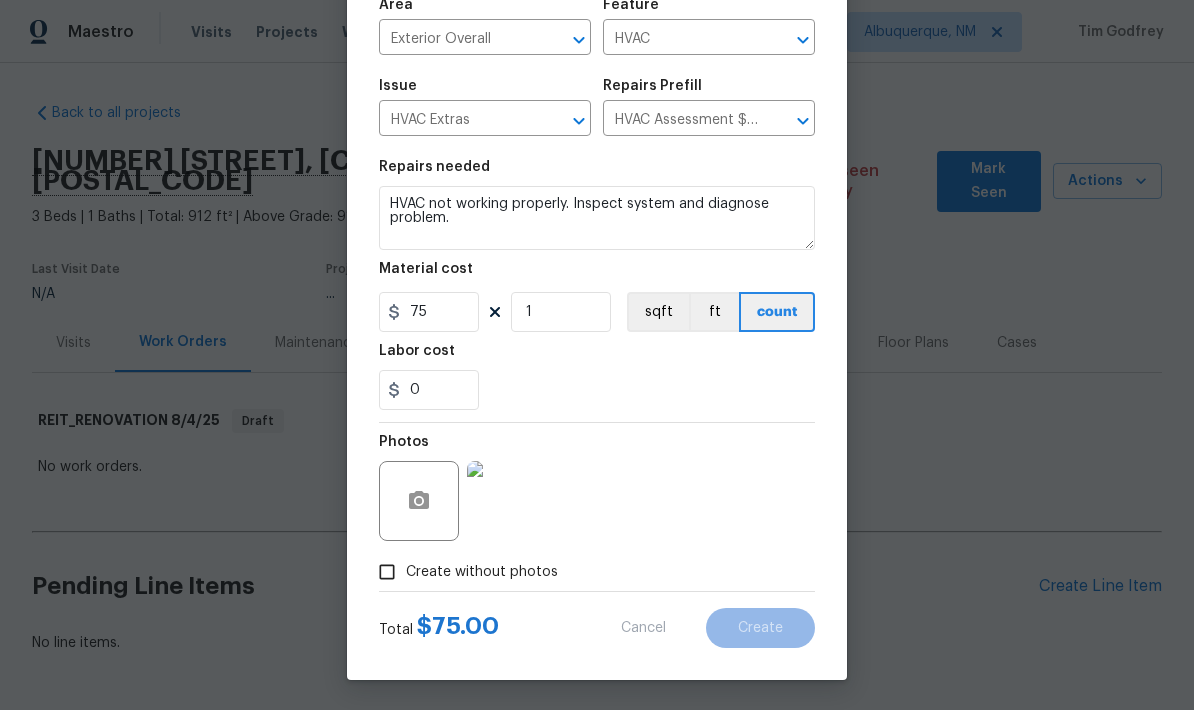 scroll, scrollTop: 58, scrollLeft: 0, axis: vertical 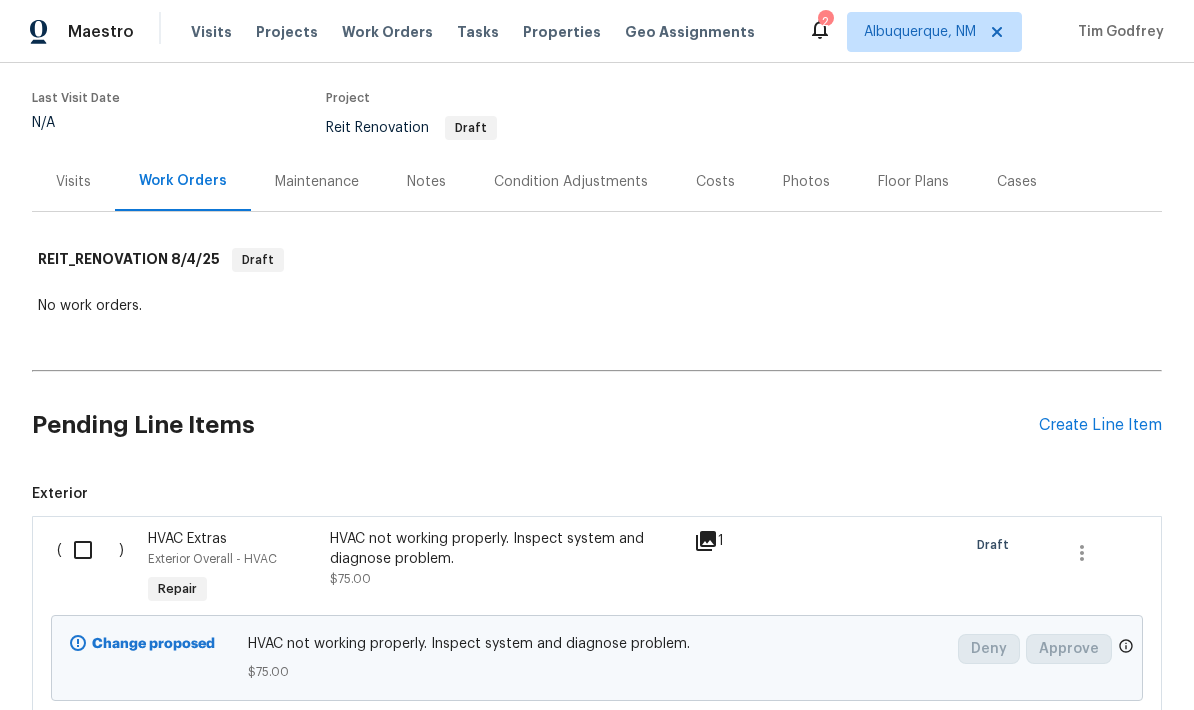 click 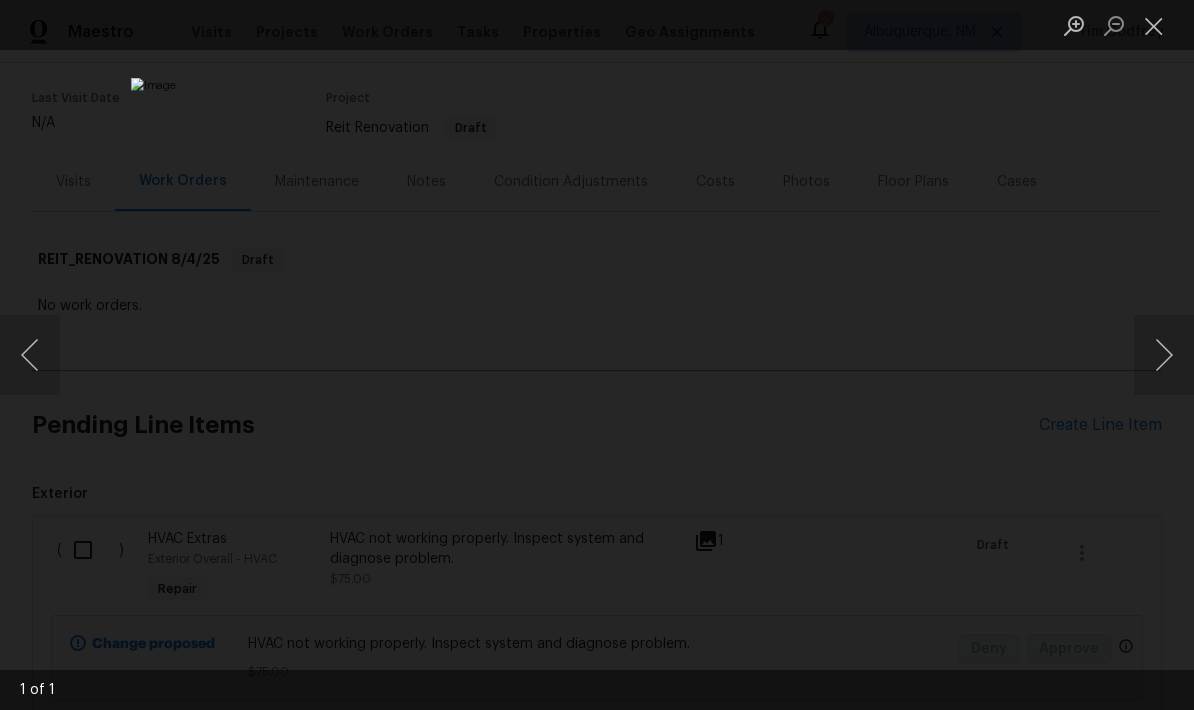 click at bounding box center (1154, 25) 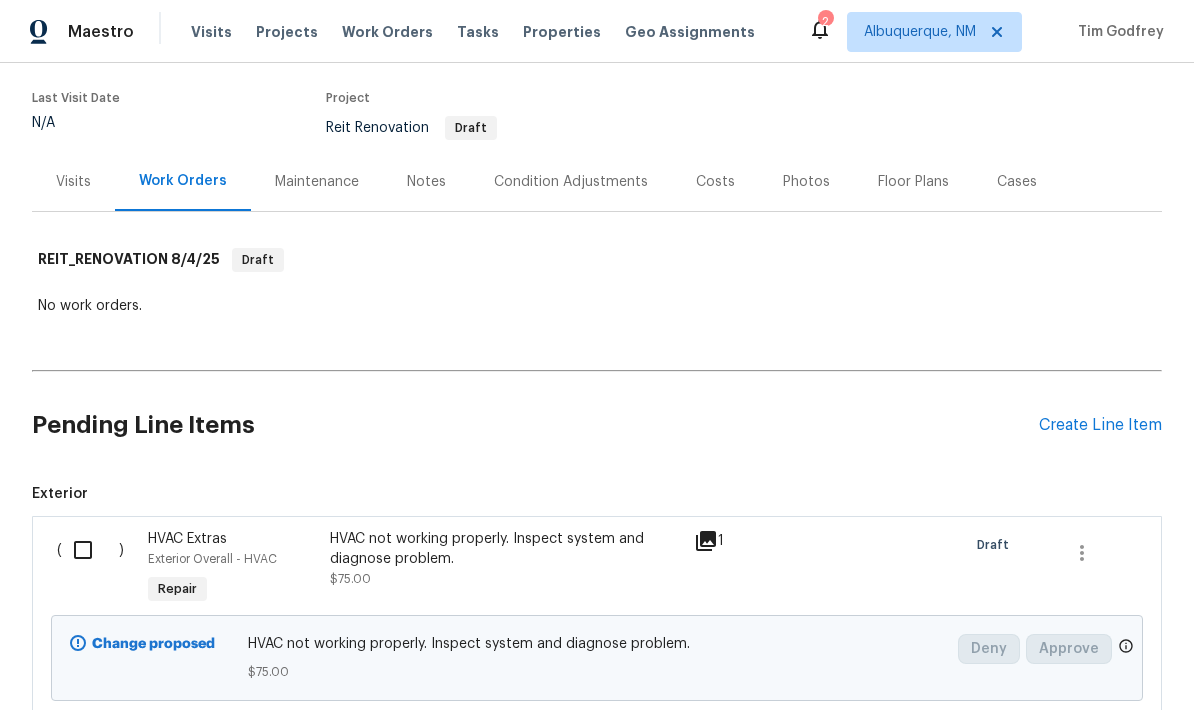 click at bounding box center (90, 550) 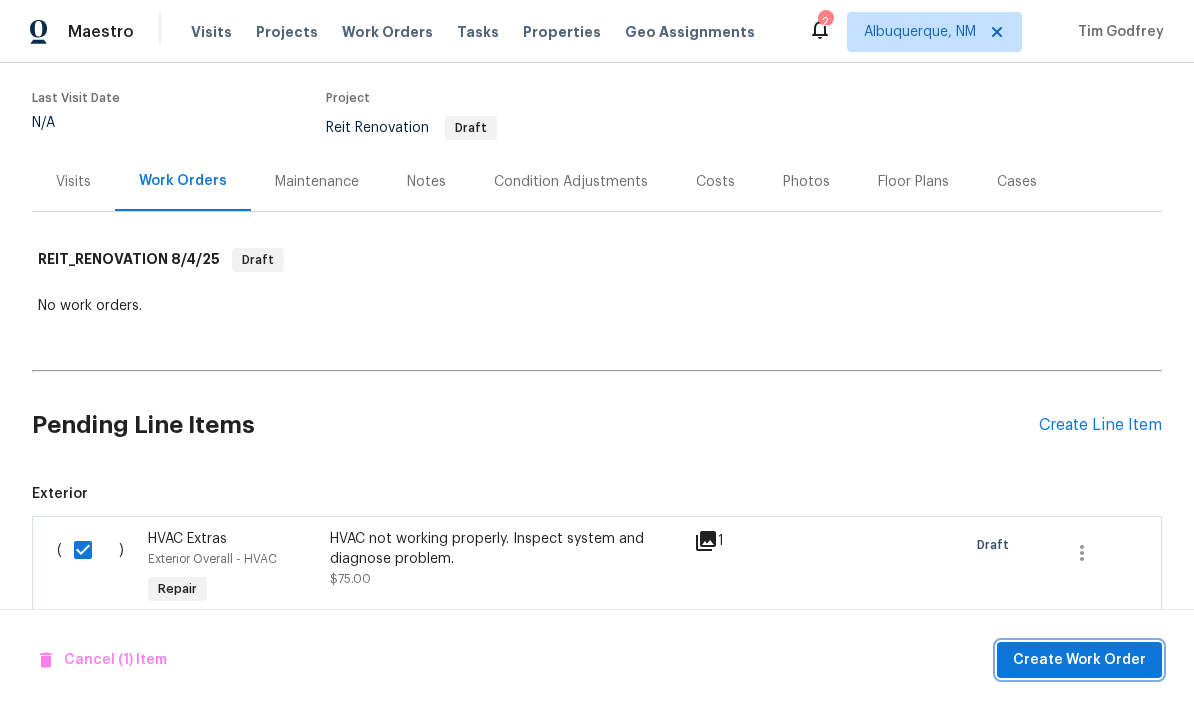click on "Create Work Order" at bounding box center [1079, 660] 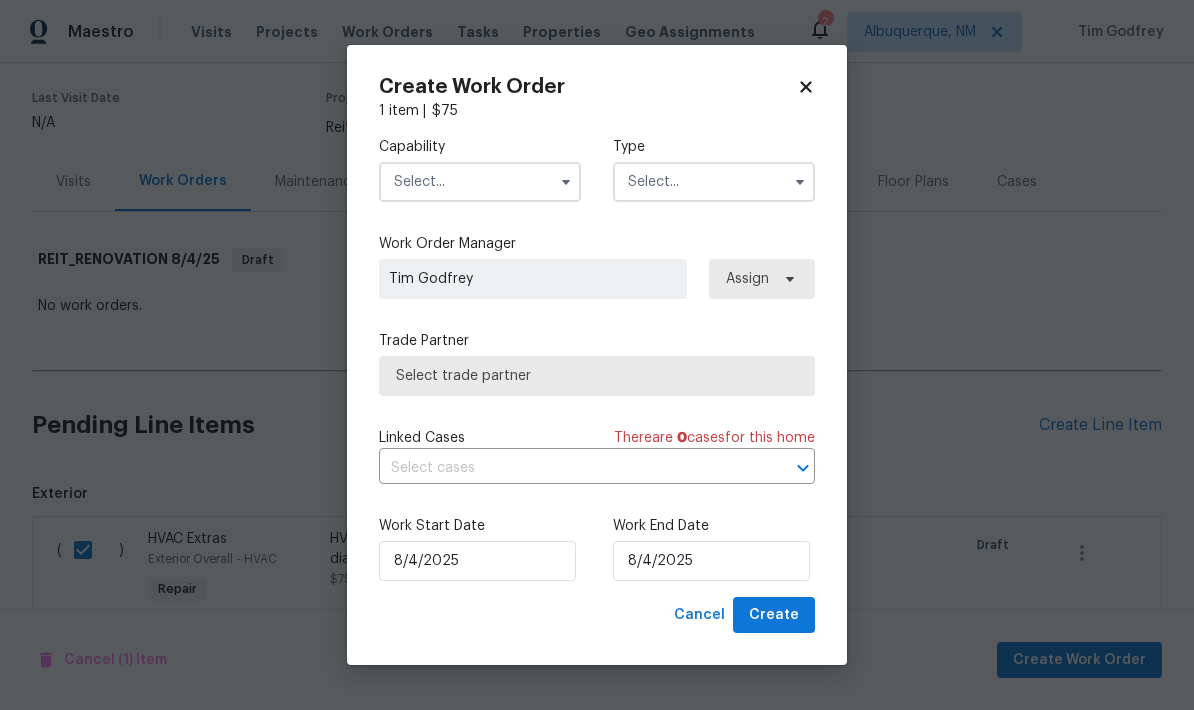 click at bounding box center [566, 182] 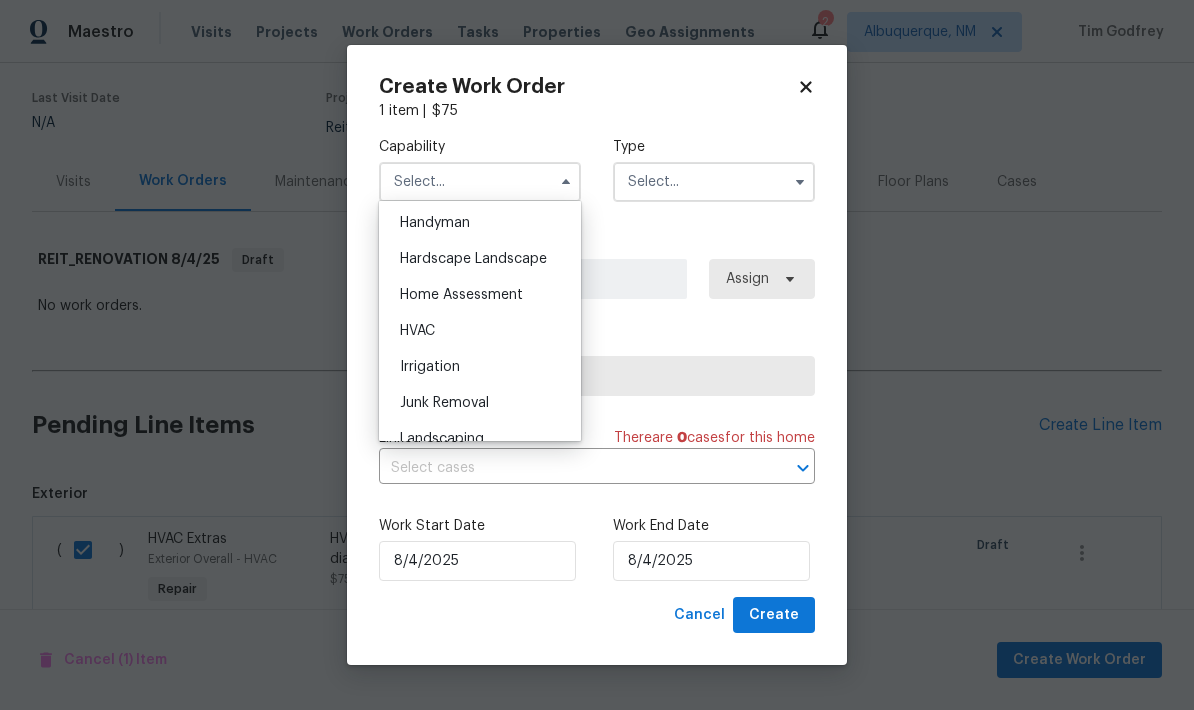 scroll, scrollTop: 1102, scrollLeft: 0, axis: vertical 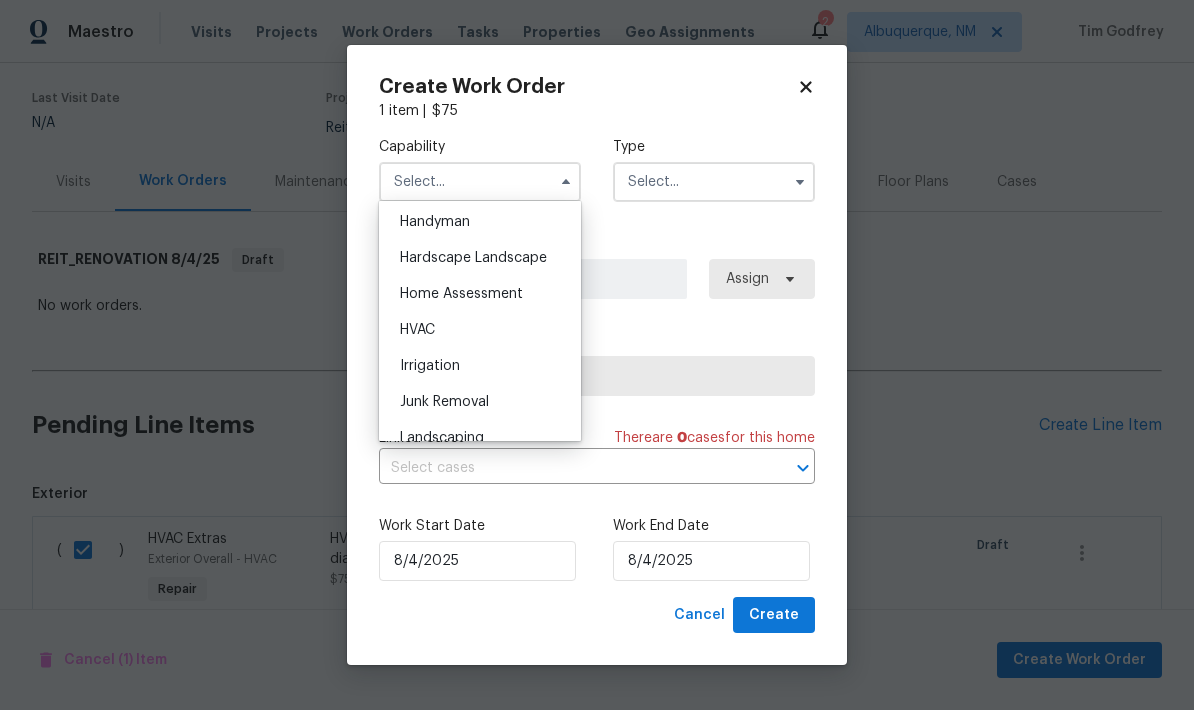 click on "HVAC" at bounding box center [480, 330] 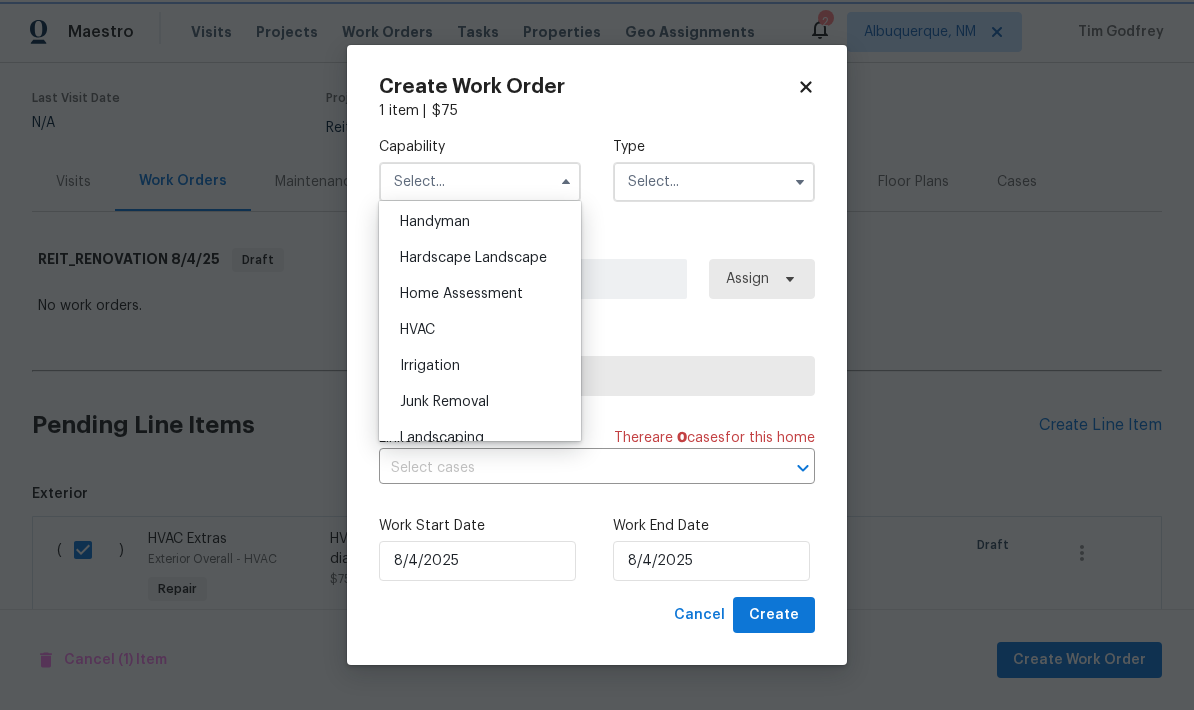 type on "HVAC" 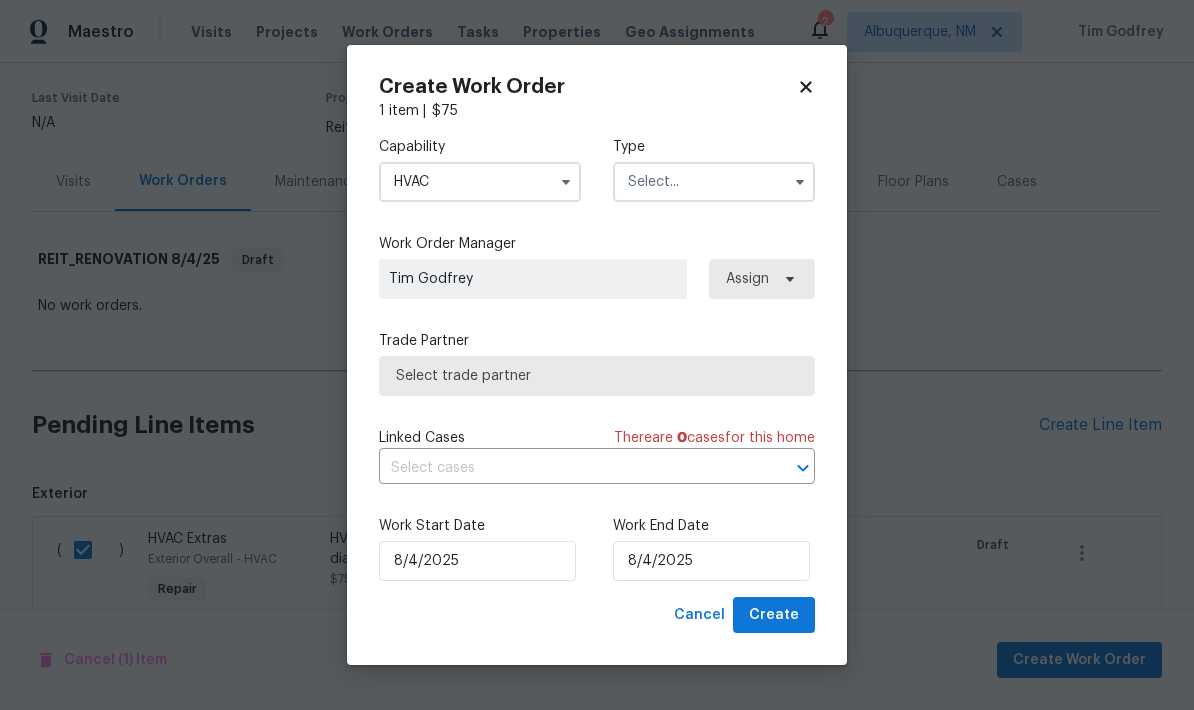 click at bounding box center (714, 182) 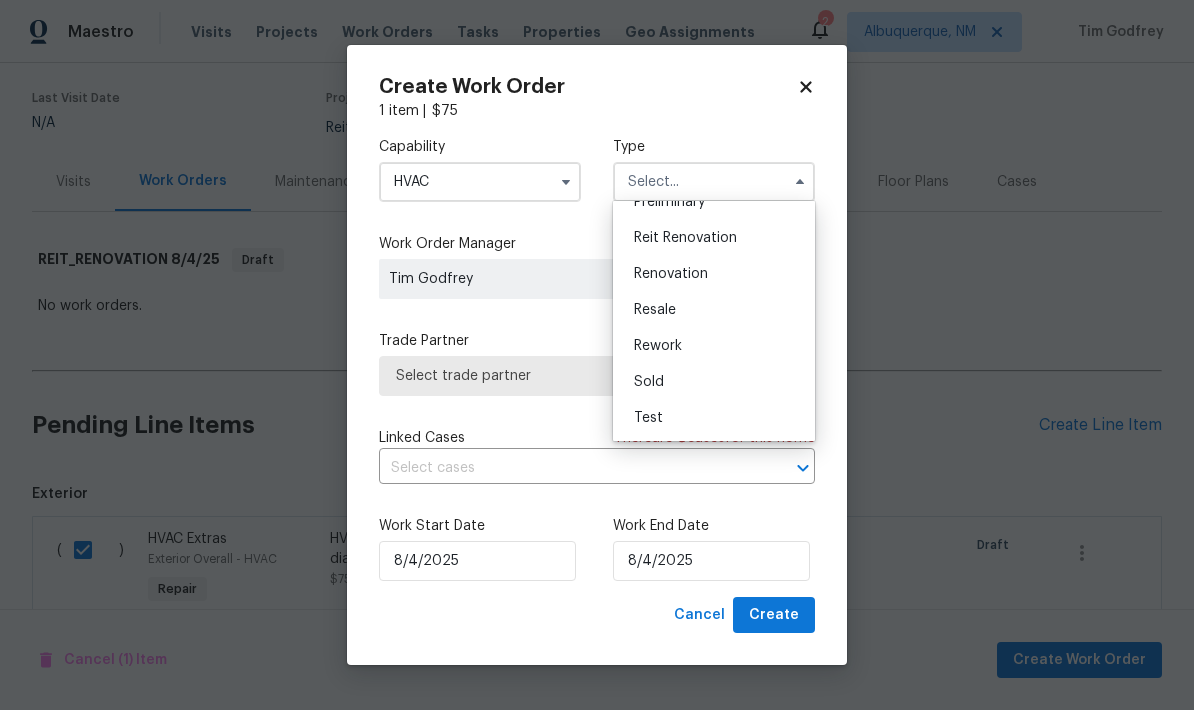 scroll, scrollTop: 454, scrollLeft: 0, axis: vertical 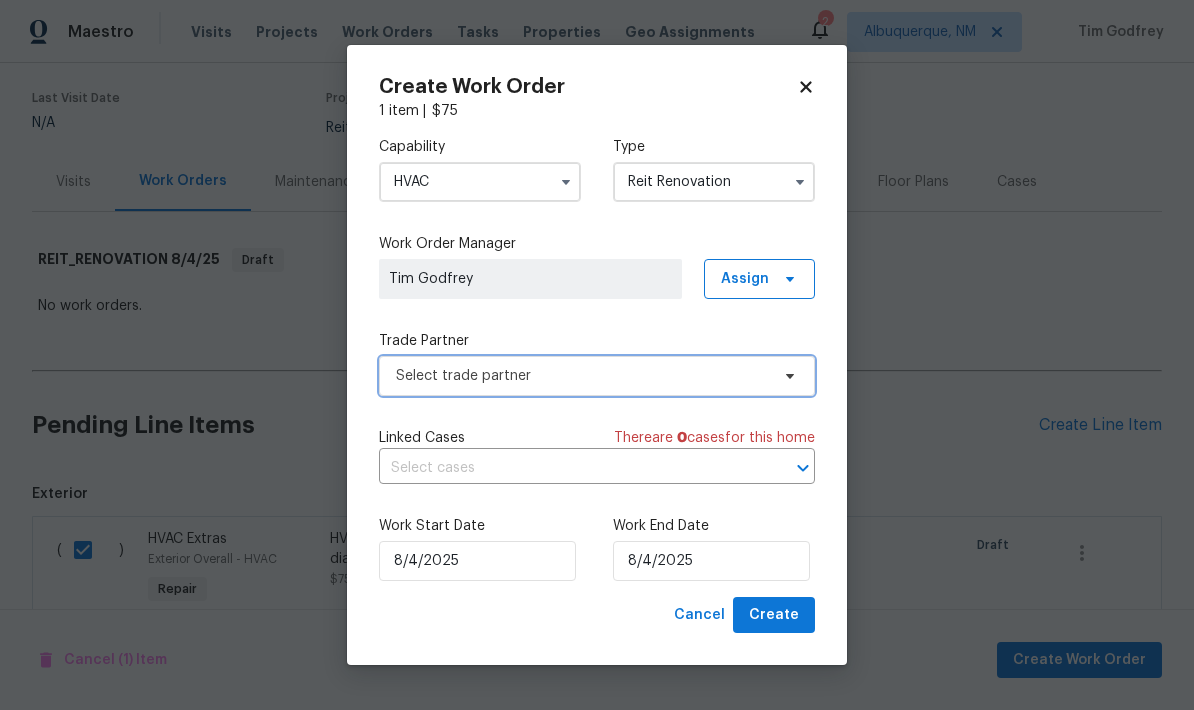 click on "Select trade partner" at bounding box center [582, 376] 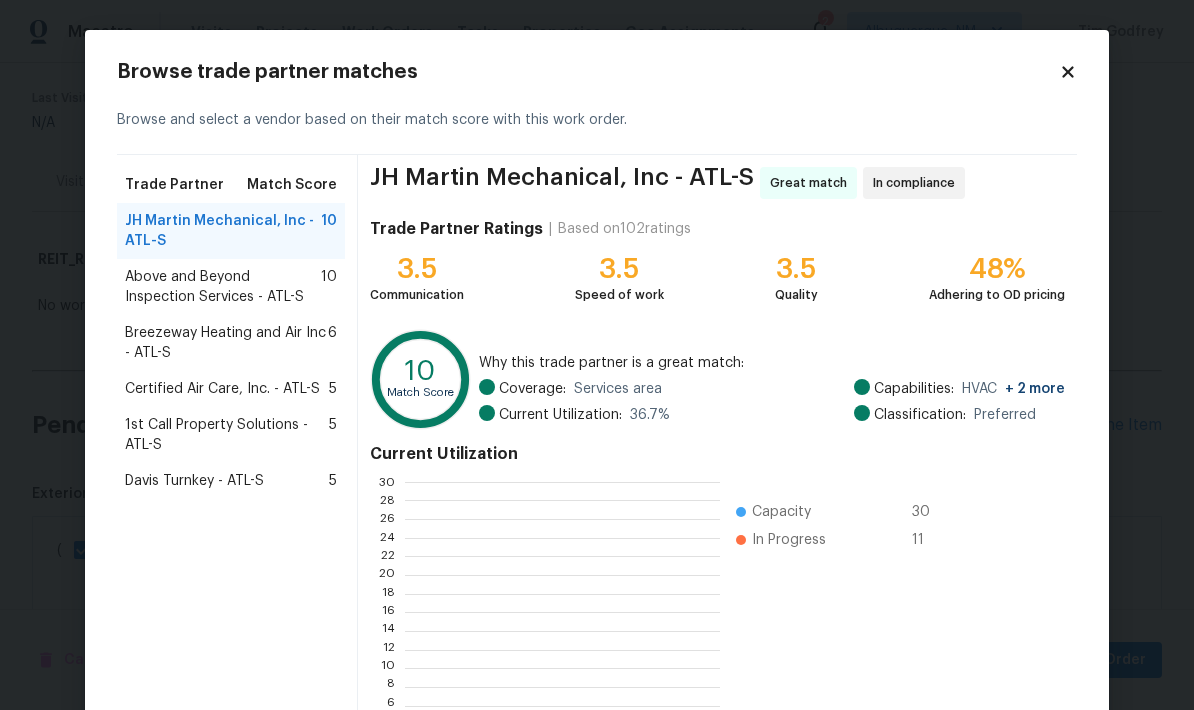 scroll, scrollTop: 2, scrollLeft: 2, axis: both 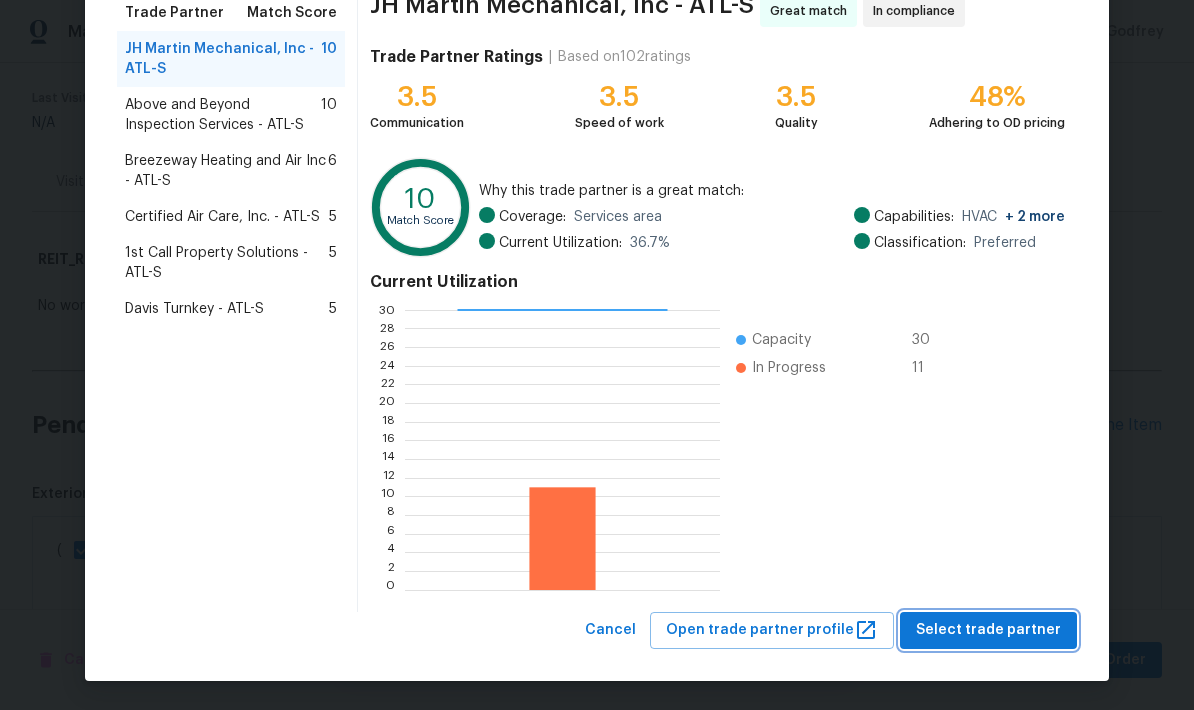 click on "Select trade partner" at bounding box center [988, 630] 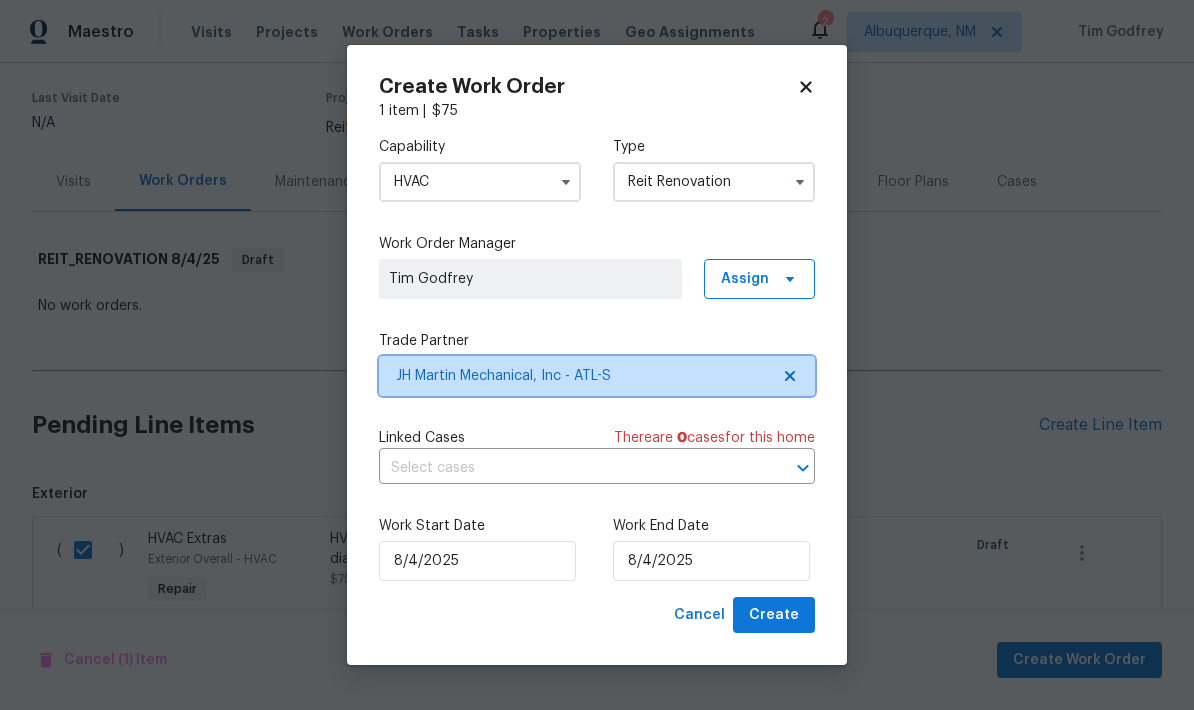 scroll, scrollTop: 0, scrollLeft: 0, axis: both 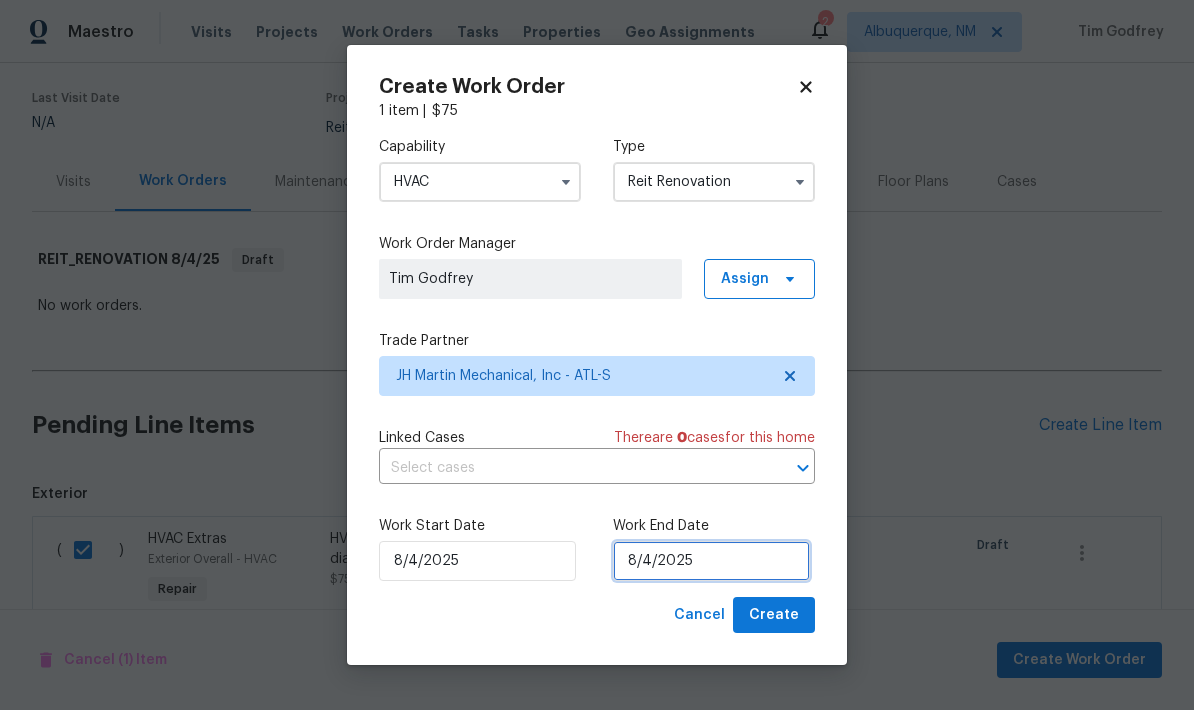 click on "8/4/2025" at bounding box center (711, 561) 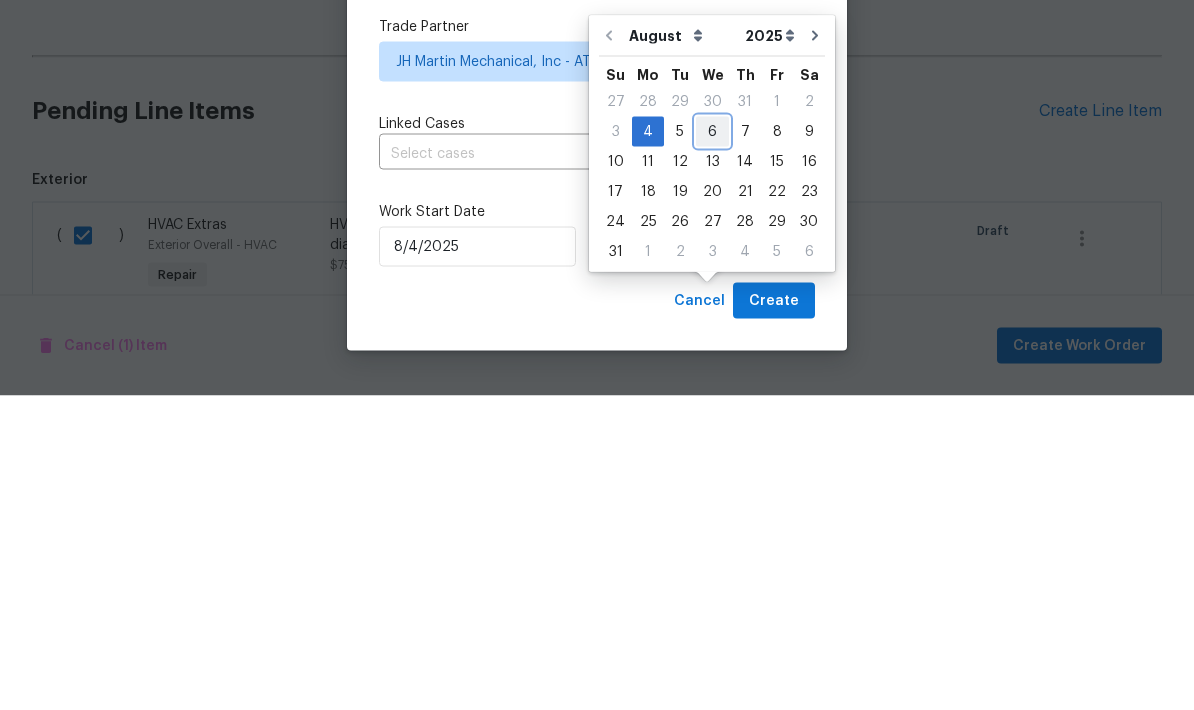 click on "6" at bounding box center [712, 446] 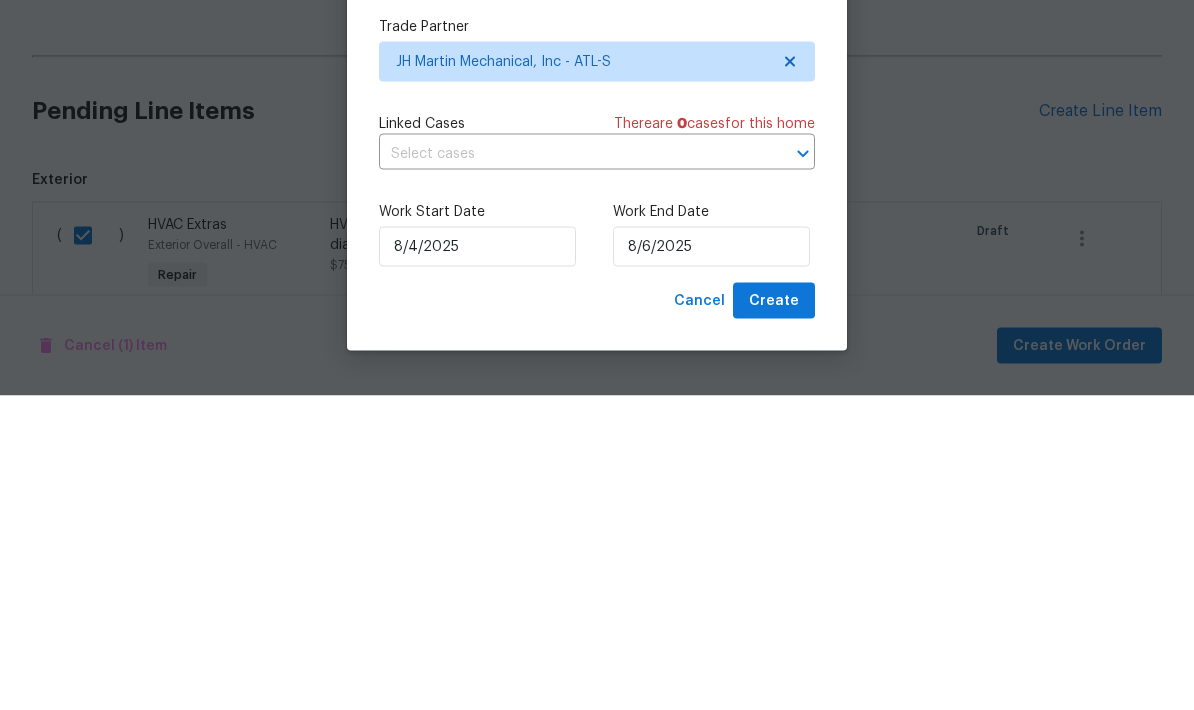 scroll, scrollTop: 80, scrollLeft: 0, axis: vertical 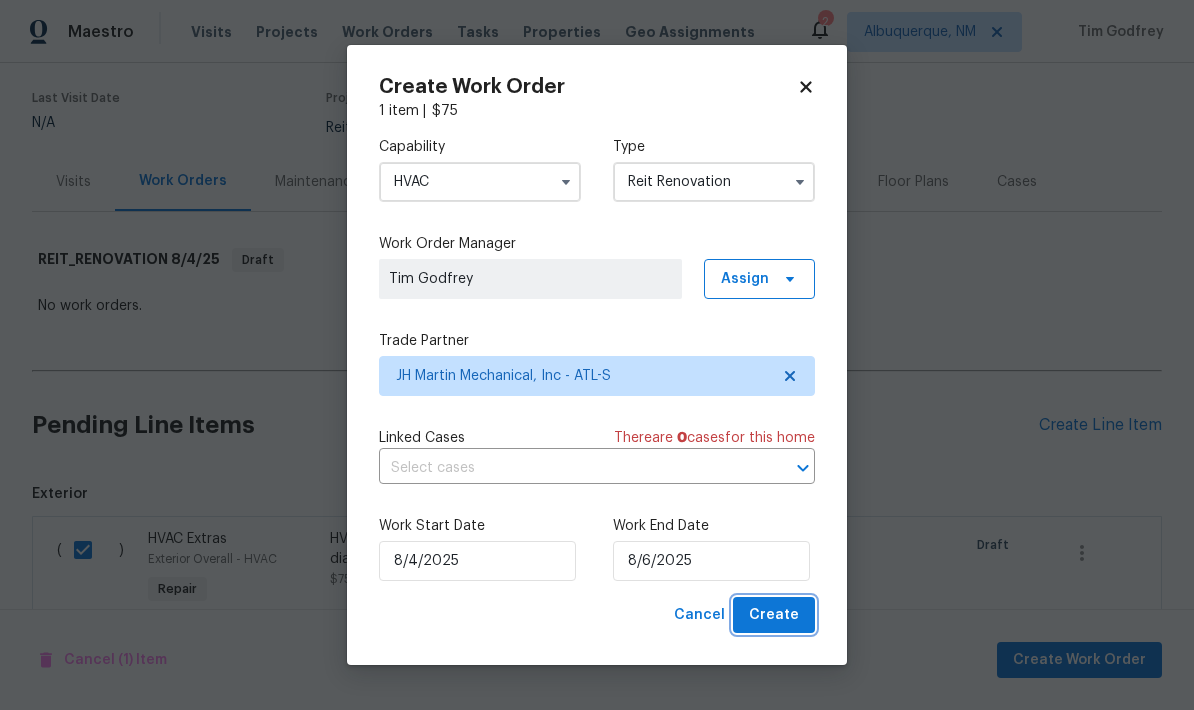 click on "Create" at bounding box center (774, 615) 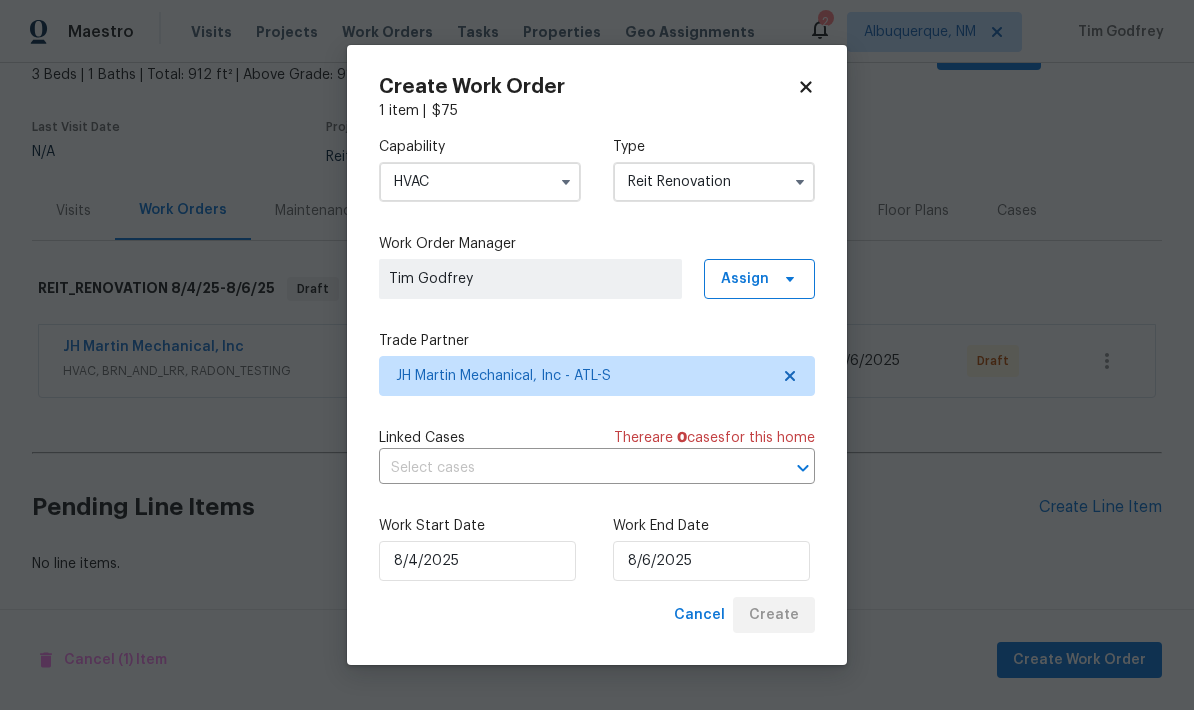 scroll, scrollTop: 41, scrollLeft: 0, axis: vertical 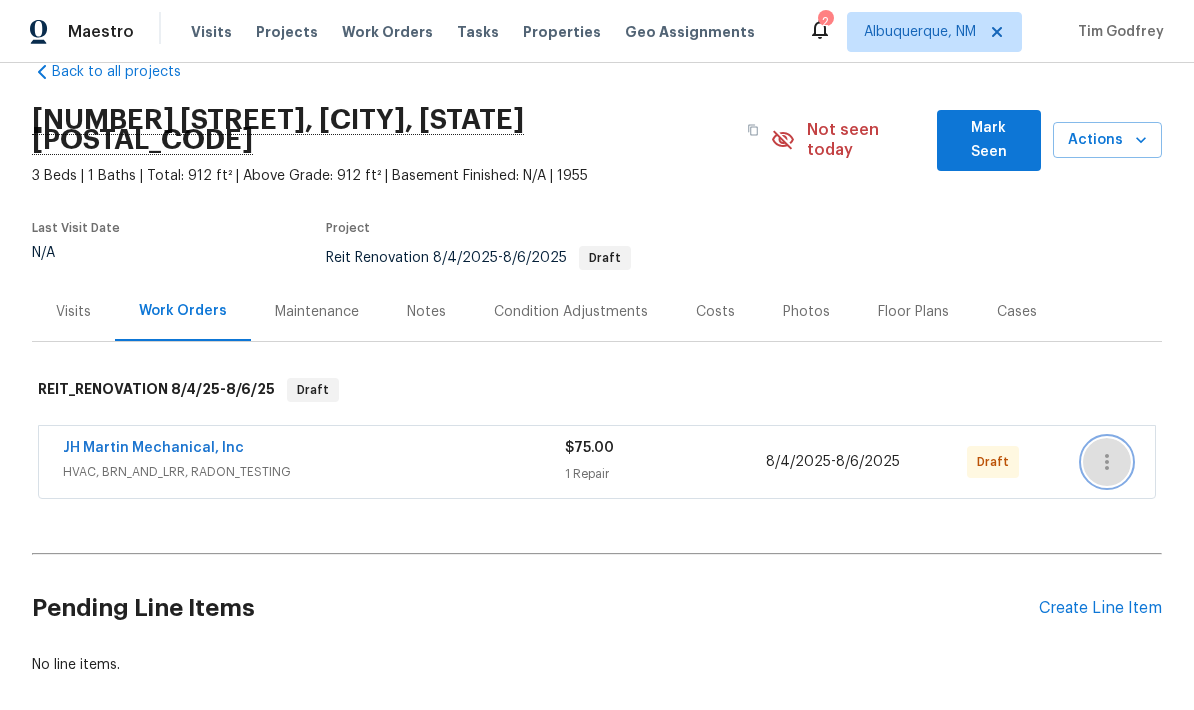 click 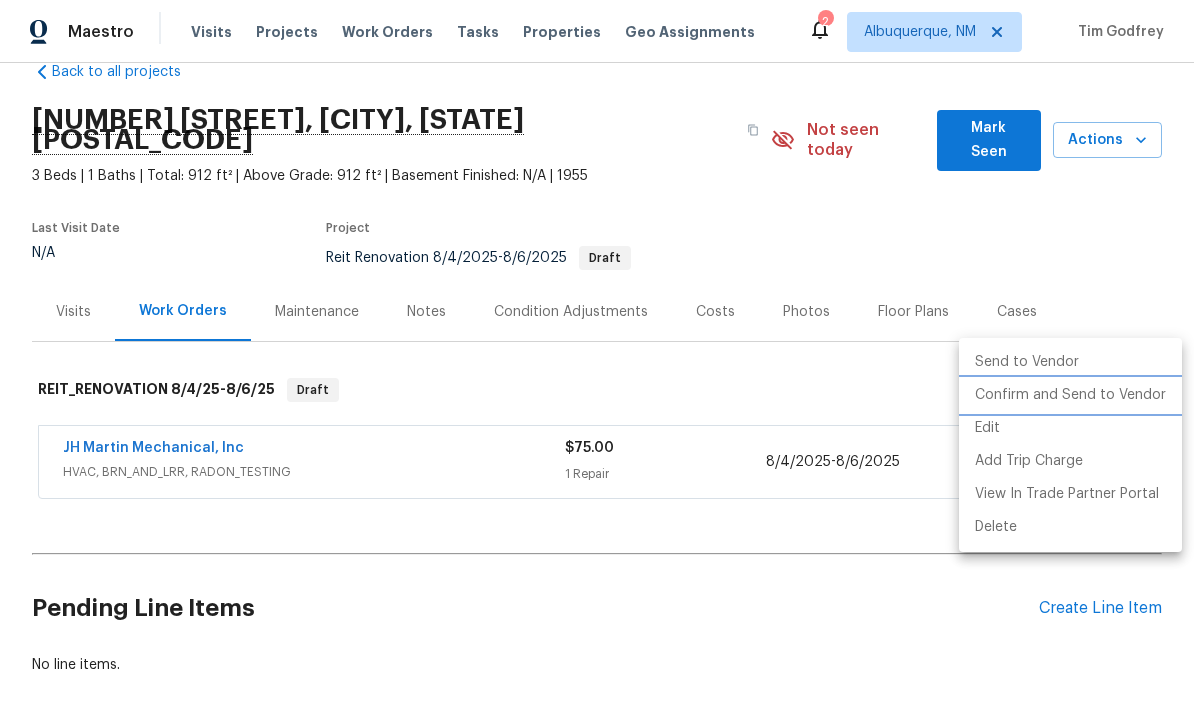 click on "Confirm and Send to Vendor" at bounding box center (1070, 395) 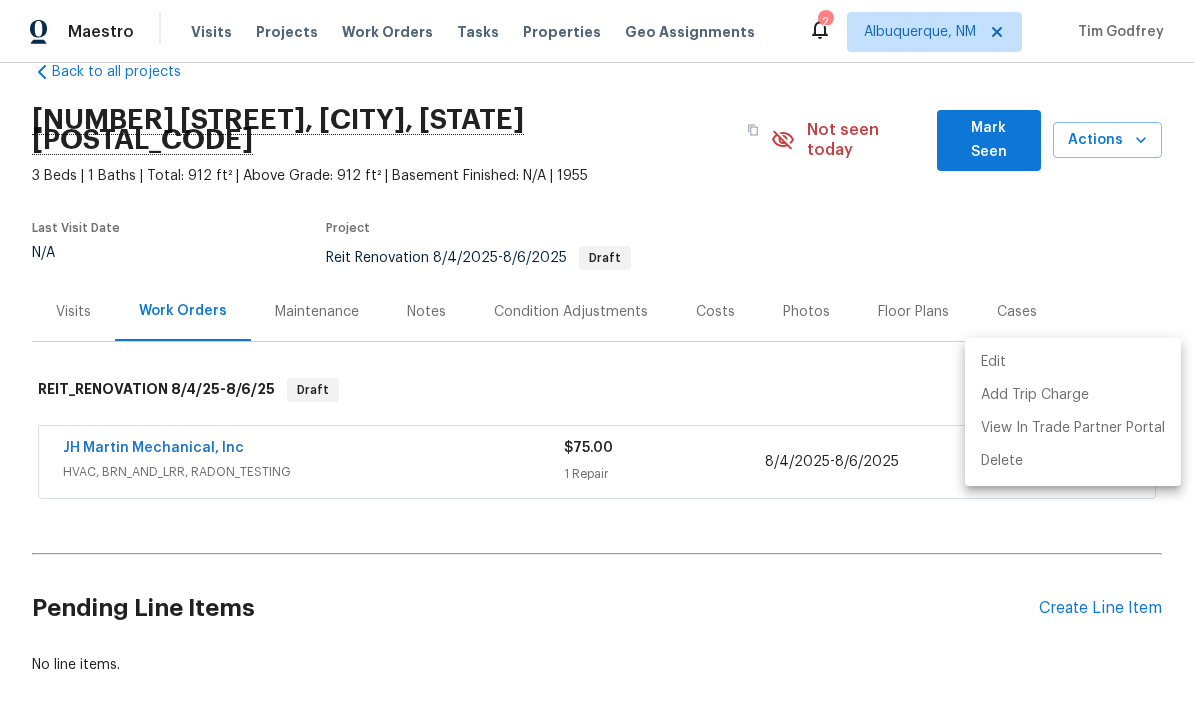 click at bounding box center [597, 355] 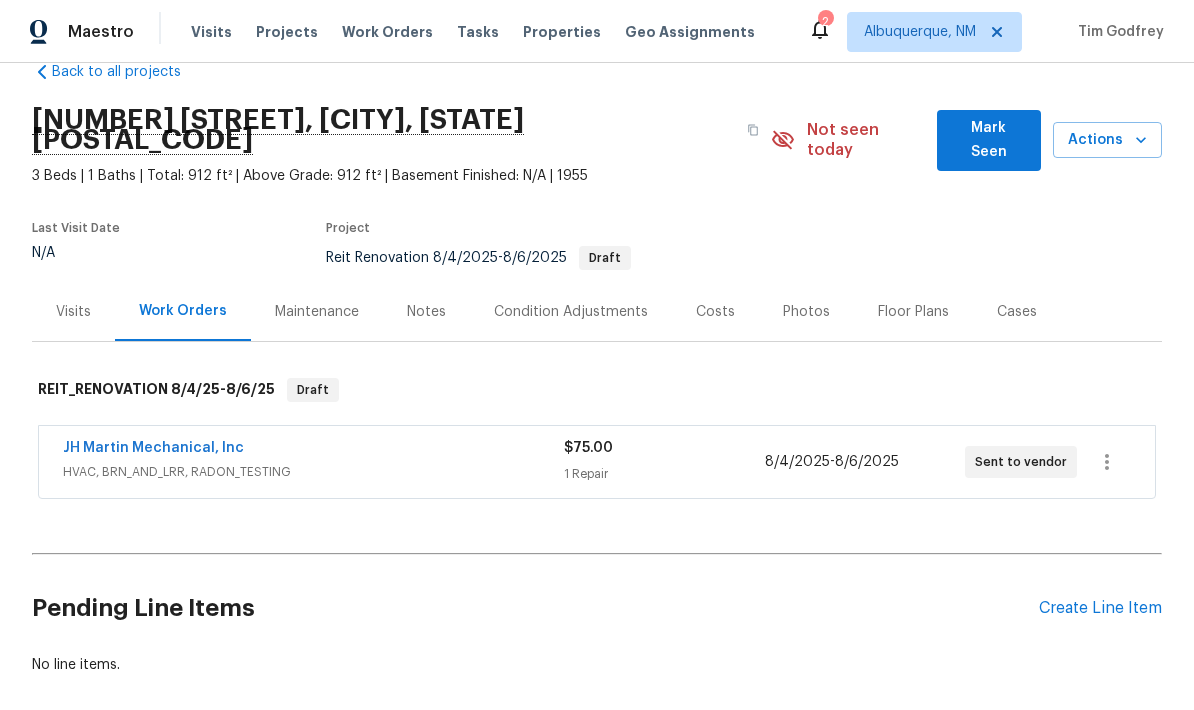 click on "JH Martin Mechanical, Inc" at bounding box center [153, 448] 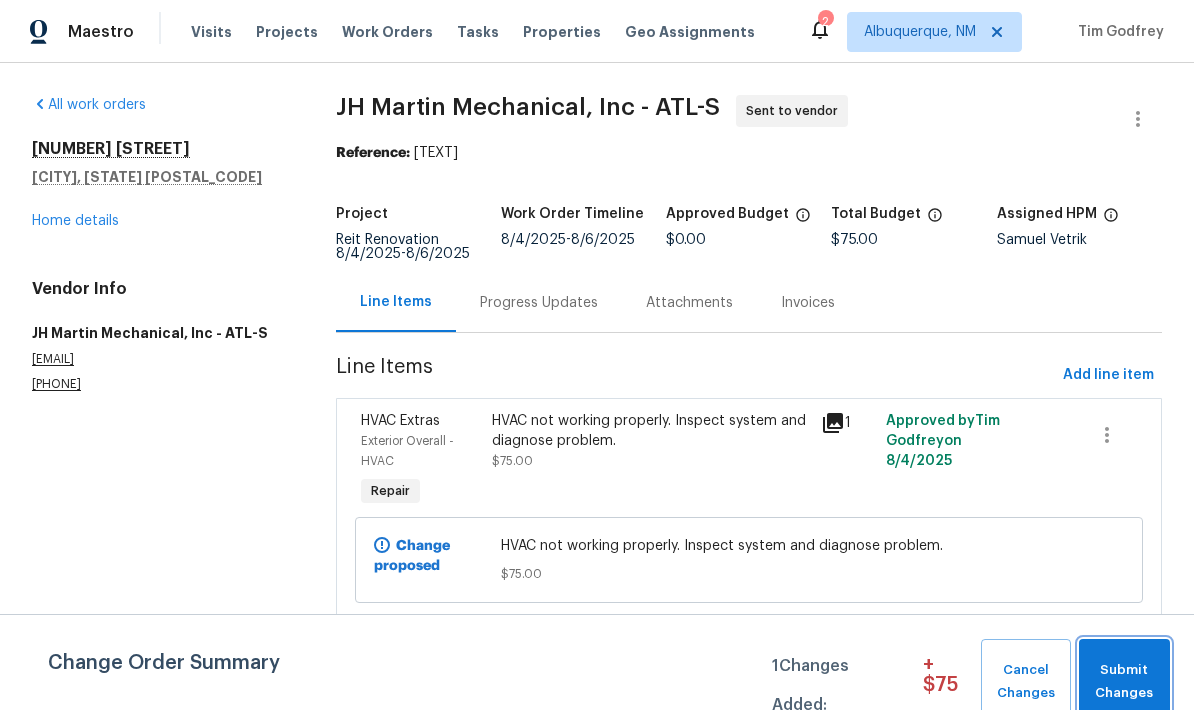 click on "Submit Changes" at bounding box center [1124, 682] 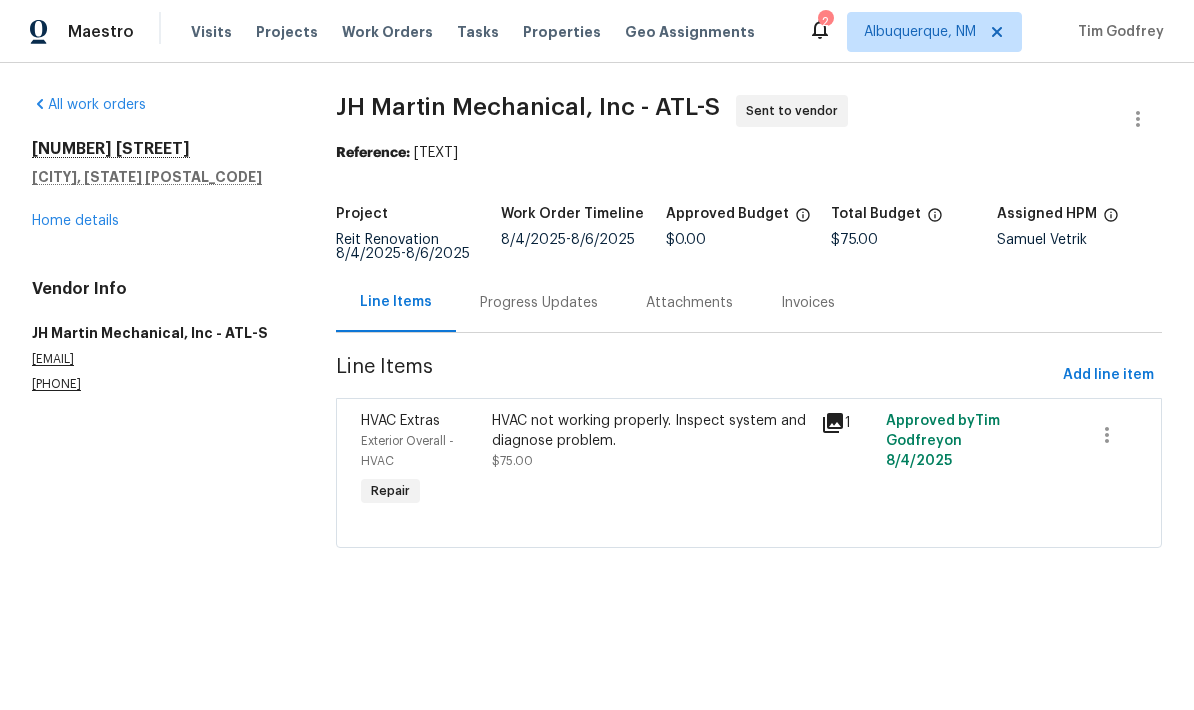 click on "Progress Updates" at bounding box center [539, 303] 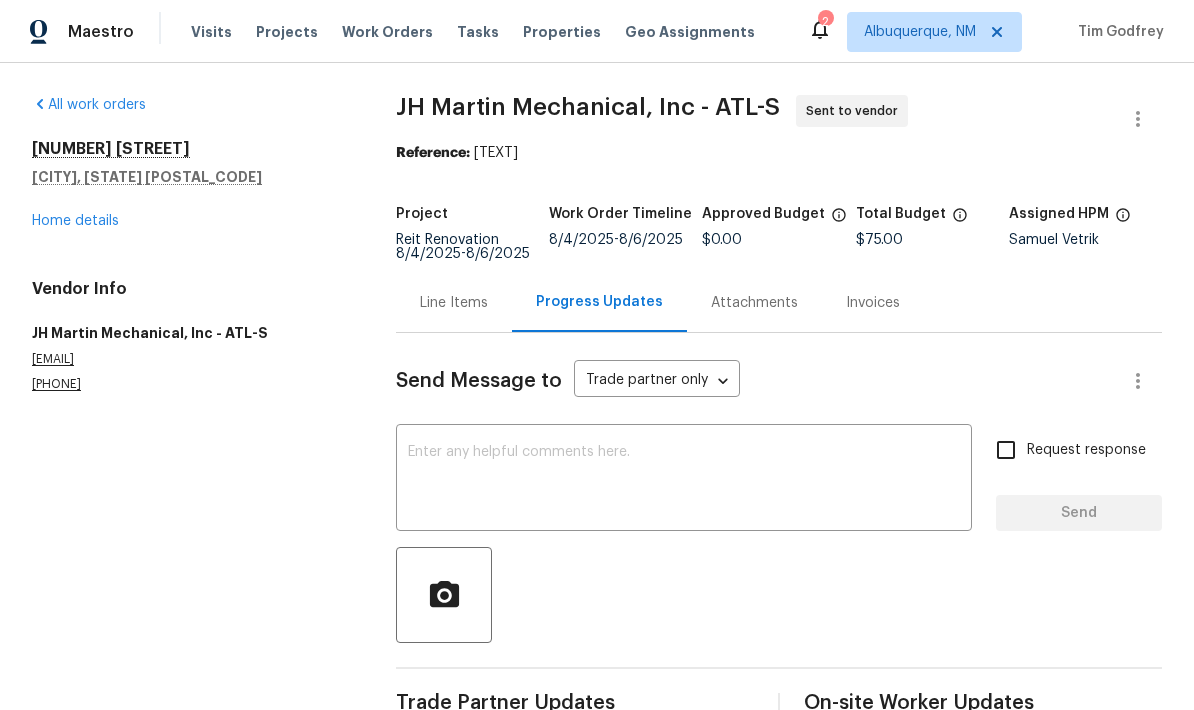click at bounding box center (684, 480) 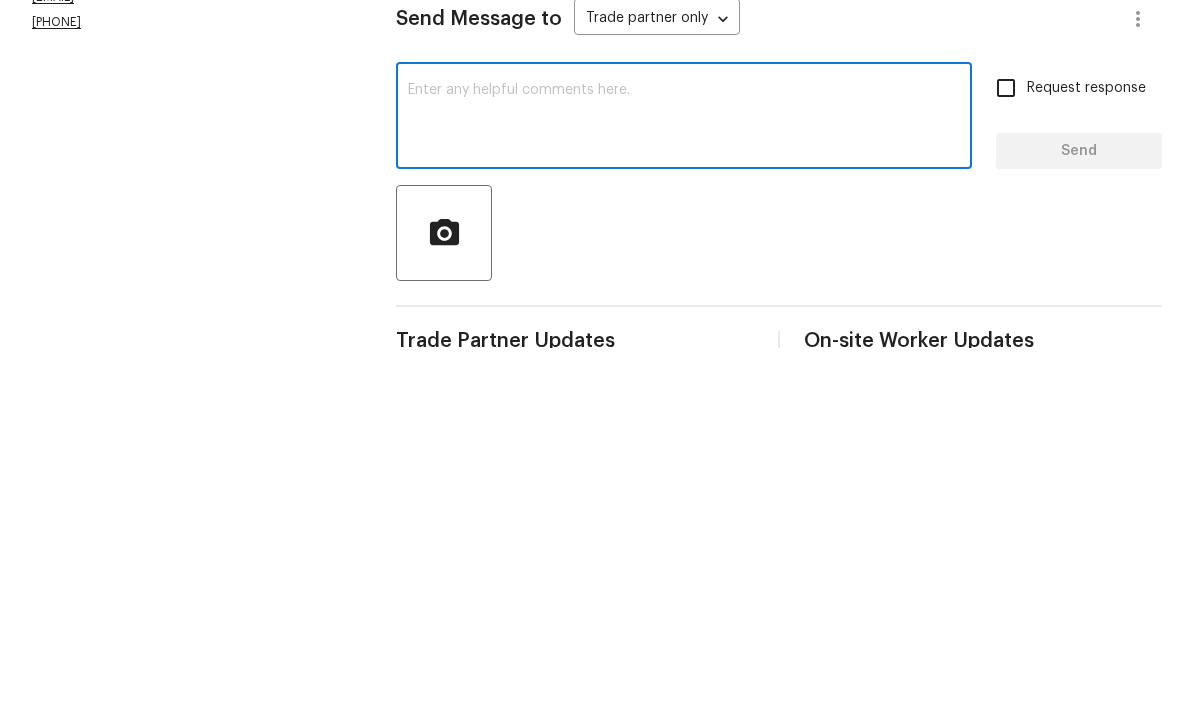 click at bounding box center [684, 480] 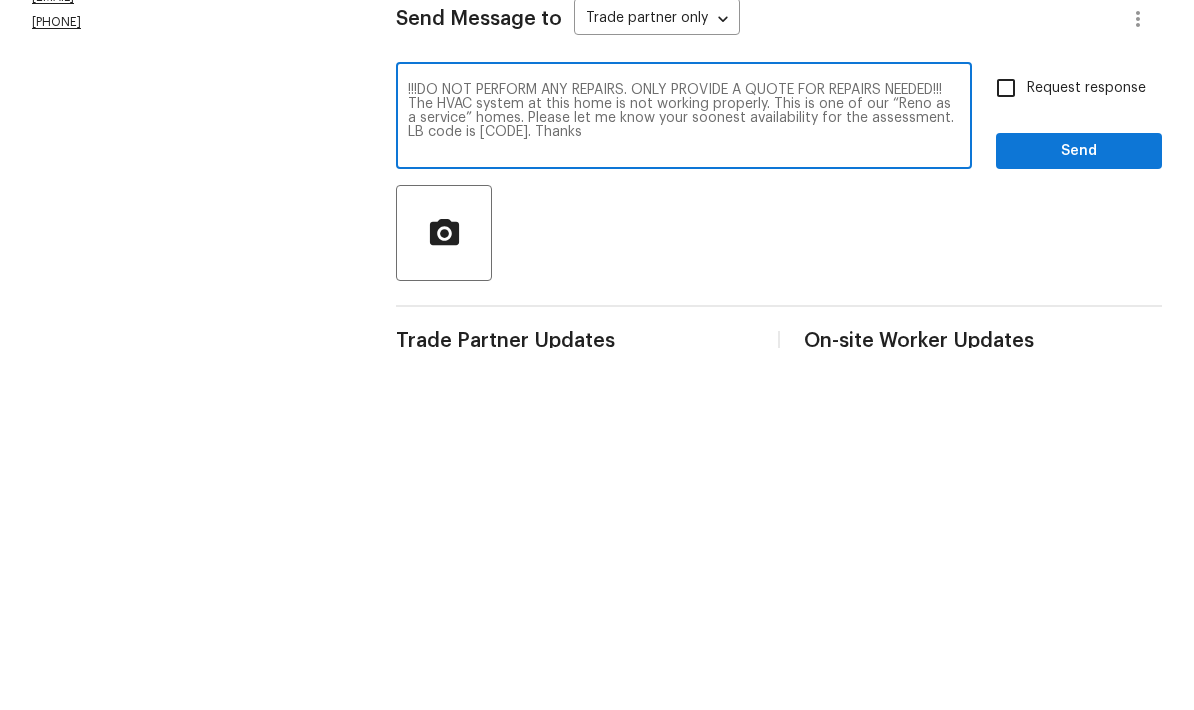 type on "!!!DO NOT PERFORM ANY REPAIRS. ONLY PROVIDE A QUOTE FOR REPAIRS NEEDED!!! The HVAC system at this home is not working properly. This is one of our “Reno as a service” homes. Please let me know your soonest availability for the assessment. LB code is 3236. Thanks" 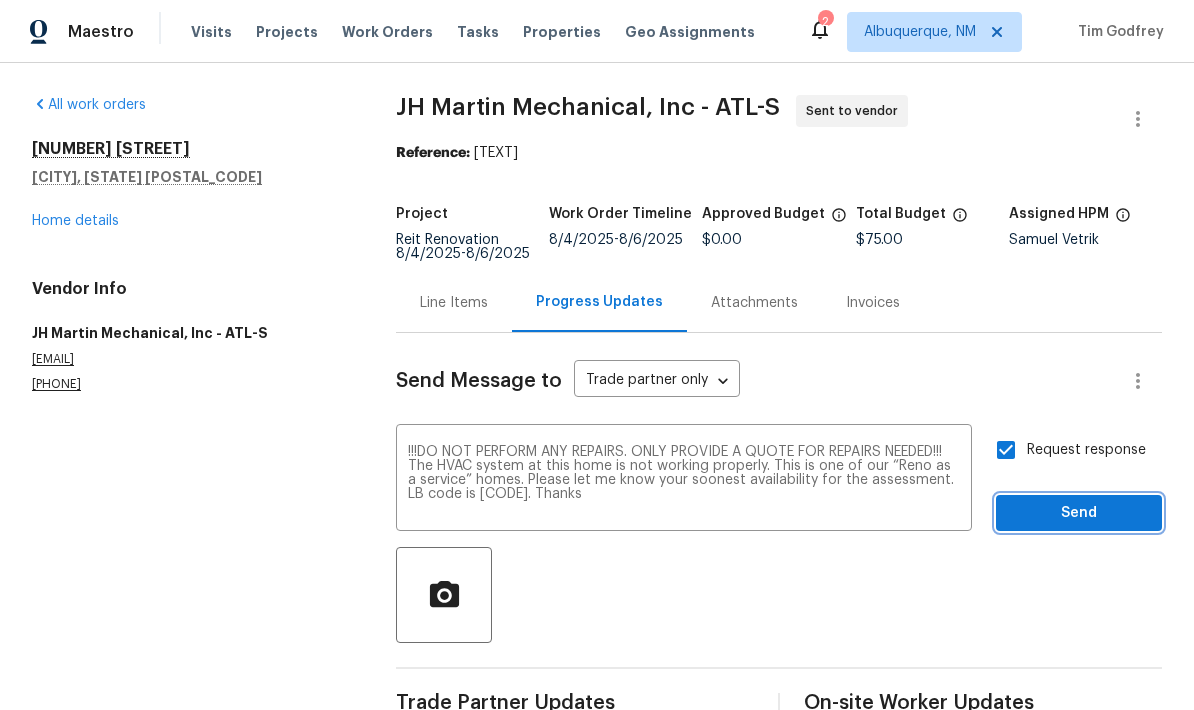 click on "Send" at bounding box center (1079, 513) 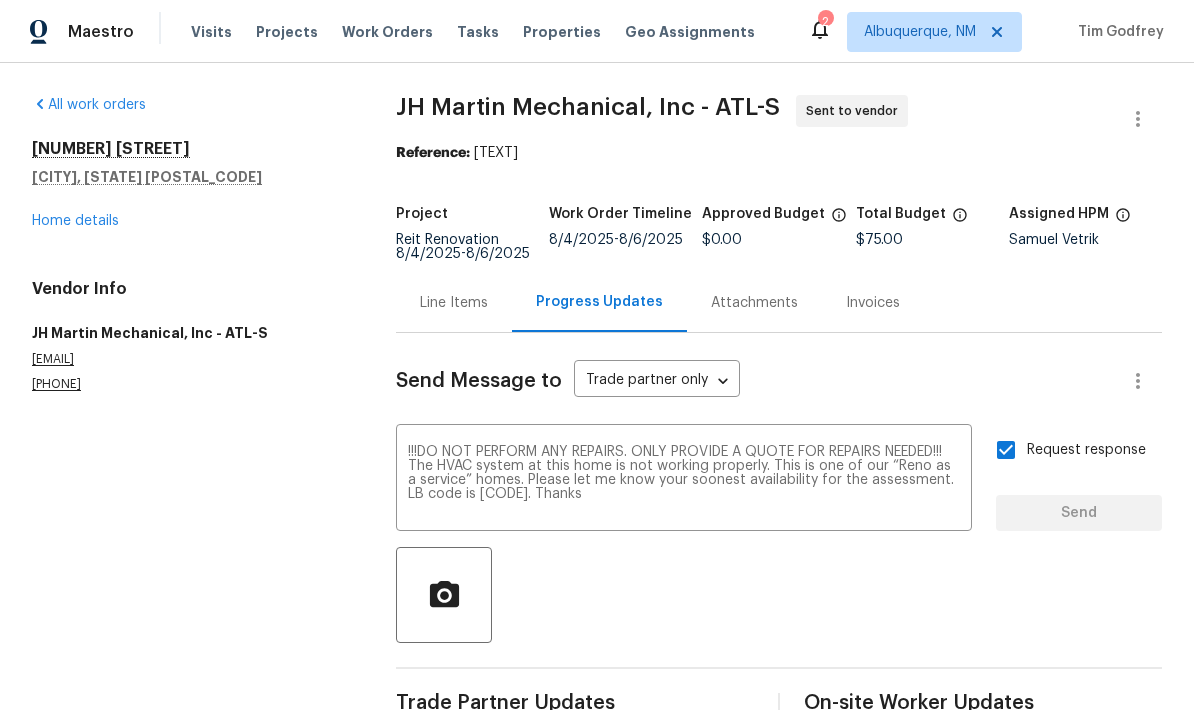 type 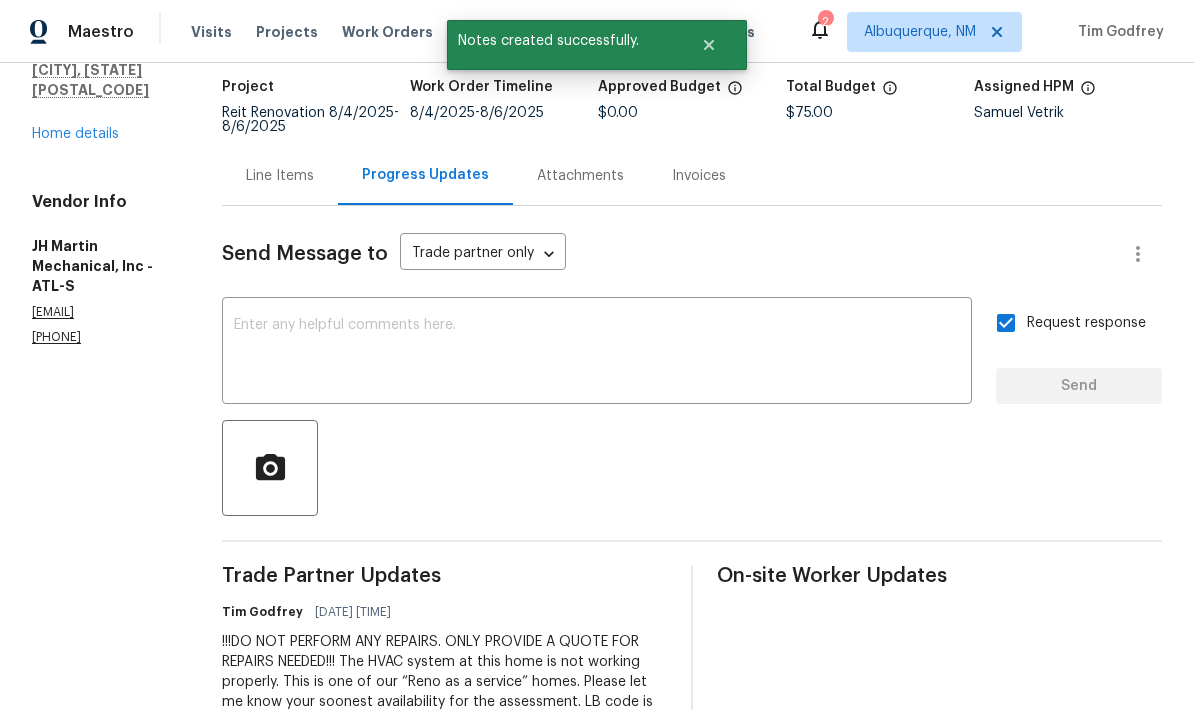 scroll, scrollTop: 126, scrollLeft: 0, axis: vertical 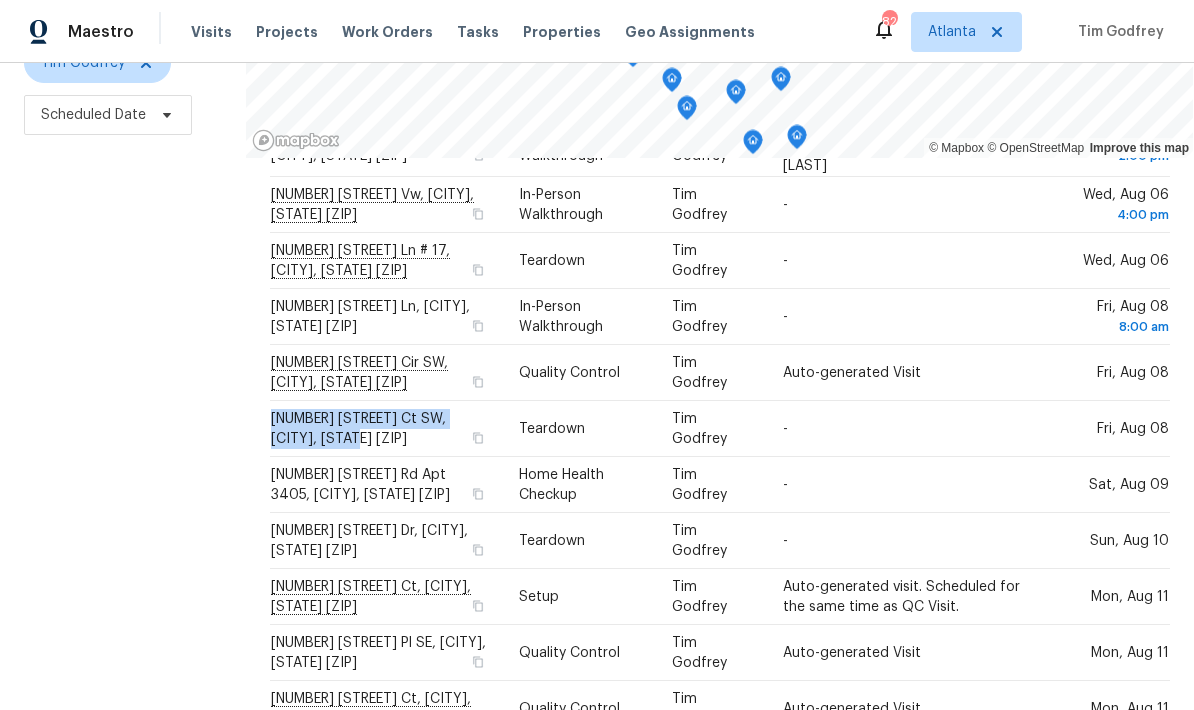 click 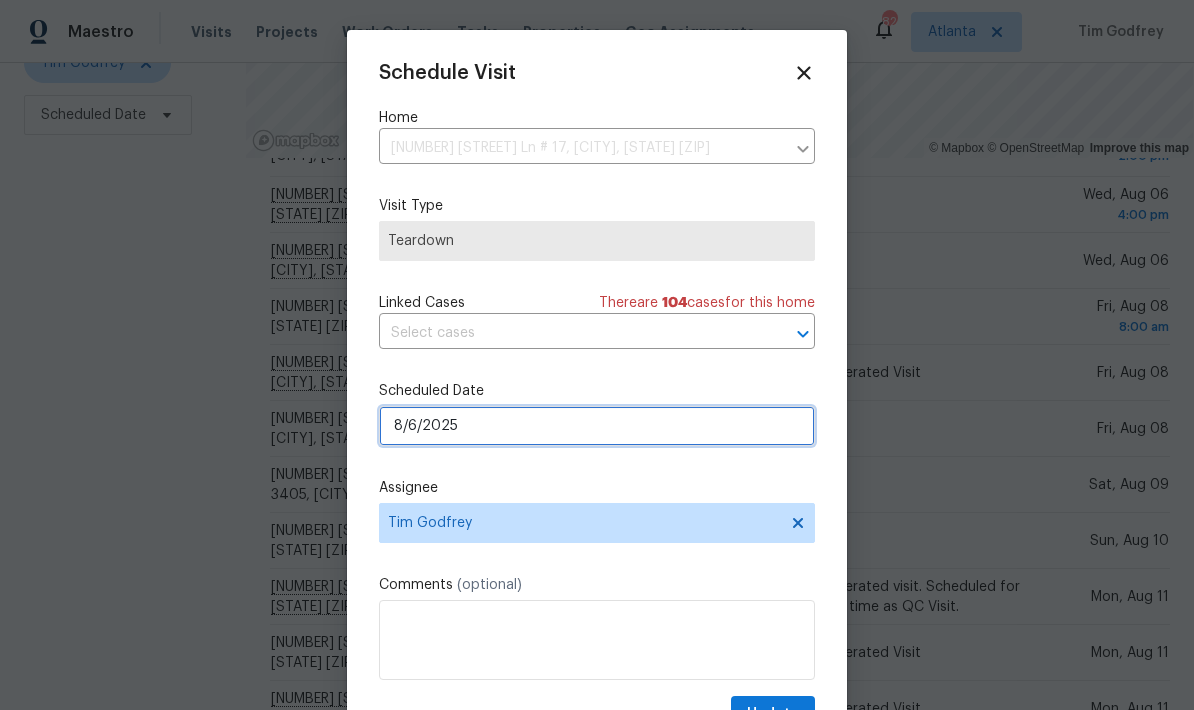 click on "8/6/2025" at bounding box center [597, 426] 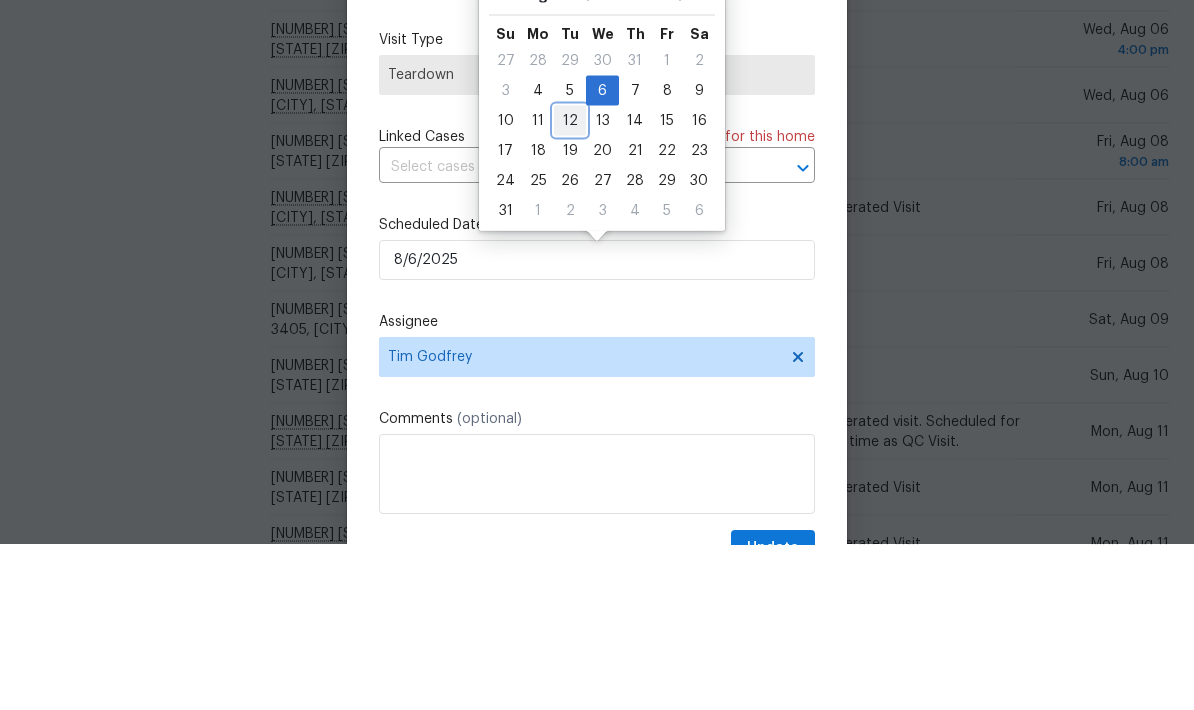 click on "12" at bounding box center [570, 286] 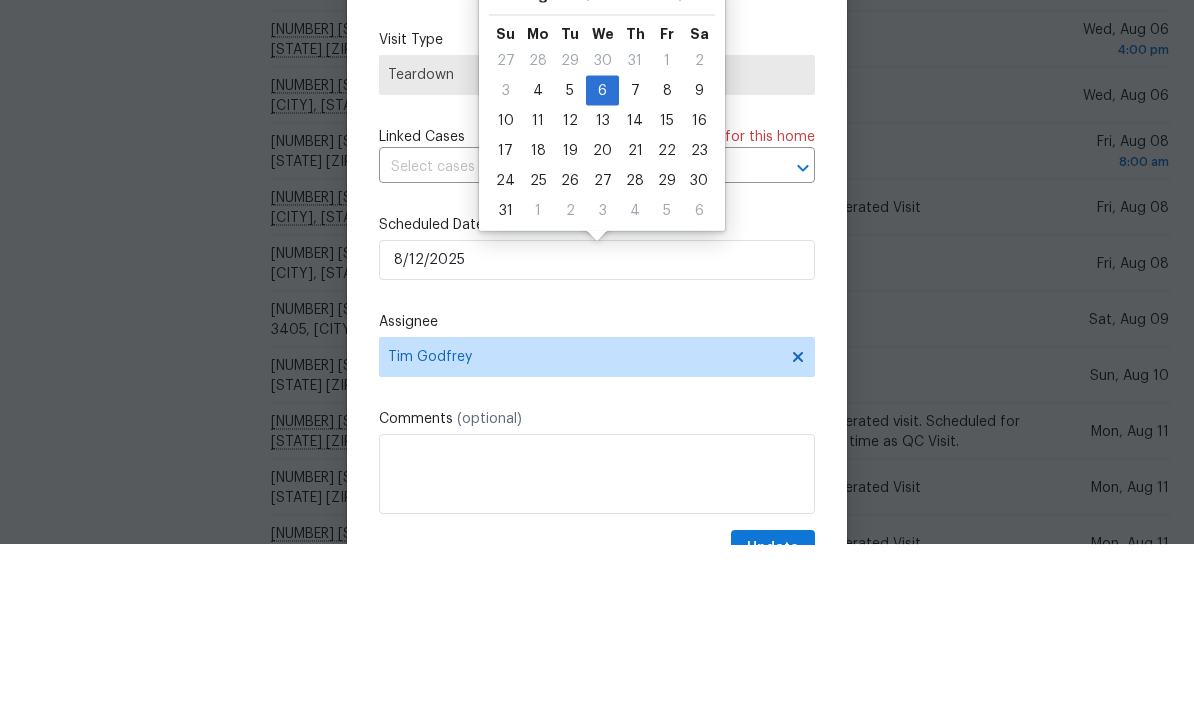 scroll, scrollTop: 80, scrollLeft: 0, axis: vertical 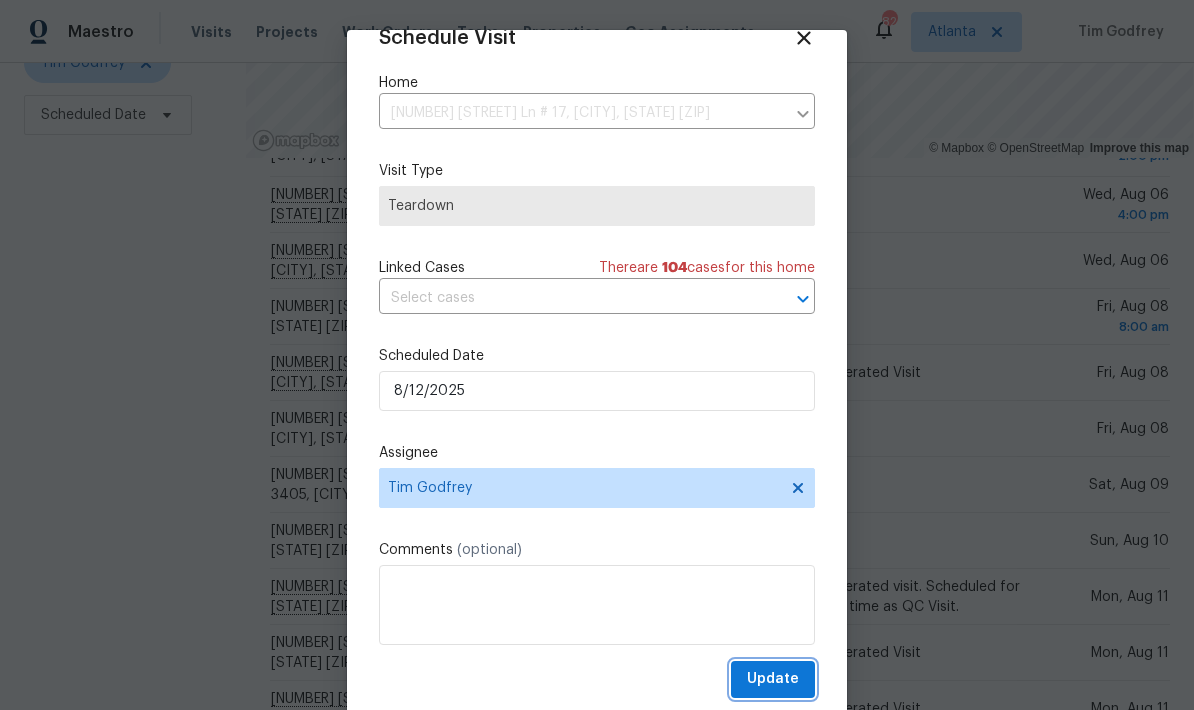 click on "Update" at bounding box center (773, 679) 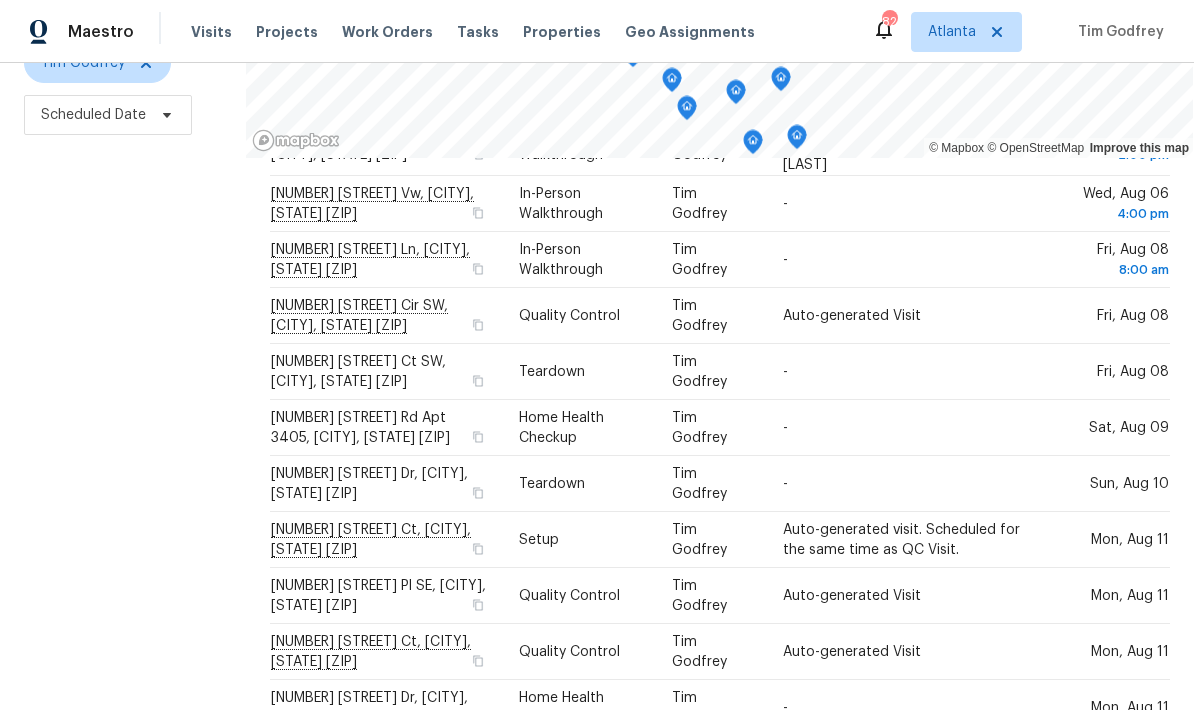 scroll, scrollTop: 621, scrollLeft: 0, axis: vertical 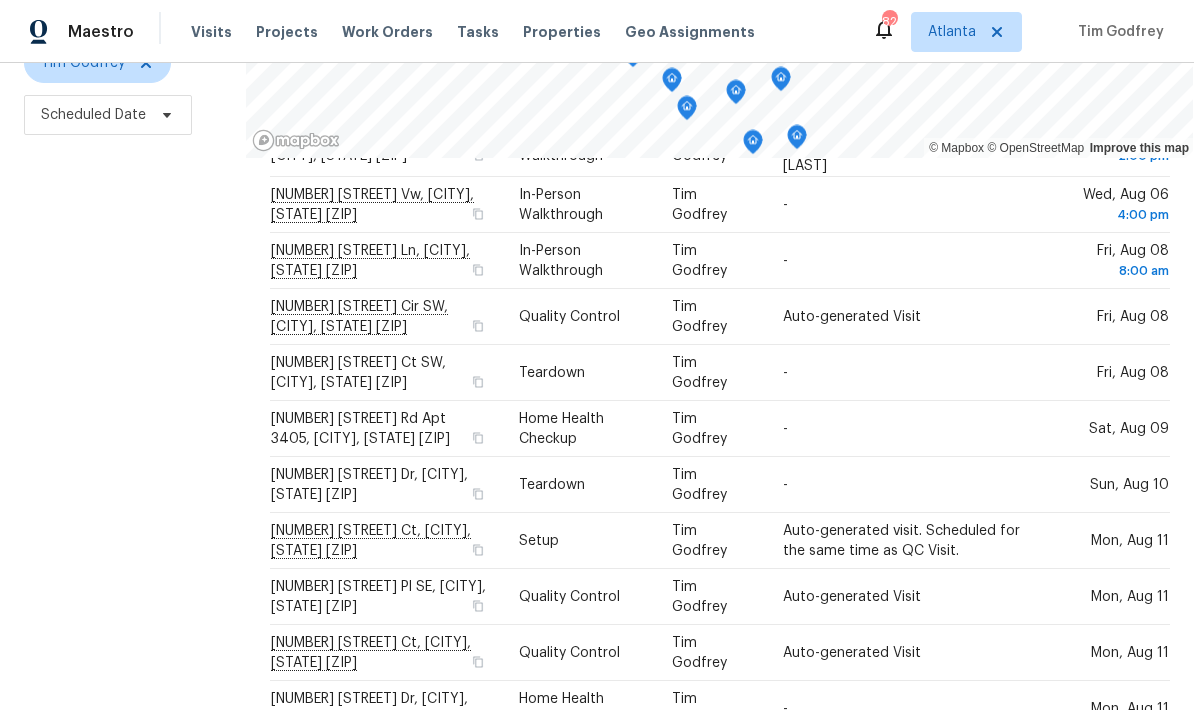 click 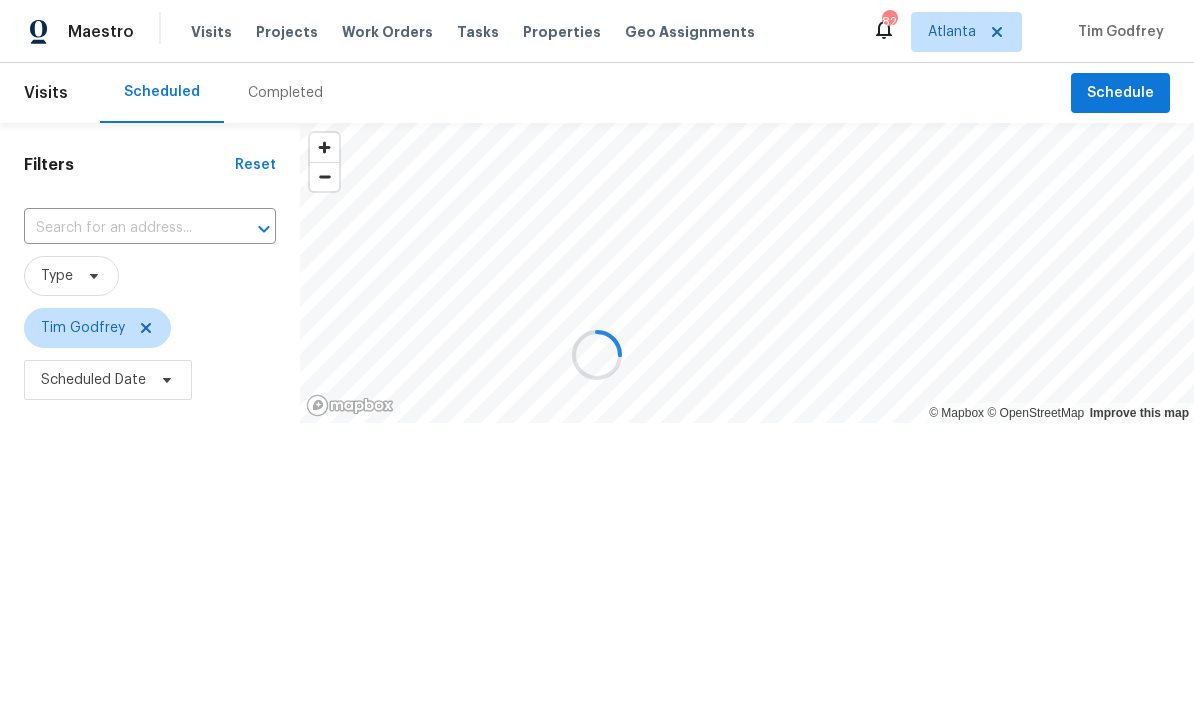scroll, scrollTop: 0, scrollLeft: 0, axis: both 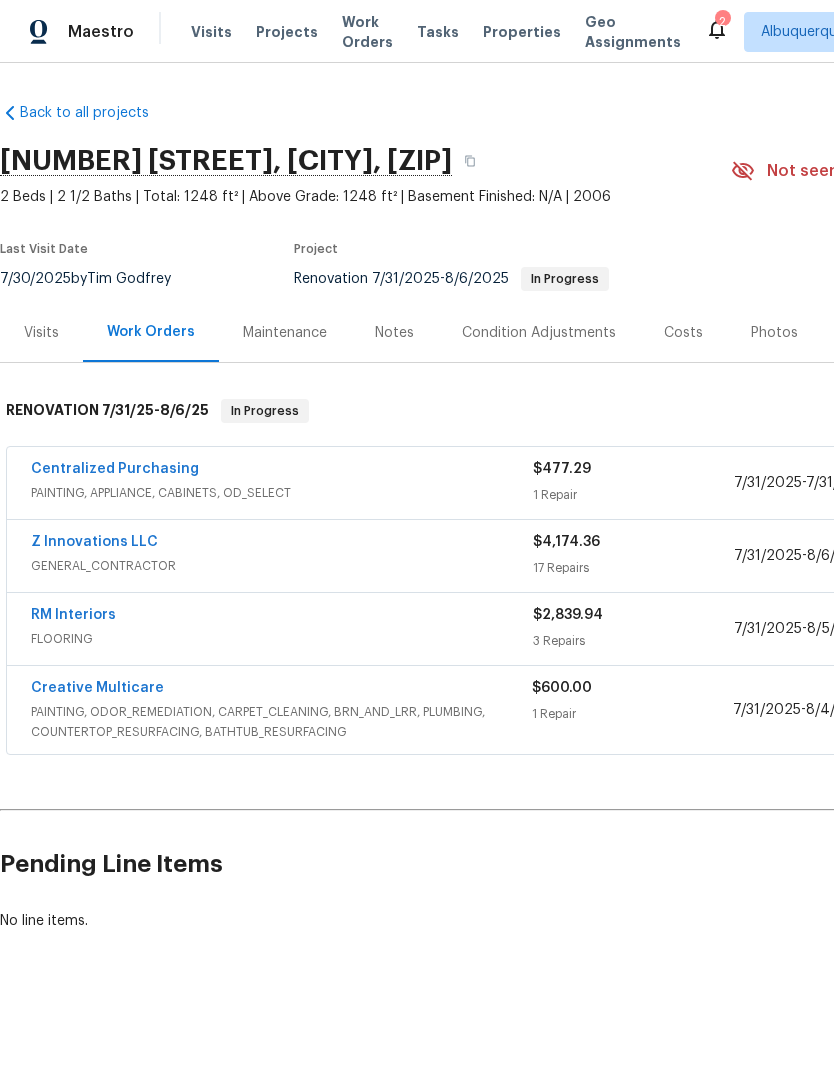 click on "Z Innovations LLC" at bounding box center [94, 542] 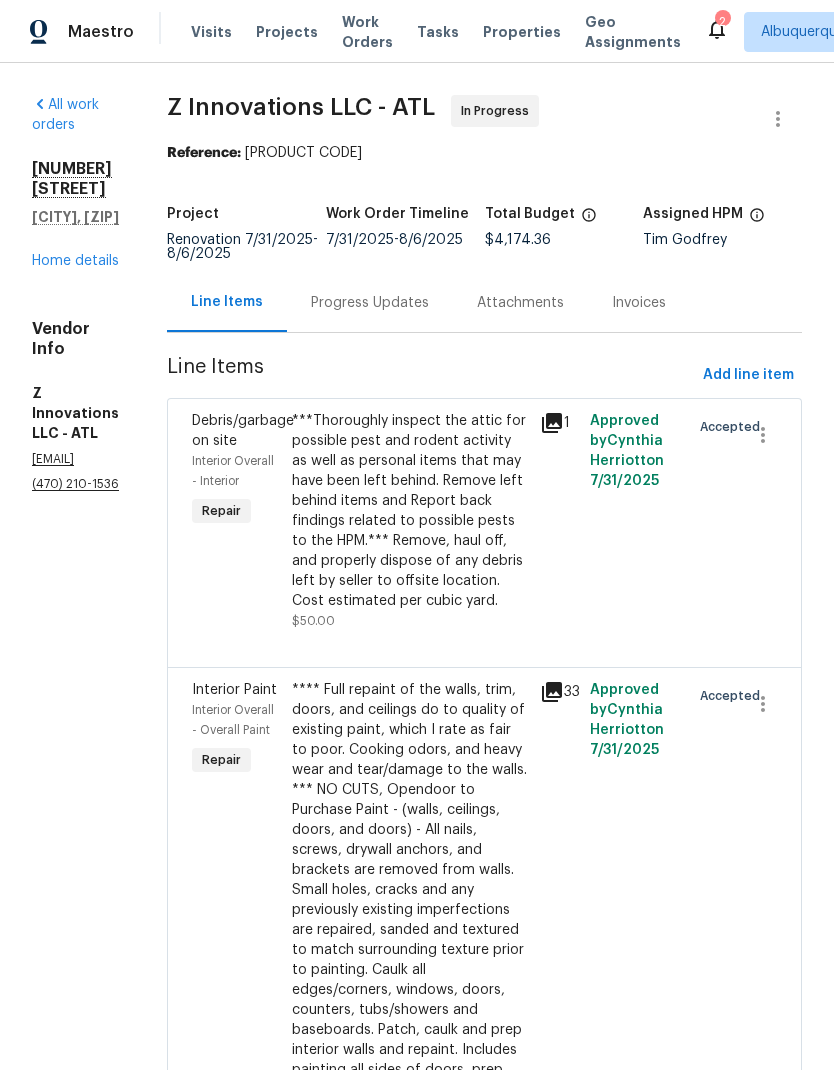 scroll, scrollTop: 0, scrollLeft: 0, axis: both 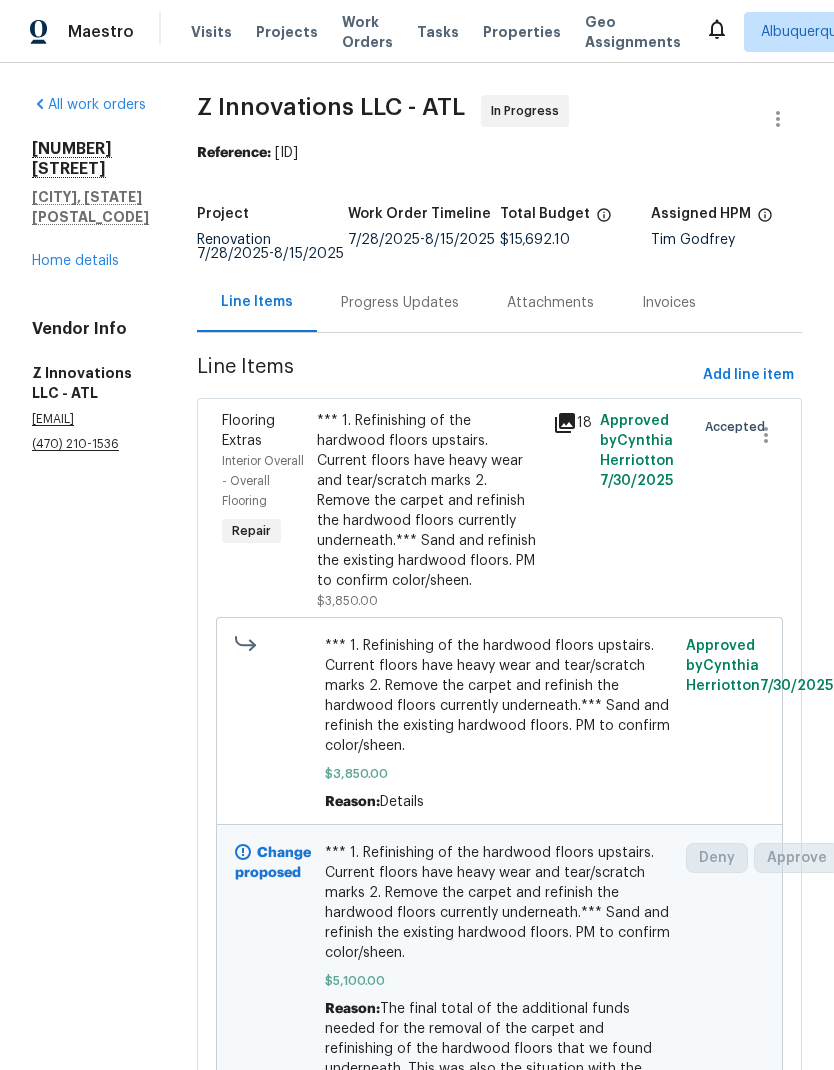 click on "Progress Updates" at bounding box center (400, 303) 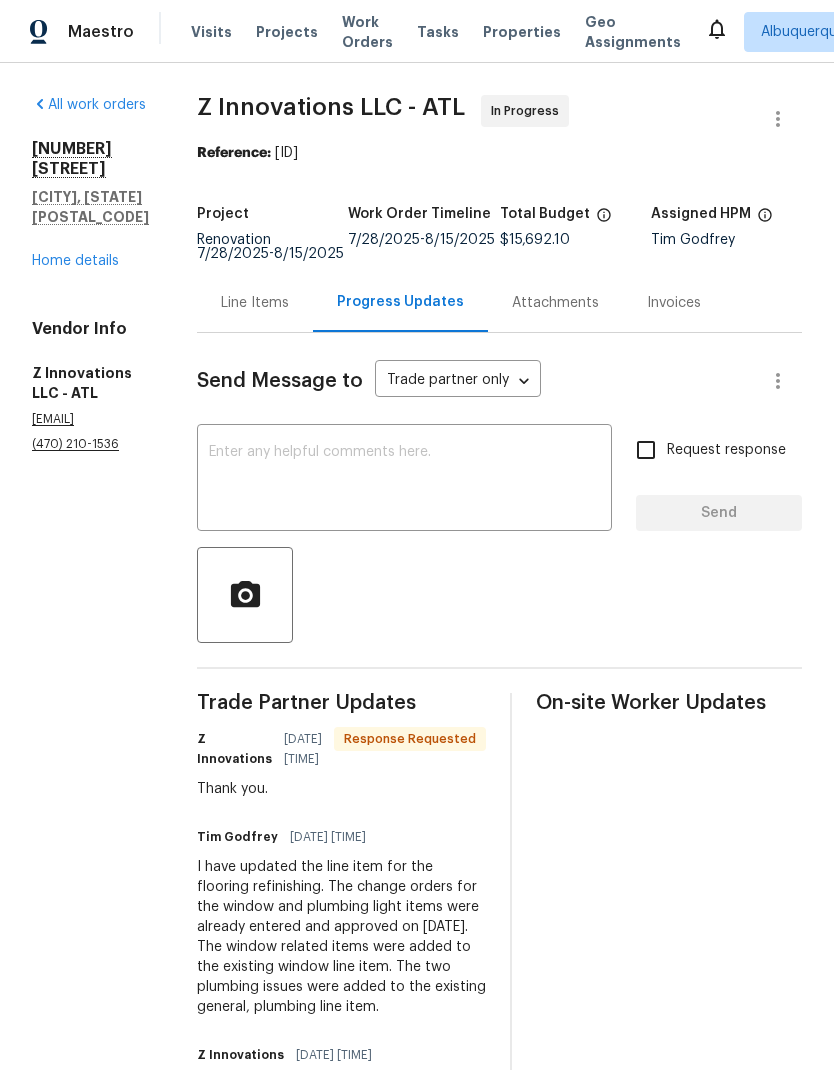 click at bounding box center [404, 480] 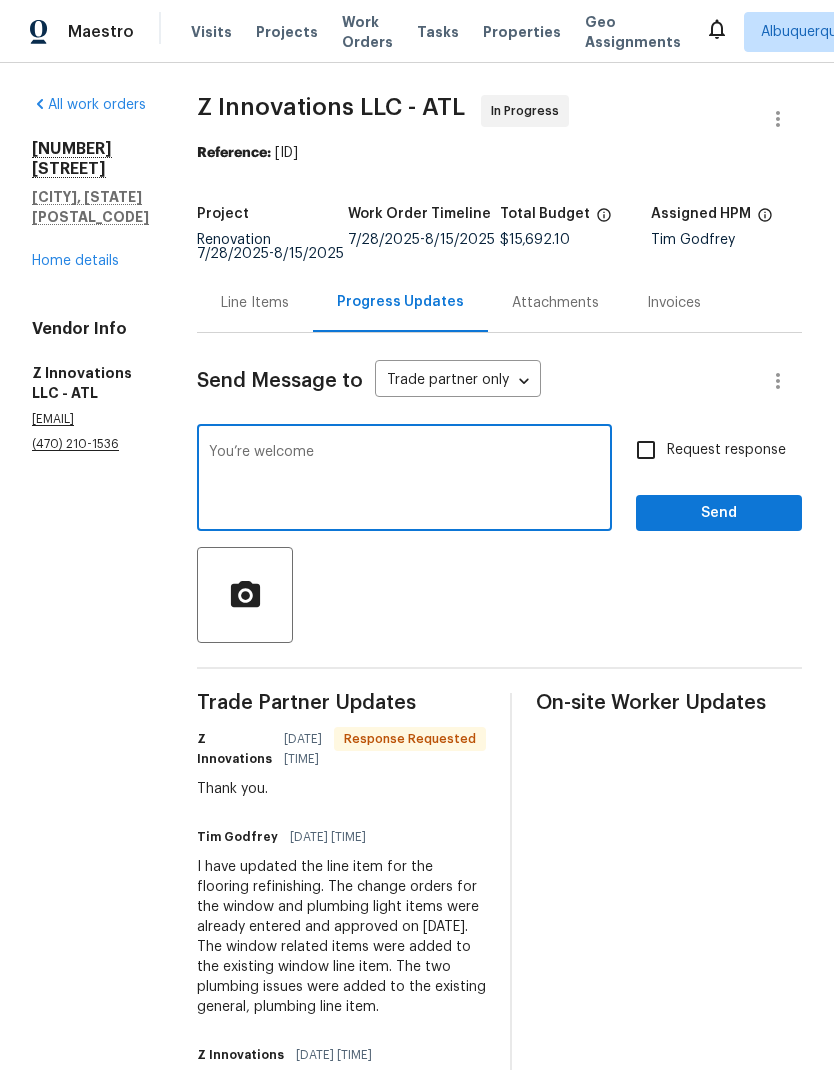 type on "You’re welcome" 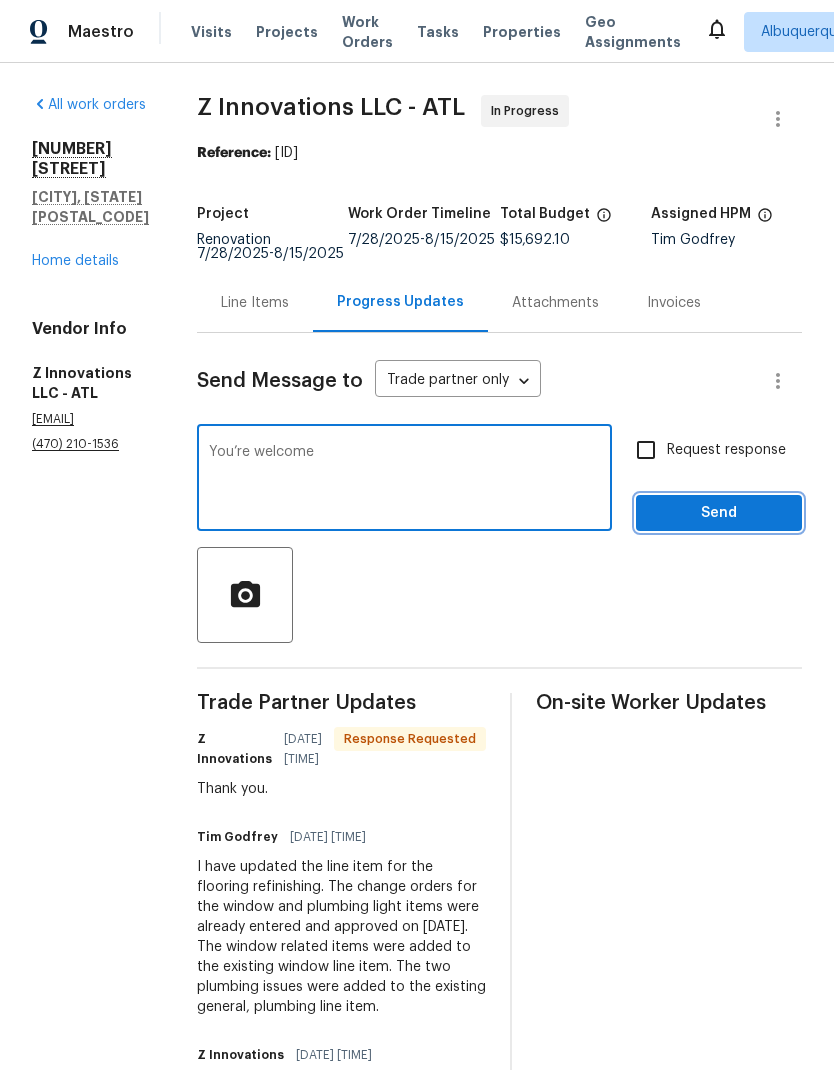 click on "Send" at bounding box center (719, 513) 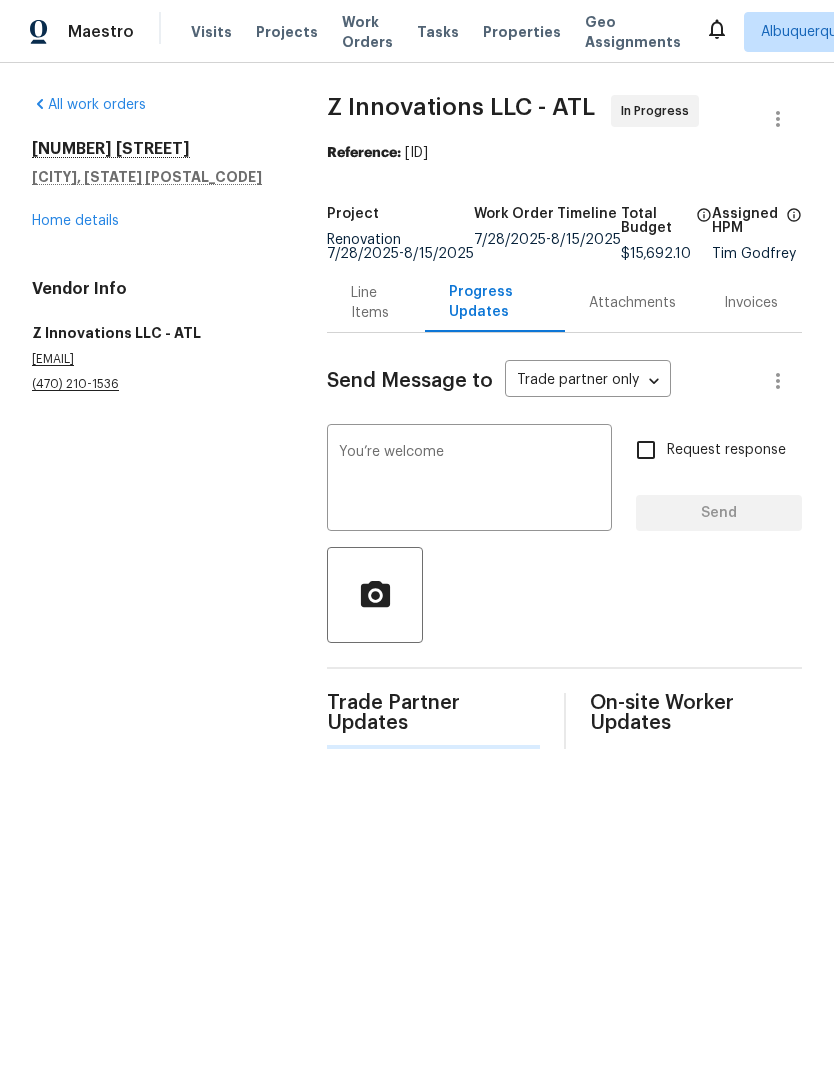 type 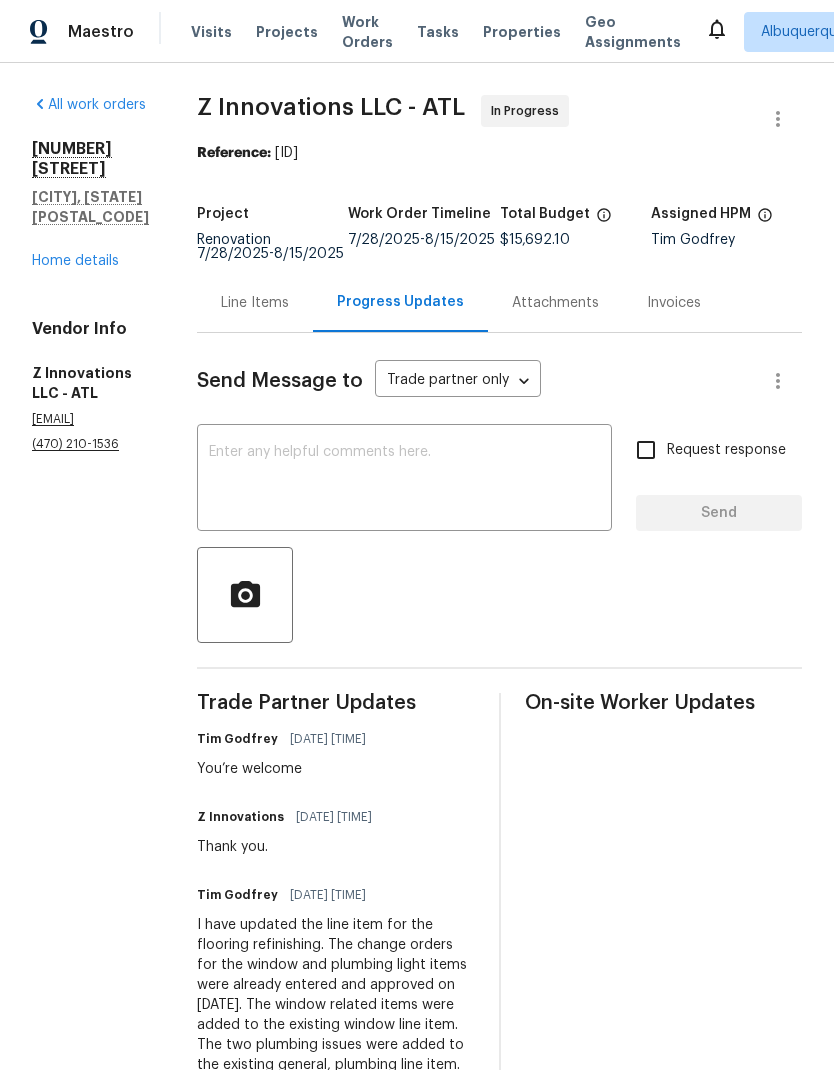 click on "Line Items" at bounding box center [255, 303] 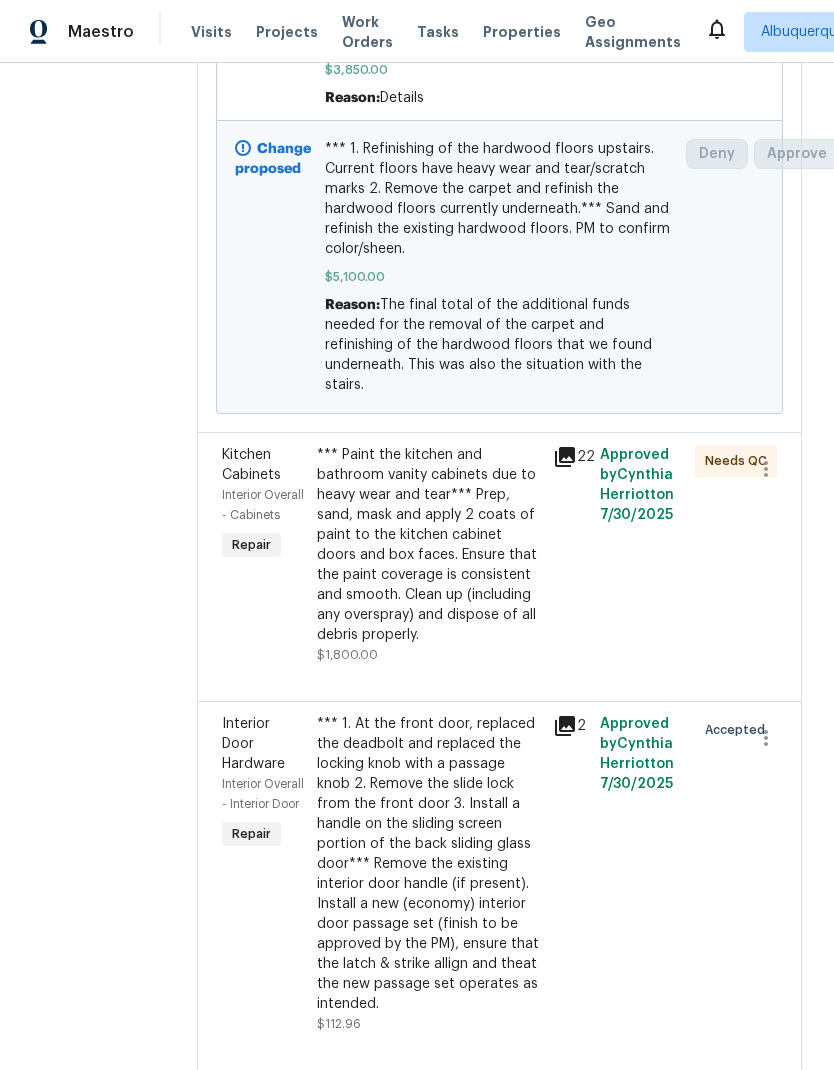 scroll, scrollTop: 710, scrollLeft: 0, axis: vertical 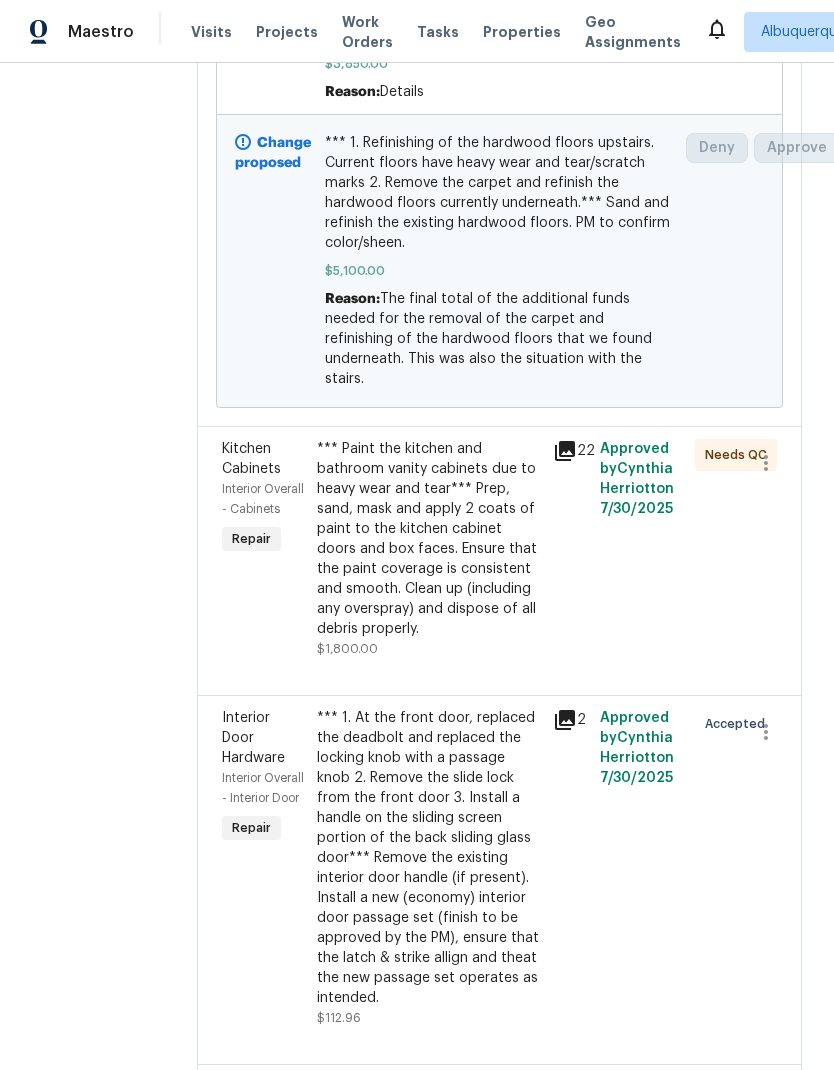 click on "*** Paint the kitchen and bathroom vanity cabinets due to heavy wear and tear***
Prep, sand, mask and apply 2 coats of paint to the kitchen cabinet doors and box faces. Ensure that the paint coverage is consistent and smooth. Clean up (including any overspray) and dispose of all debris properly." at bounding box center (429, 539) 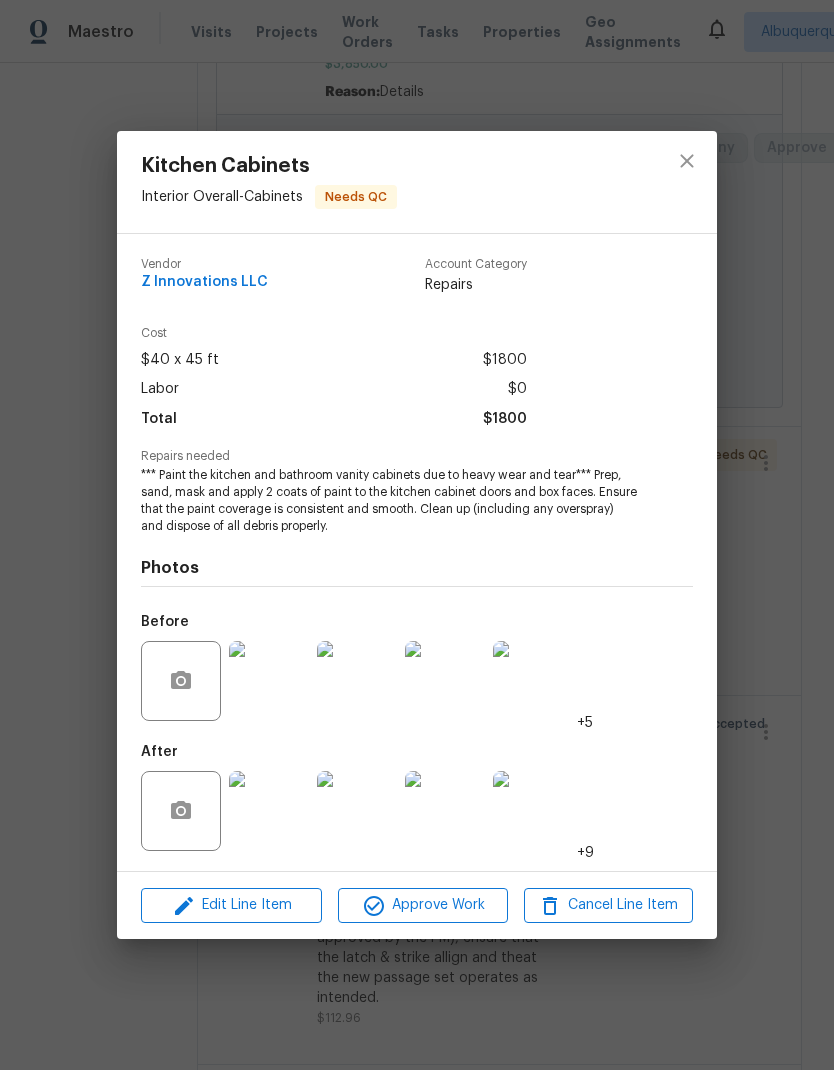 click at bounding box center (269, 811) 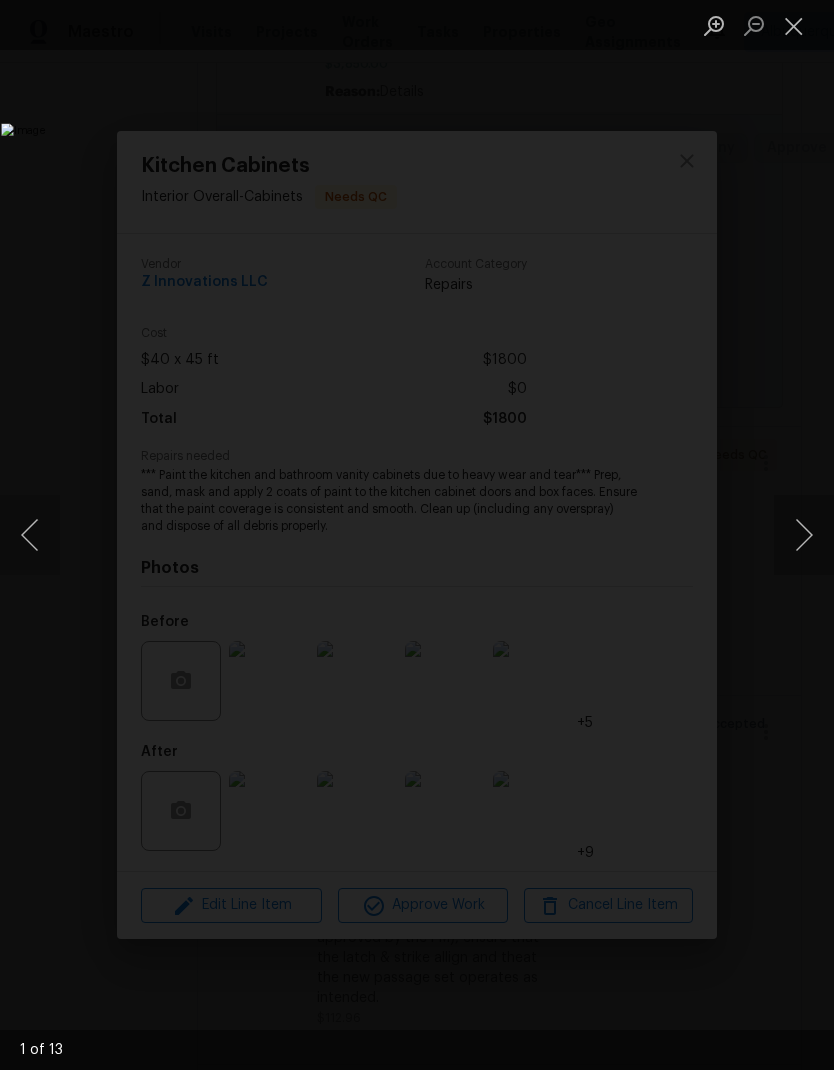 click at bounding box center (804, 535) 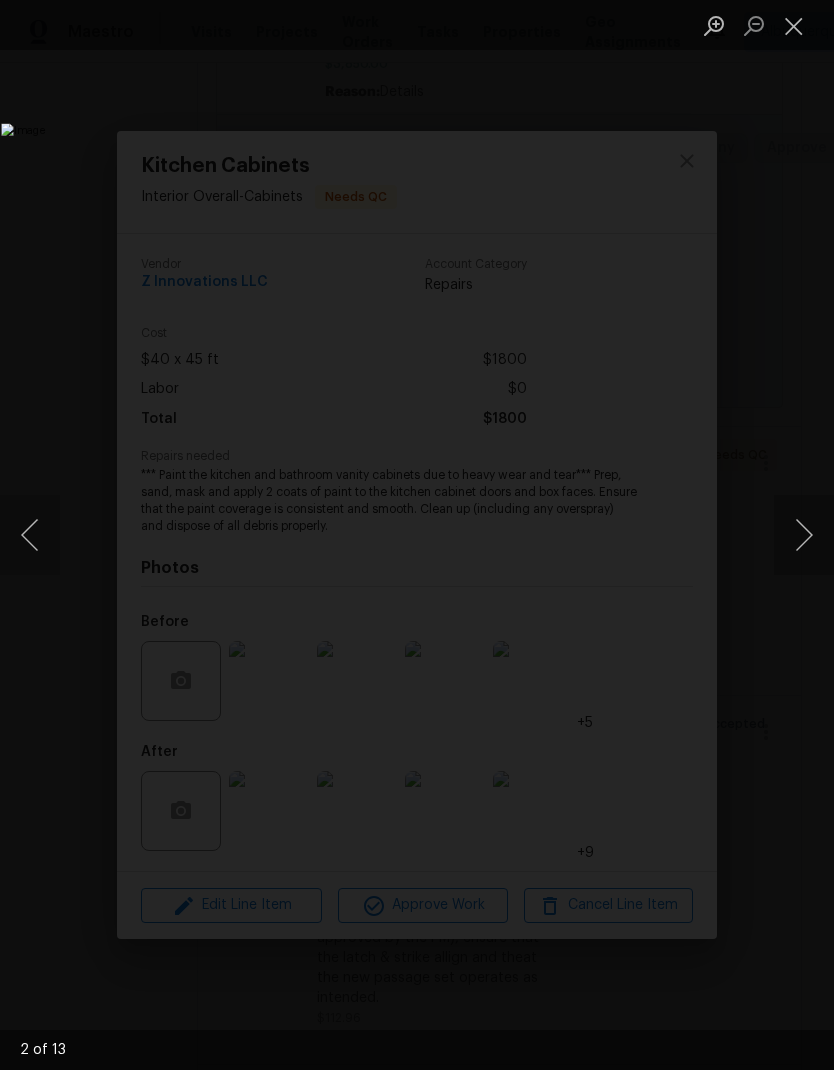 click at bounding box center (804, 535) 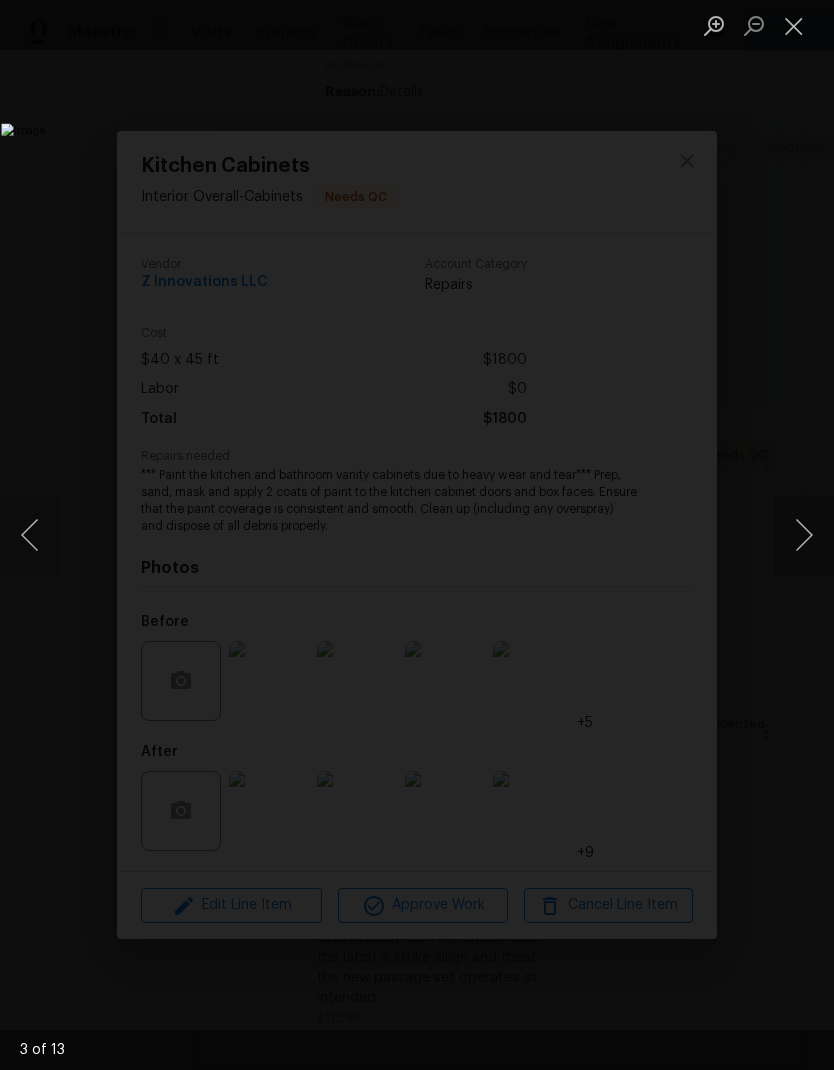 click at bounding box center [804, 535] 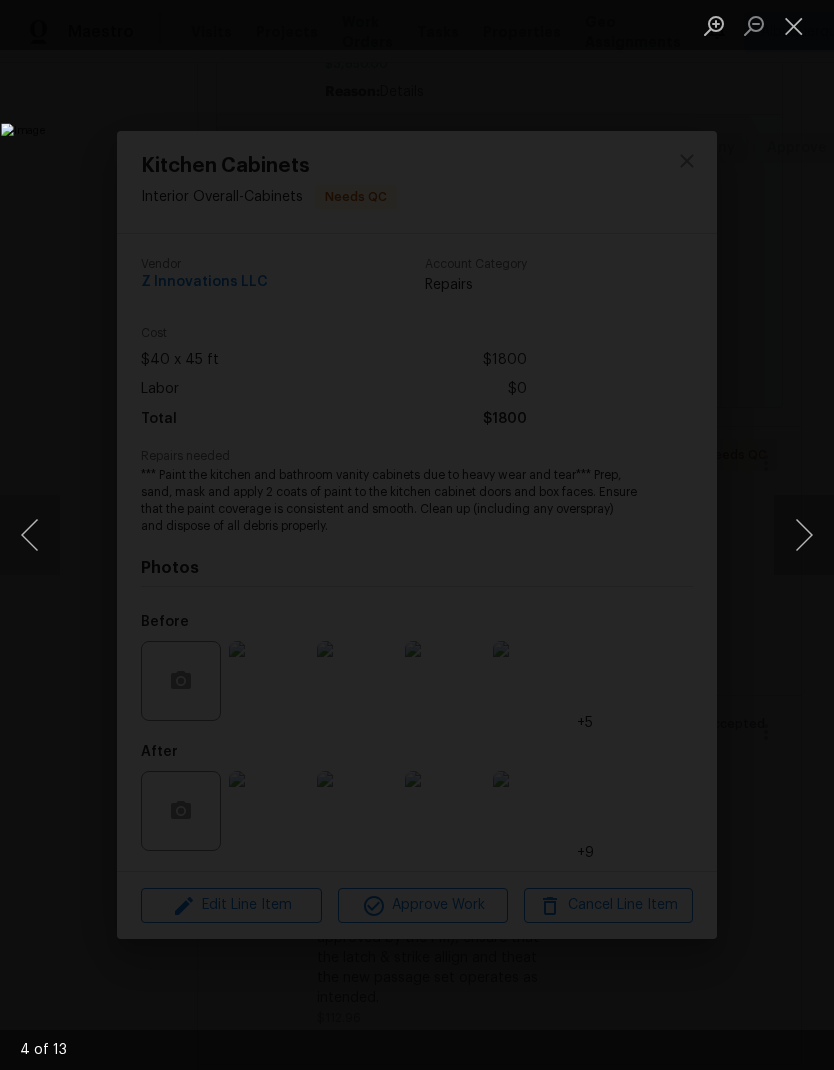 click at bounding box center (804, 535) 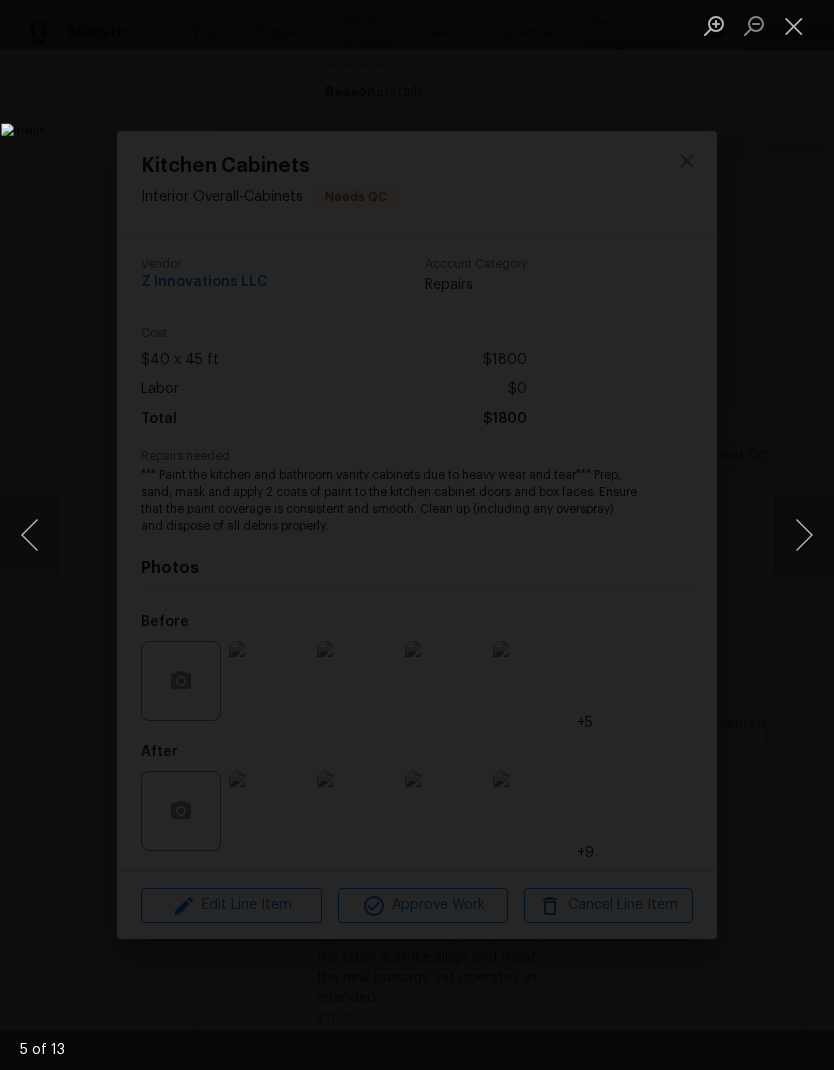 click at bounding box center [804, 535] 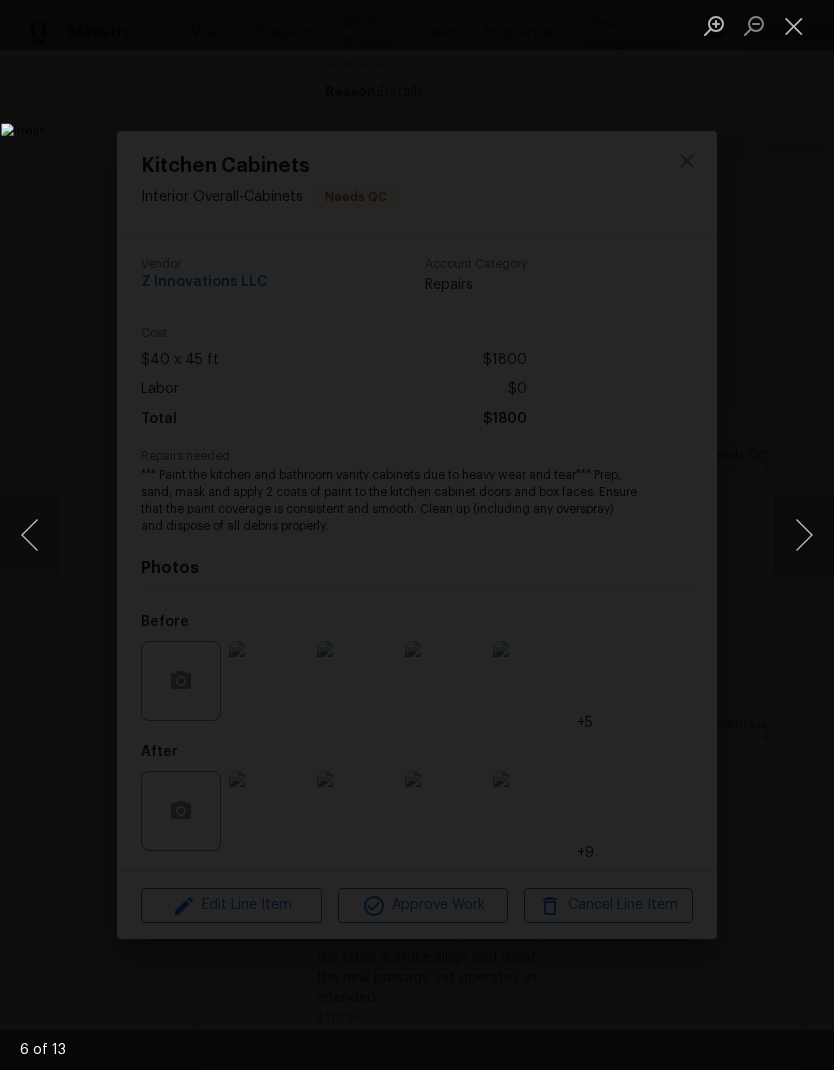 click at bounding box center (804, 535) 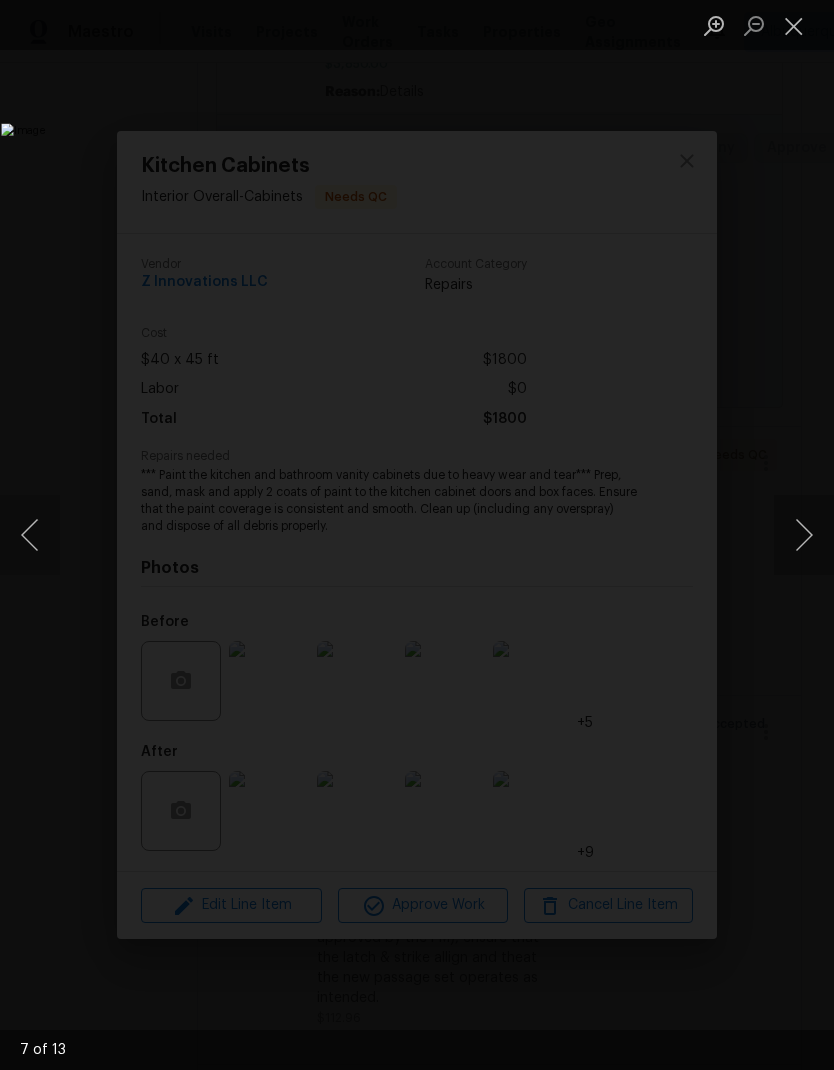 click at bounding box center [804, 535] 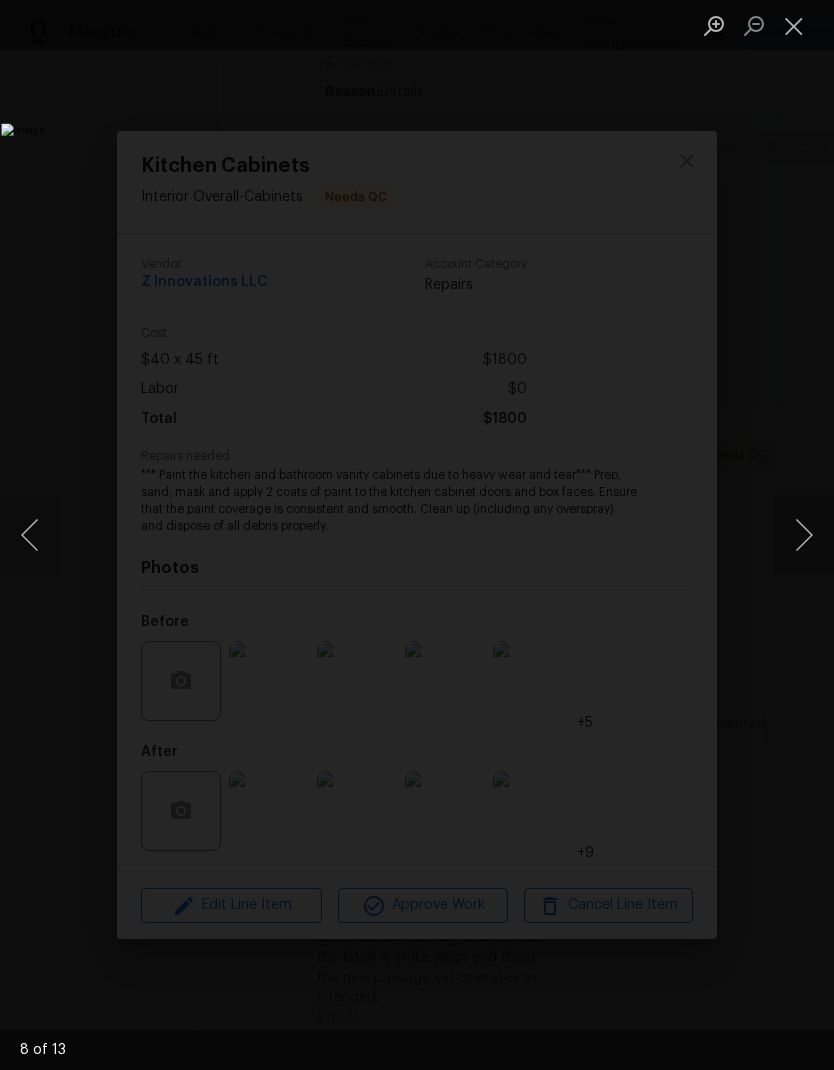 click at bounding box center [804, 535] 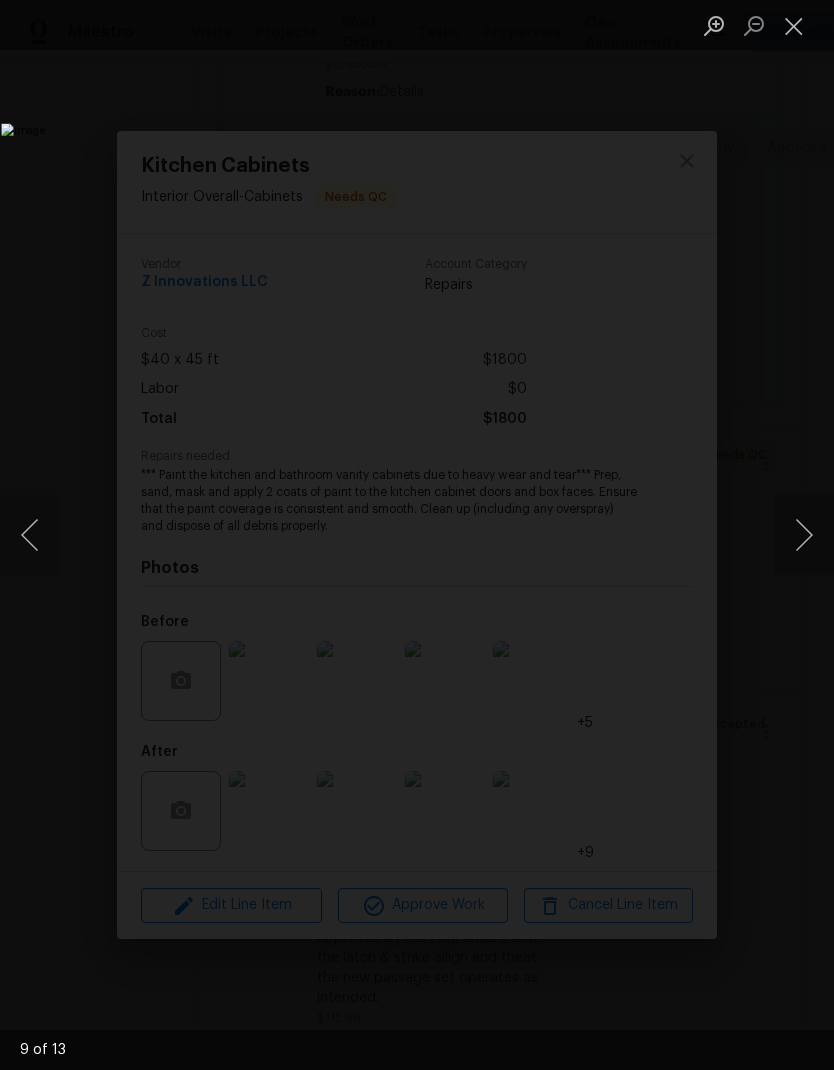 click at bounding box center [804, 535] 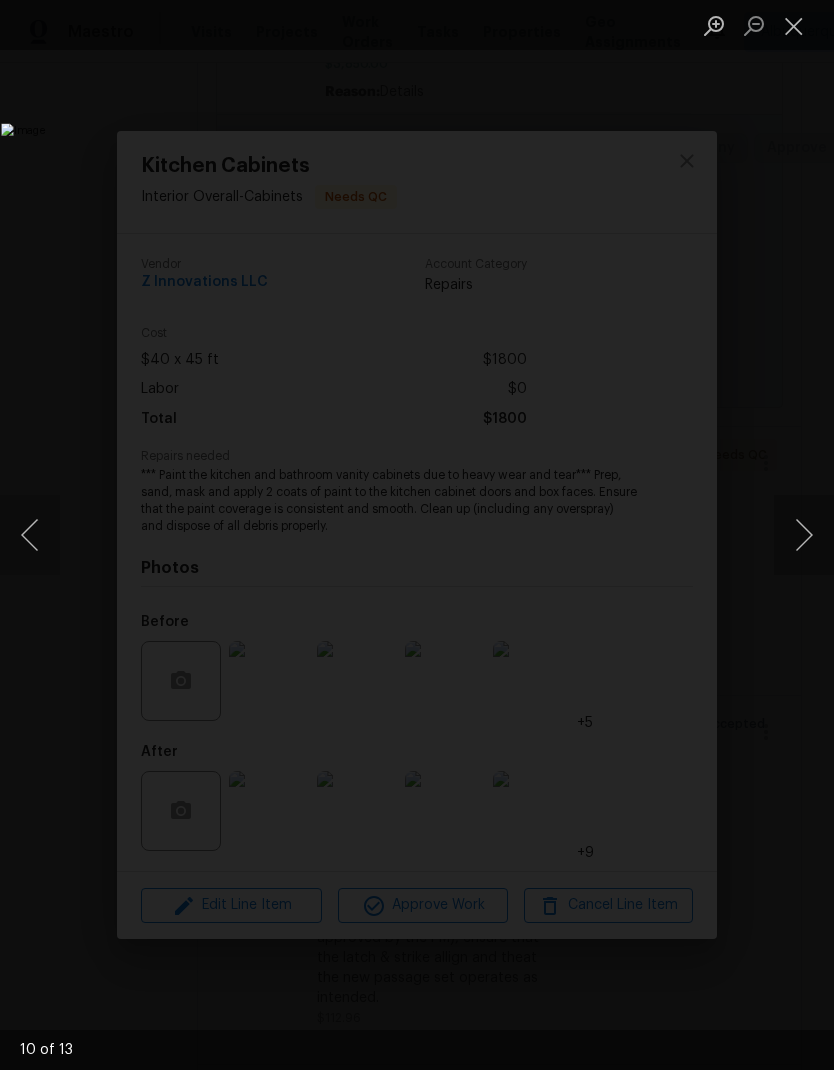 click at bounding box center [804, 535] 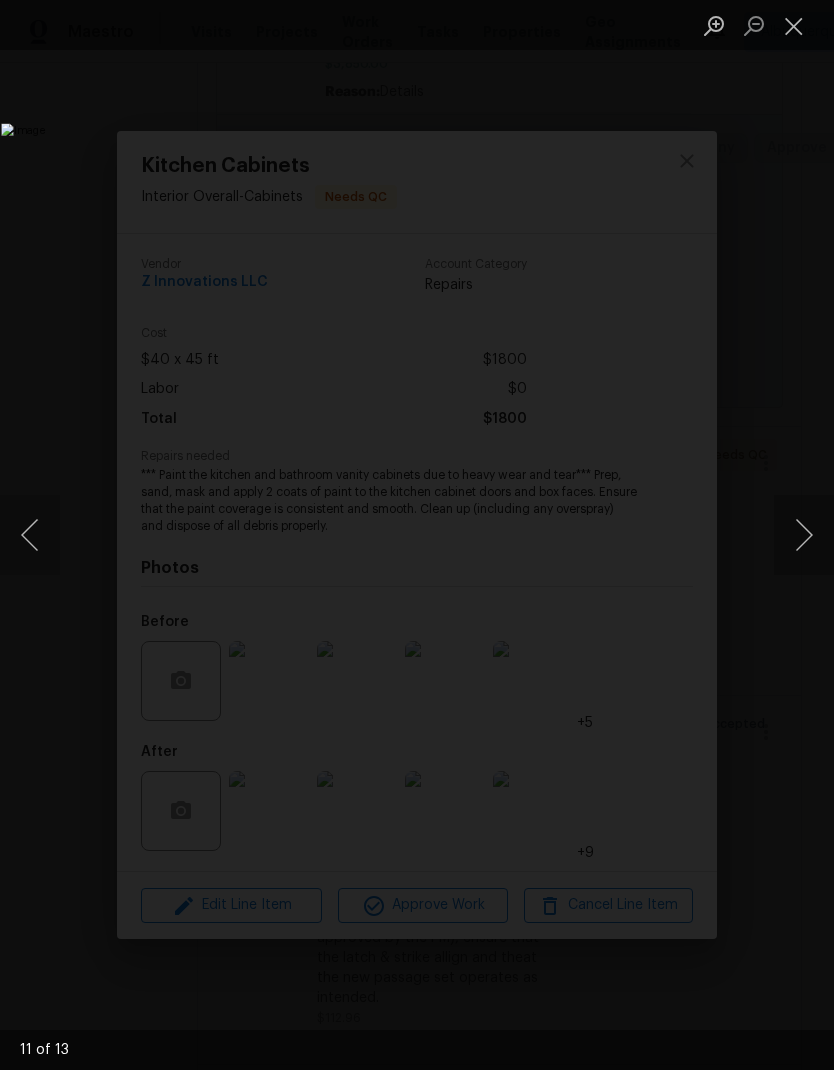 click at bounding box center [804, 535] 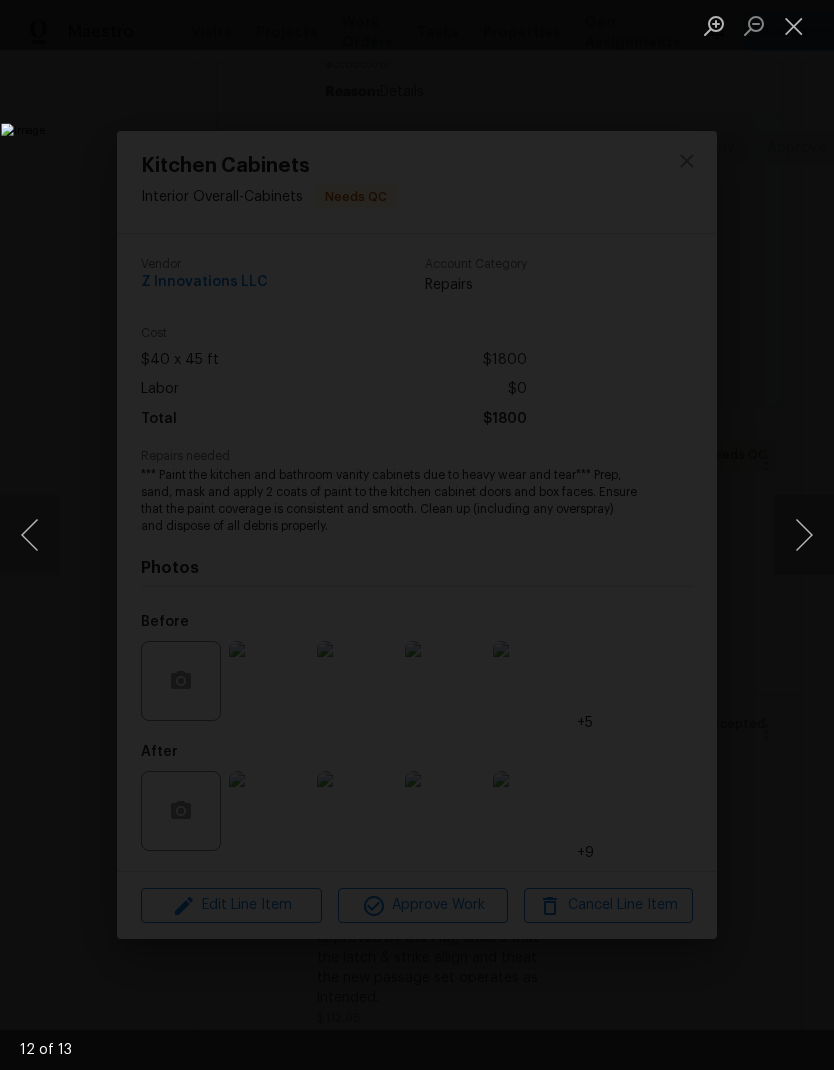 click at bounding box center [804, 535] 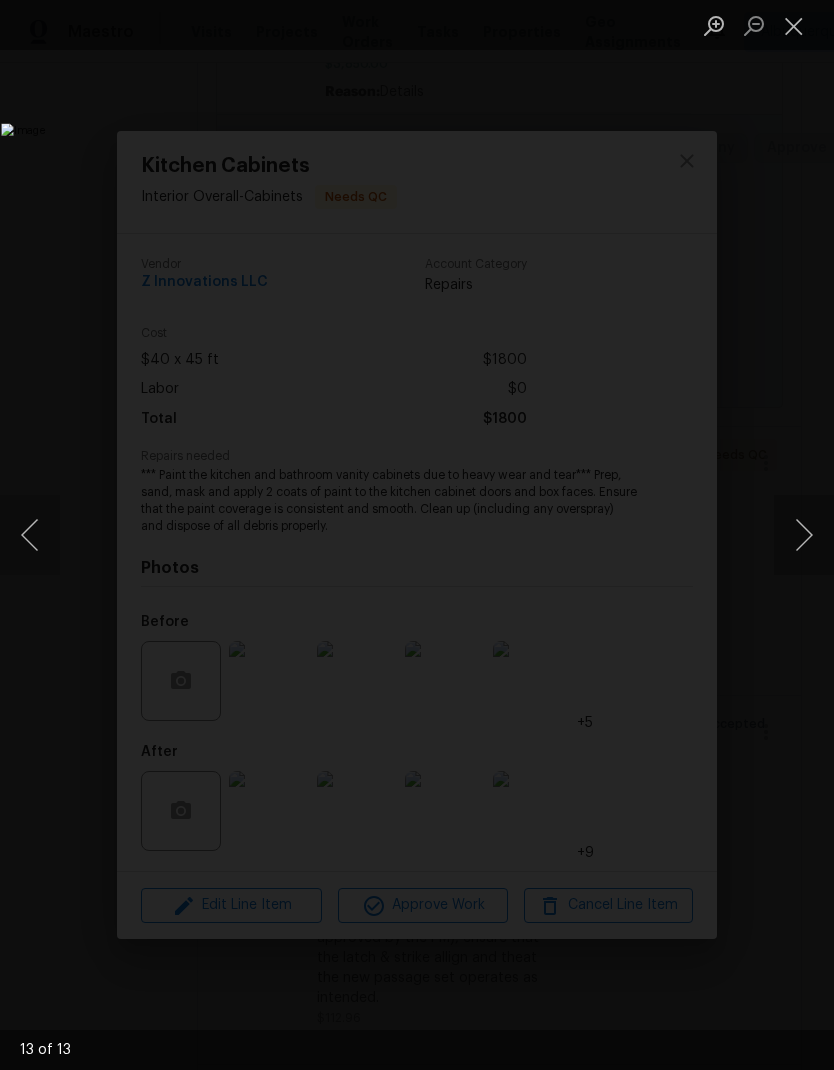 click at bounding box center (804, 535) 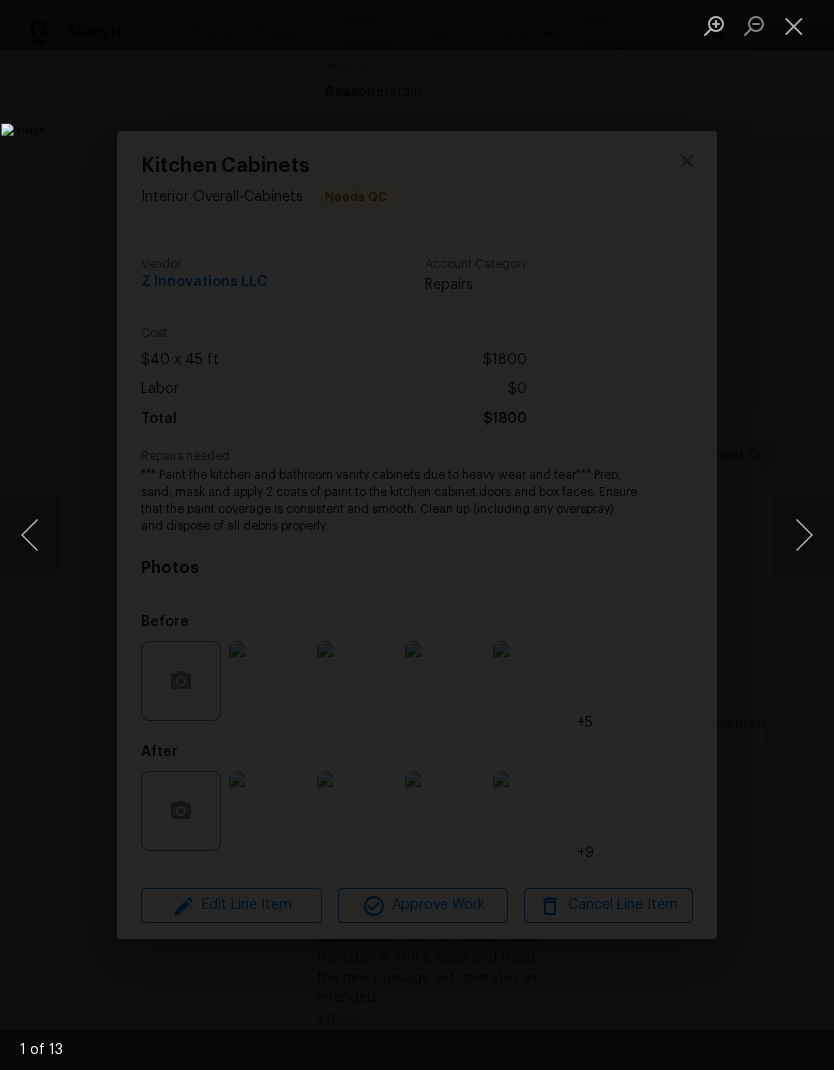 click at bounding box center (804, 535) 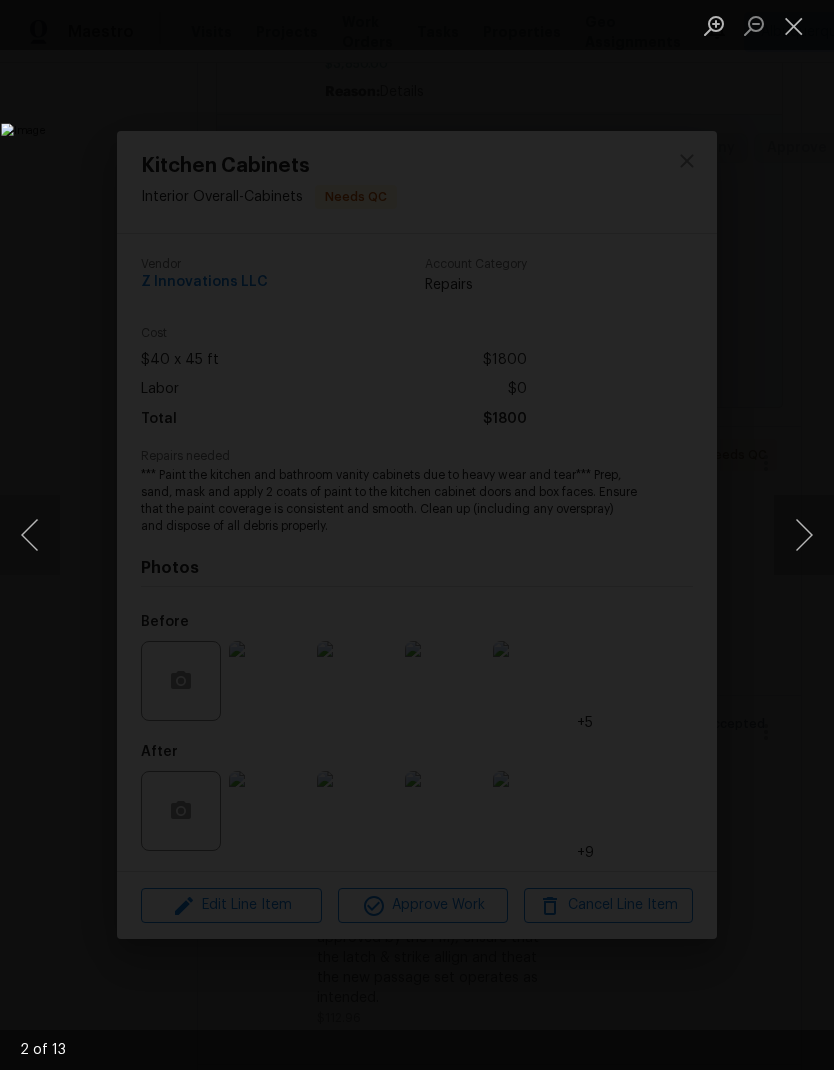 click at bounding box center (804, 535) 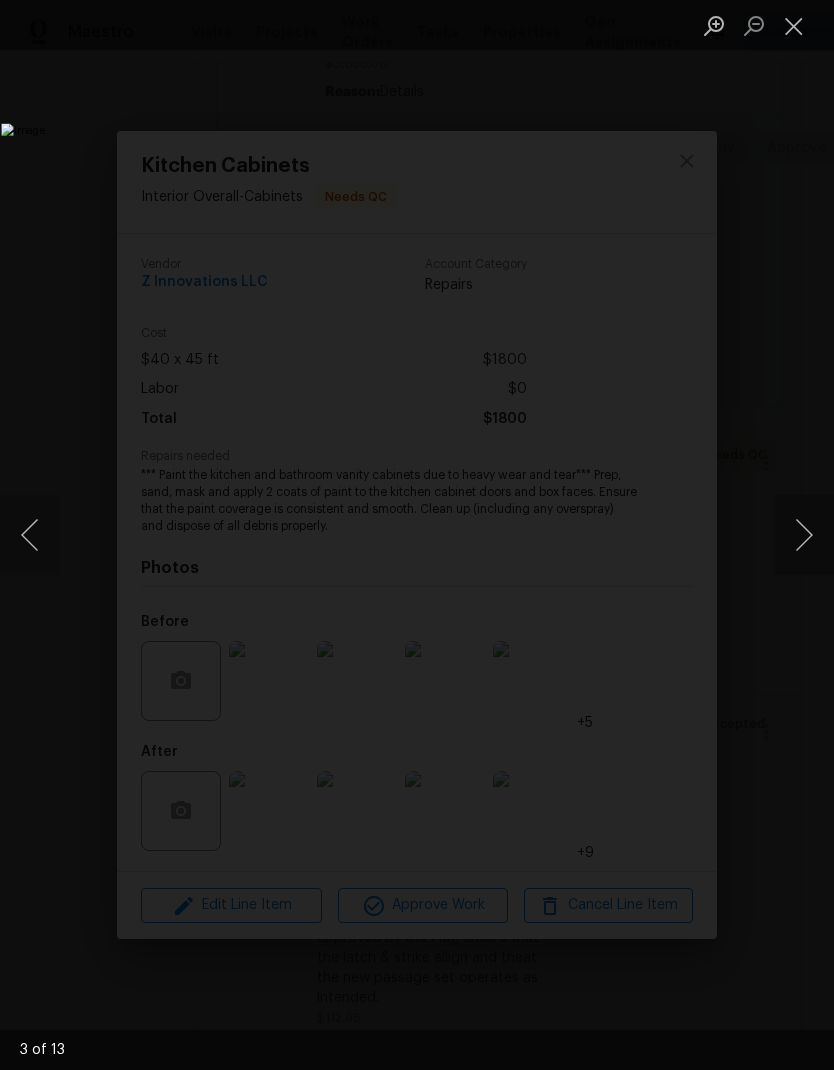 click at bounding box center (804, 535) 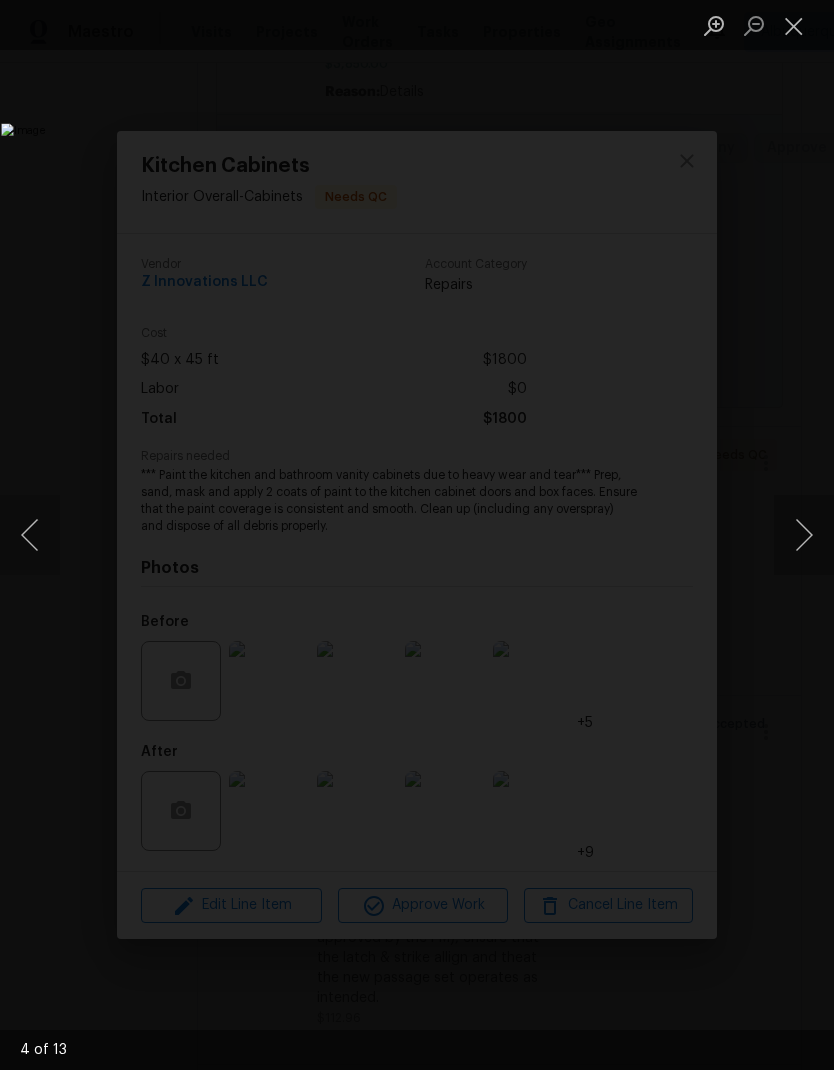 click at bounding box center [794, 25] 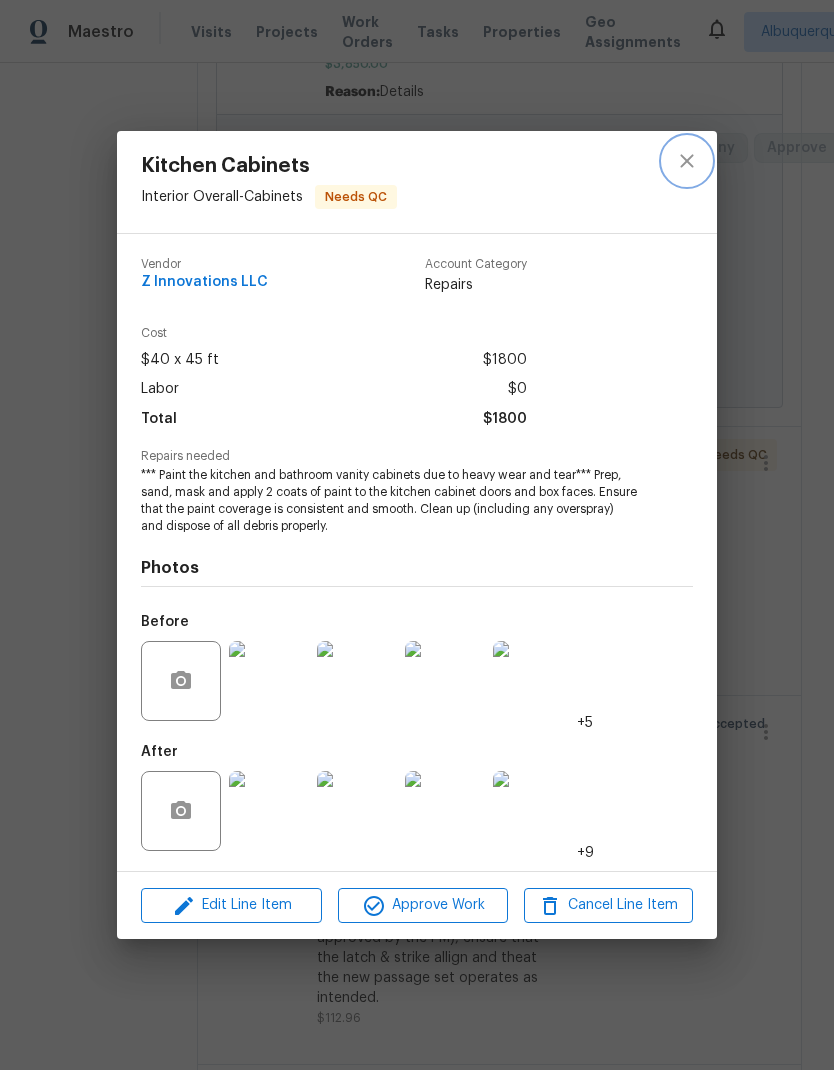 click 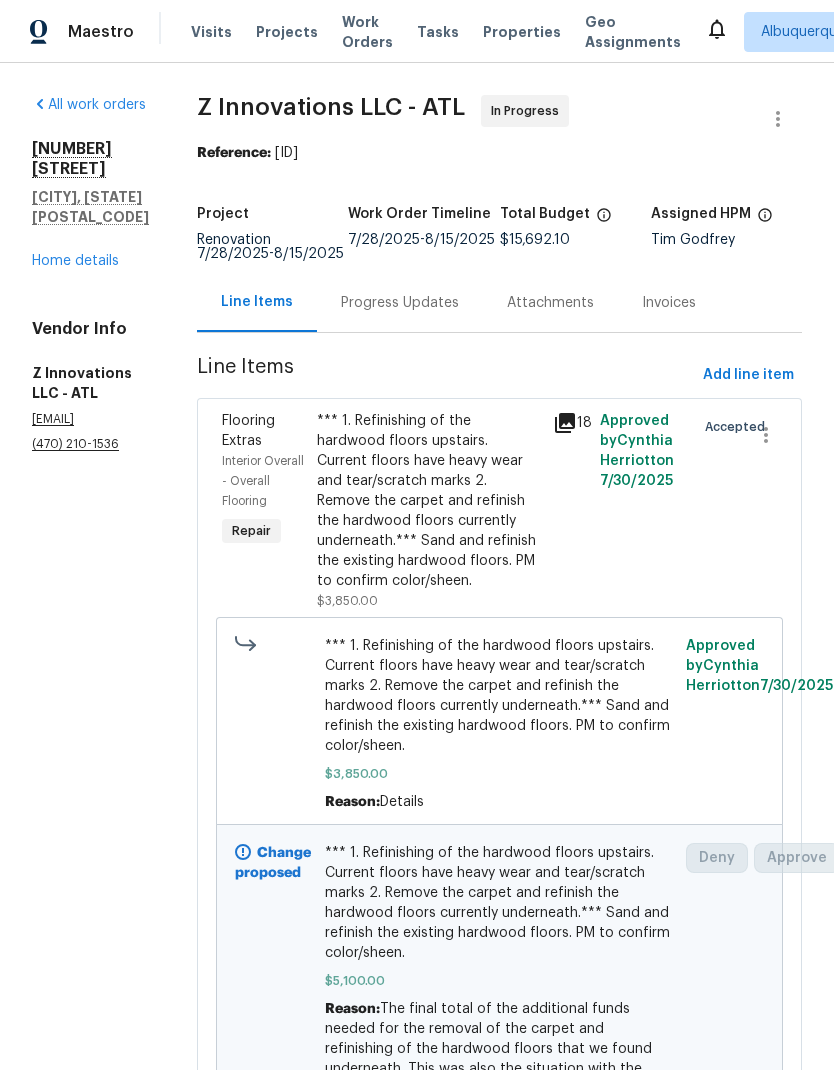 scroll, scrollTop: 0, scrollLeft: 0, axis: both 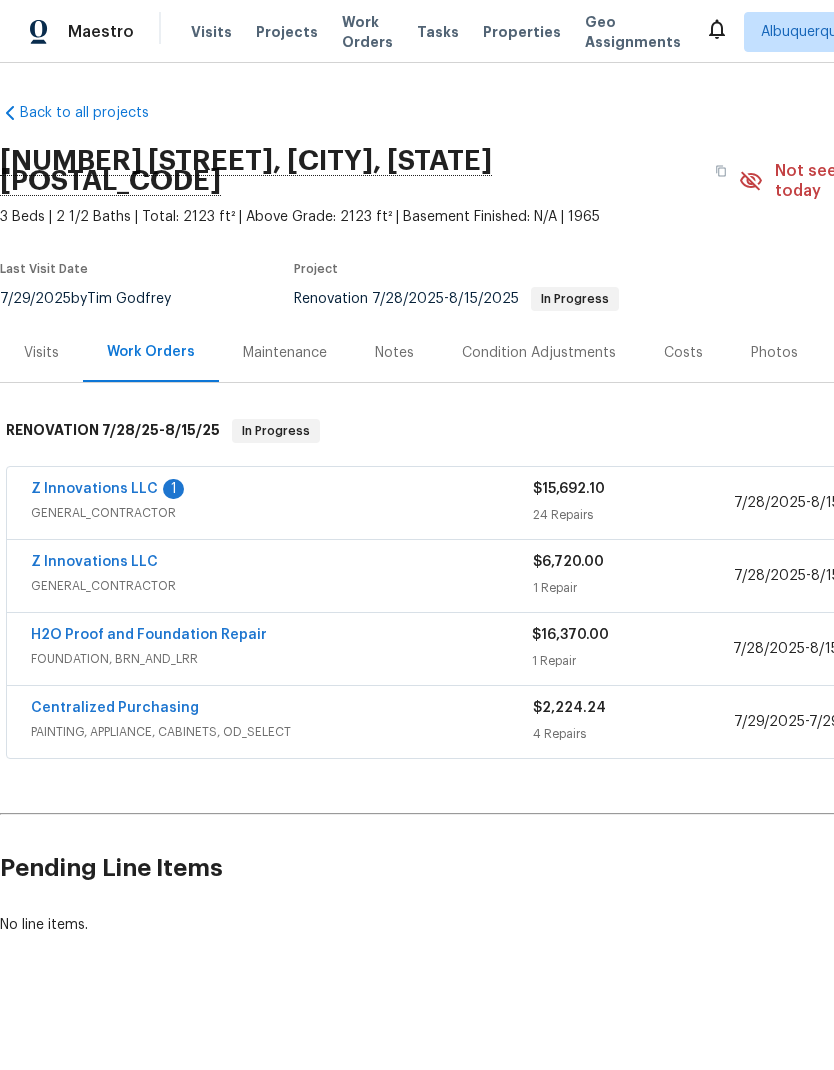 click on "Costs" at bounding box center [683, 353] 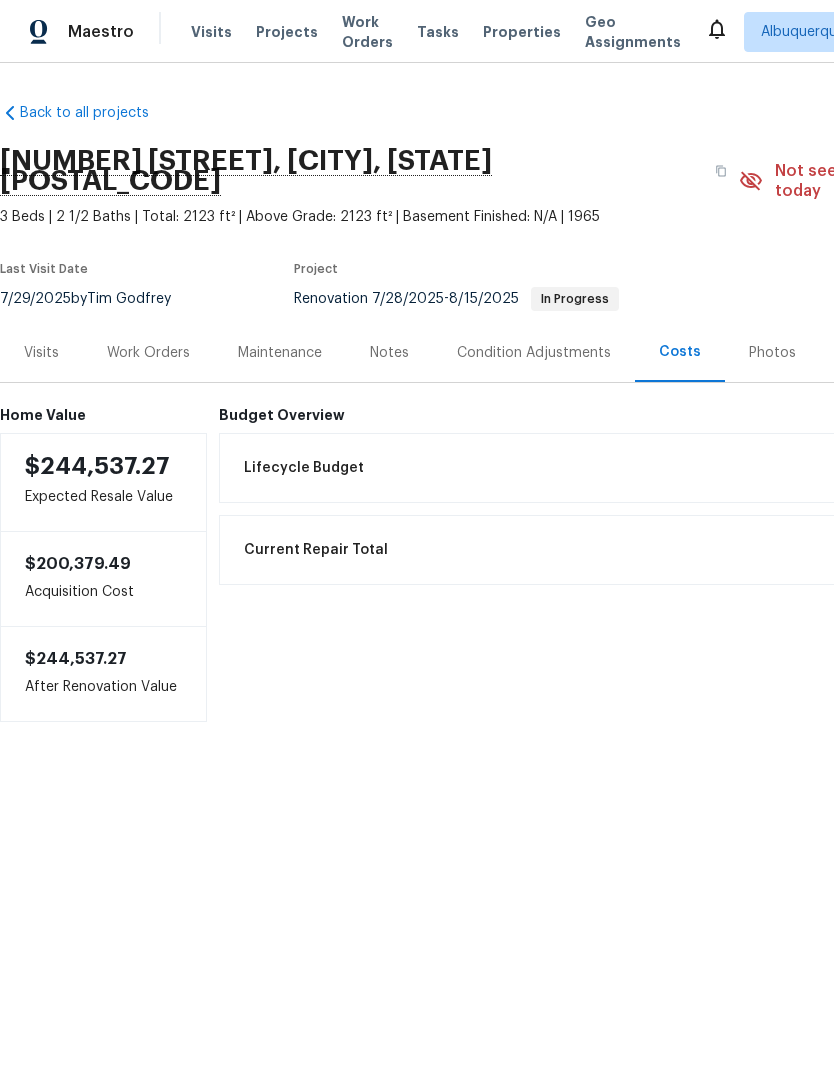scroll, scrollTop: 0, scrollLeft: 0, axis: both 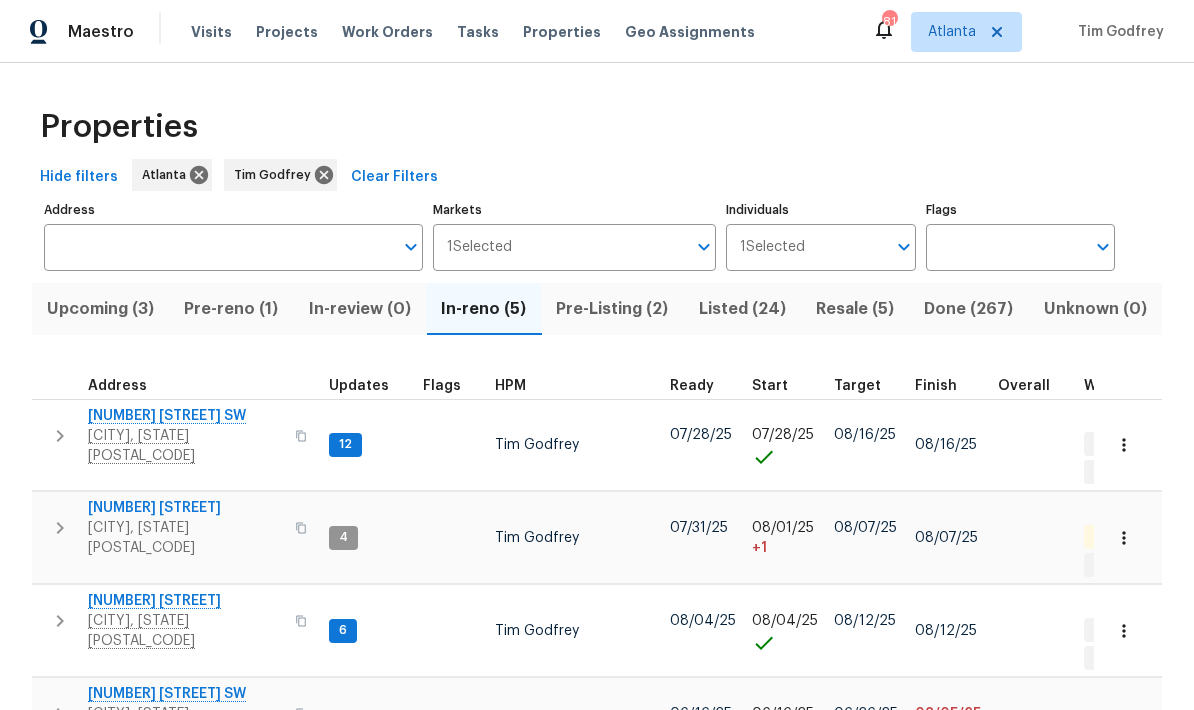 click on "Upcoming (3)" at bounding box center (100, 309) 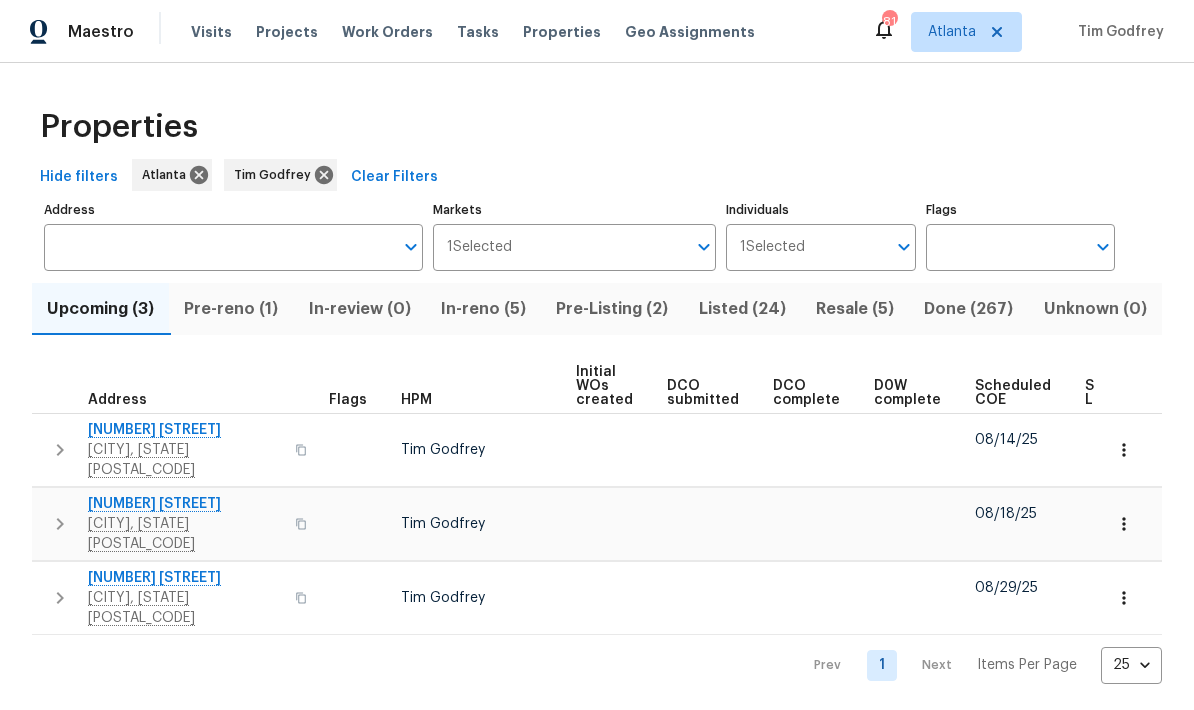 click on "Scheduled COE" at bounding box center [1013, 393] 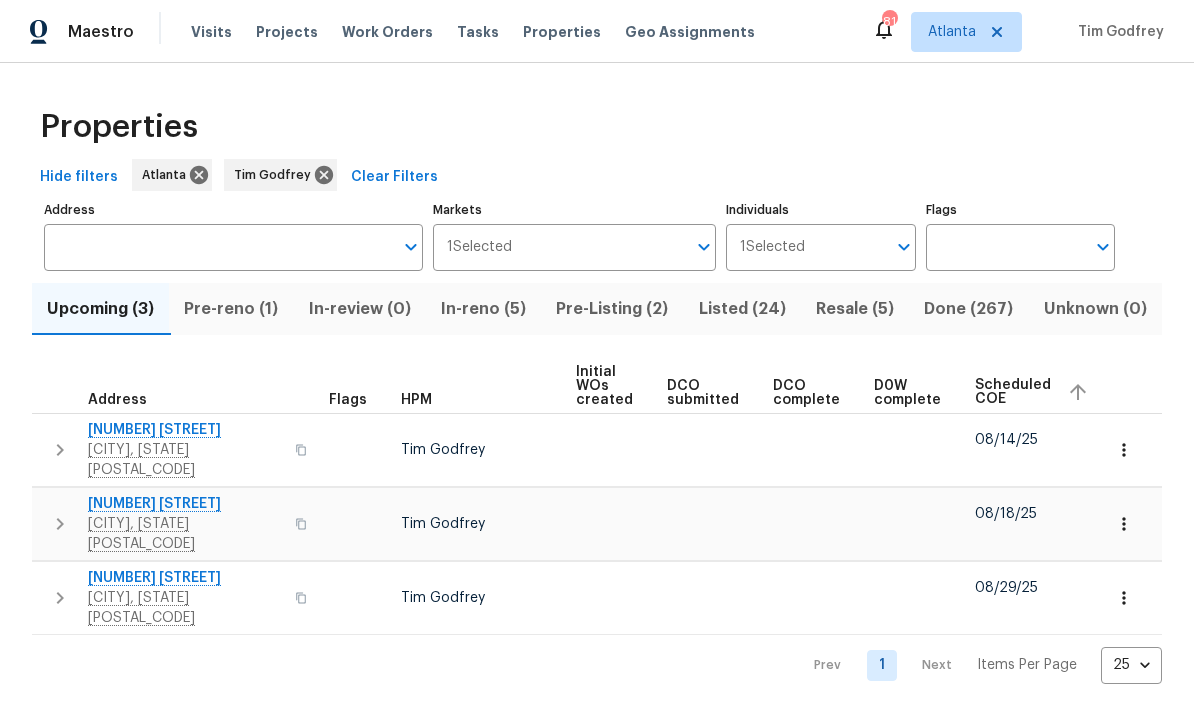 scroll, scrollTop: 0, scrollLeft: 0, axis: both 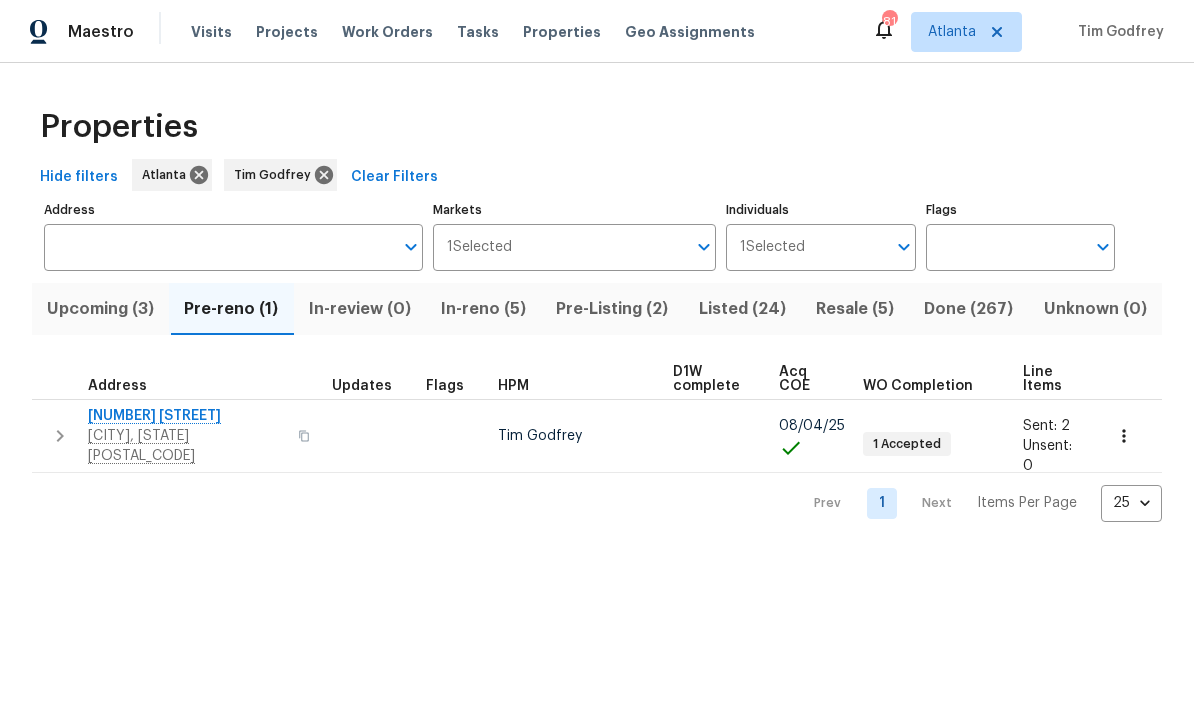 click on "In-reno (5)" at bounding box center [483, 309] 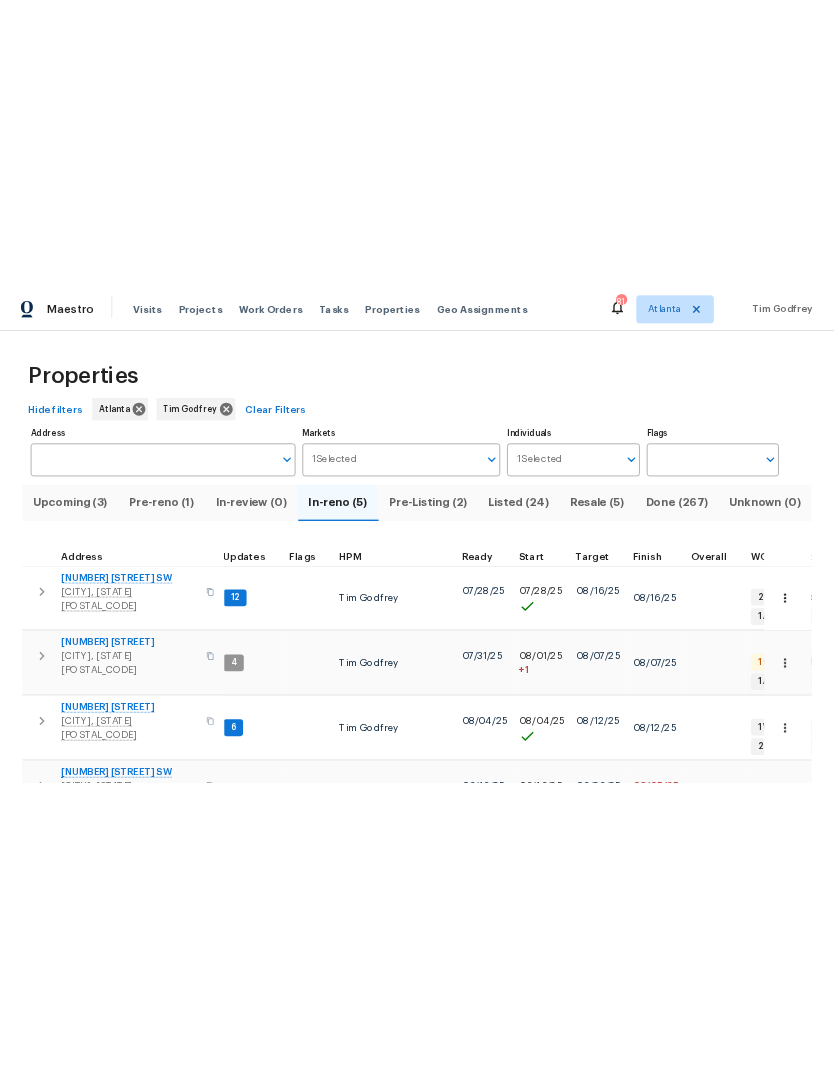 scroll, scrollTop: 0, scrollLeft: 9, axis: horizontal 